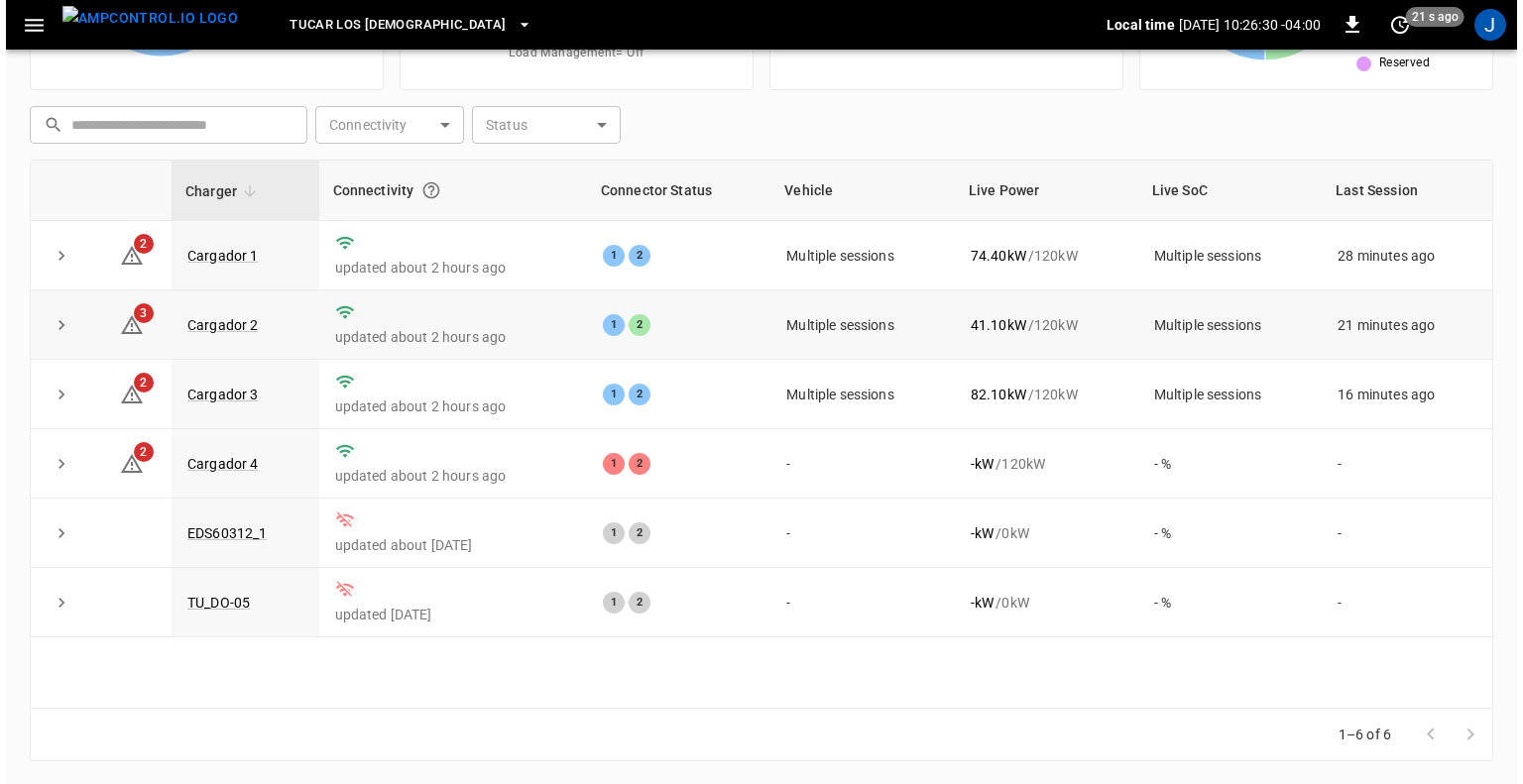scroll, scrollTop: 0, scrollLeft: 0, axis: both 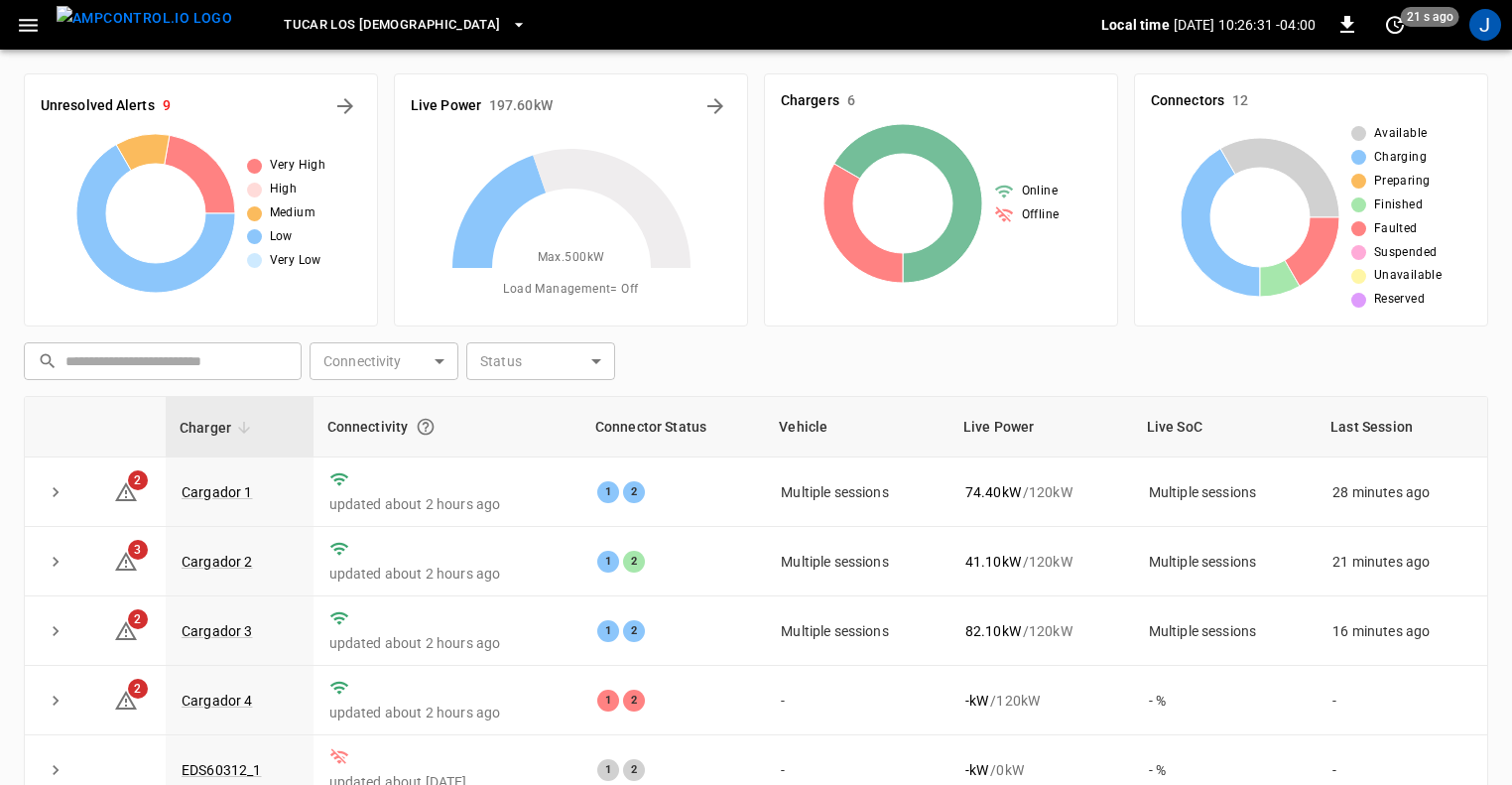 click 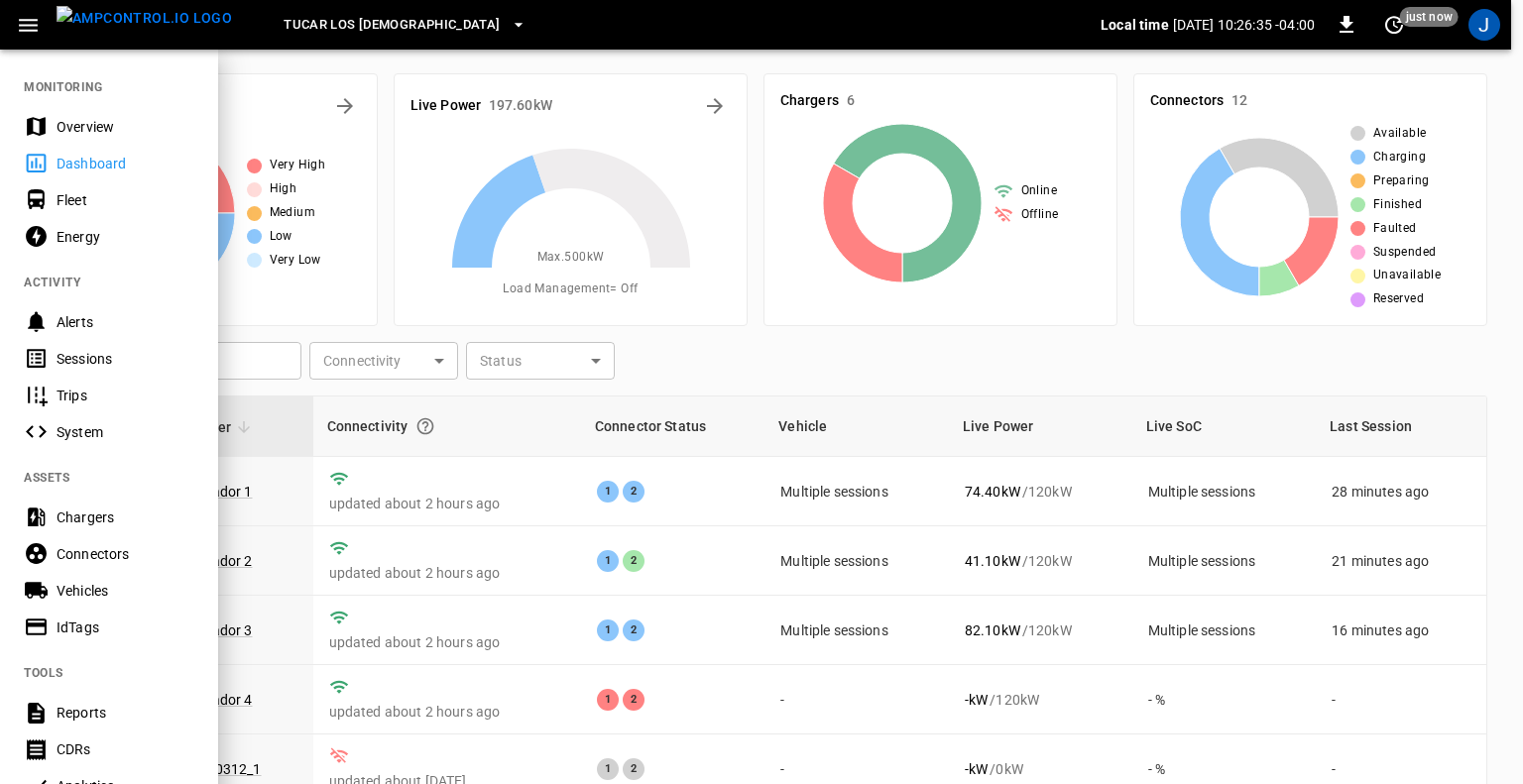 click on "Chargers" at bounding box center (125, 517) 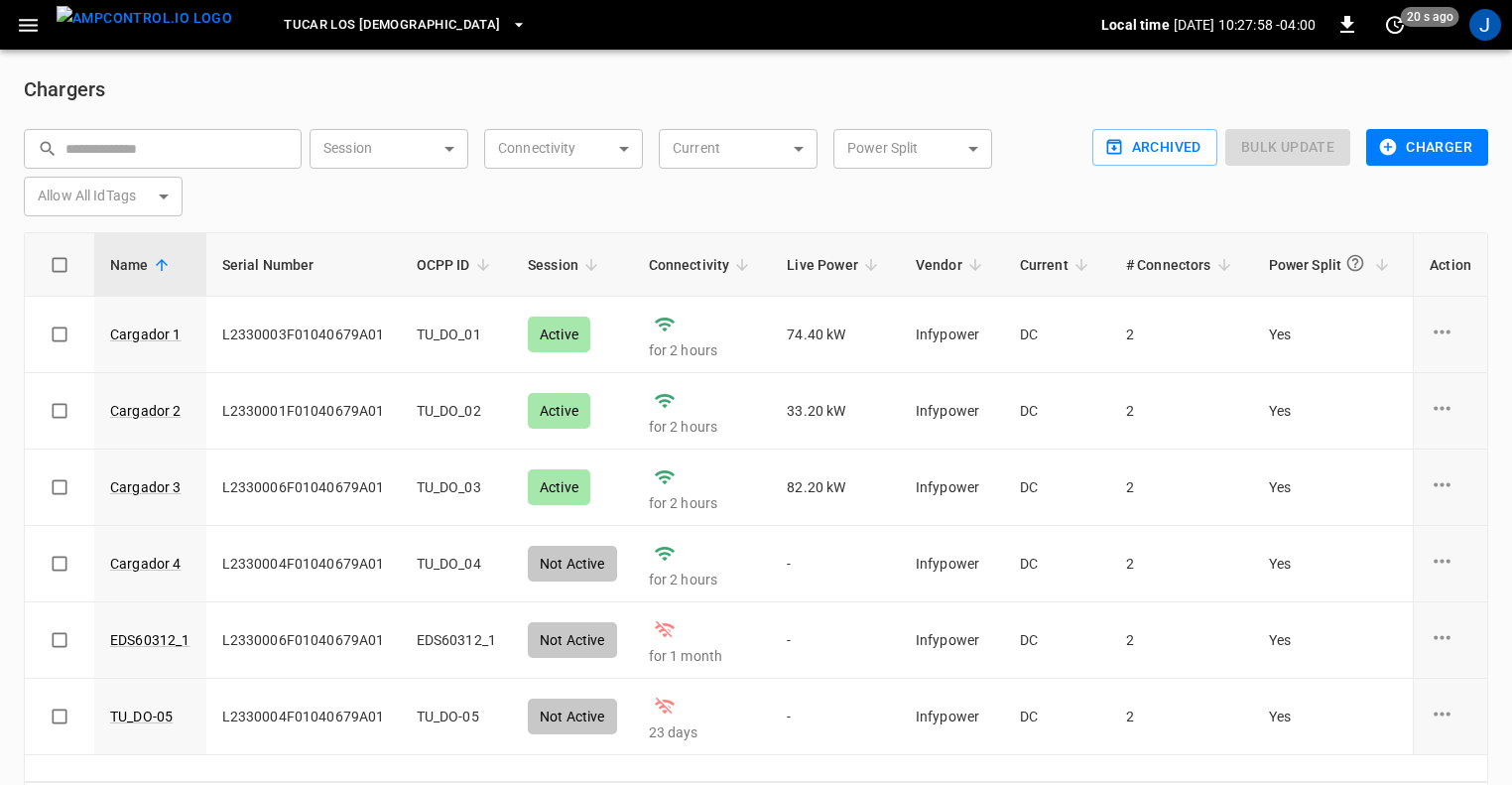 click 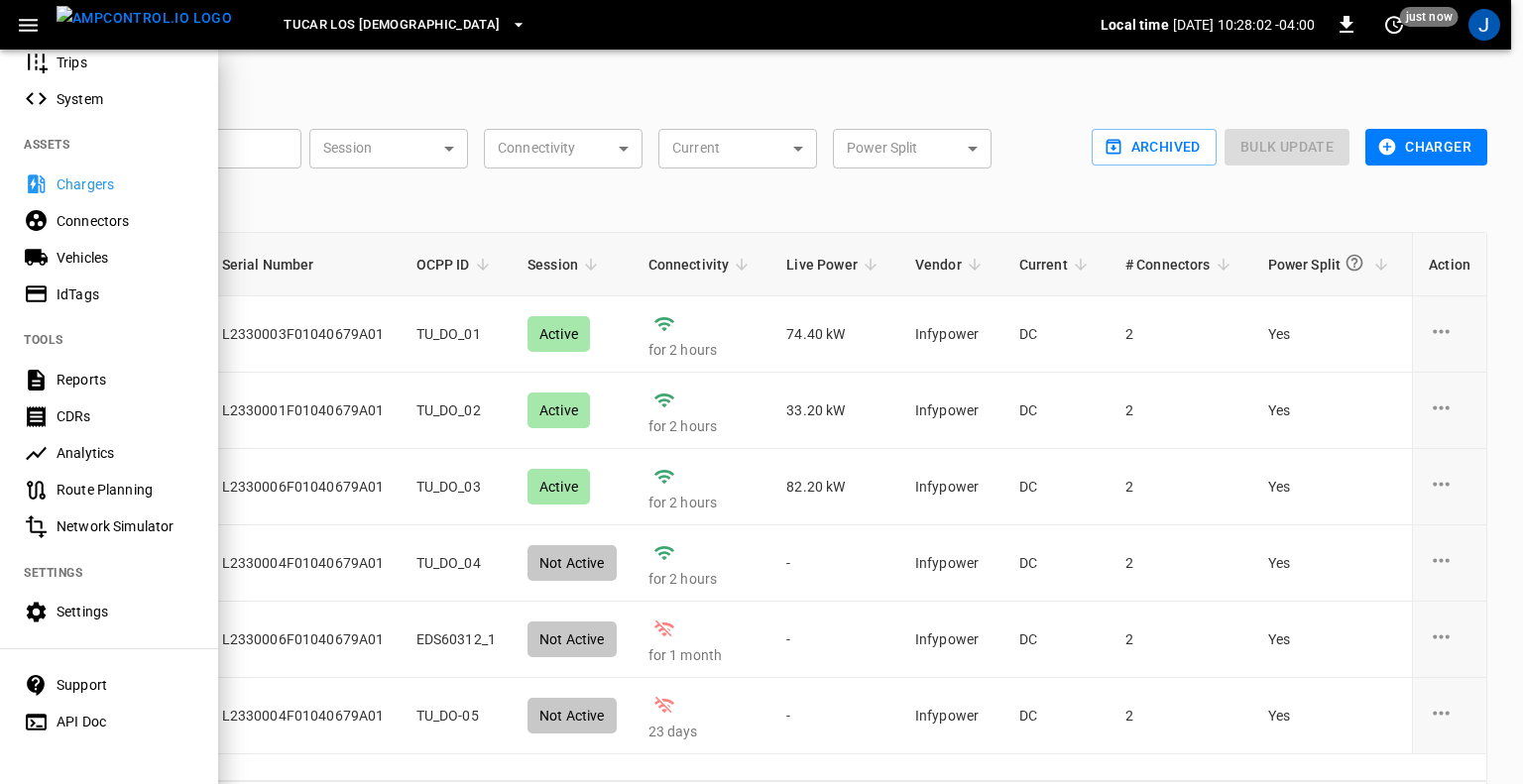 scroll, scrollTop: 344, scrollLeft: 0, axis: vertical 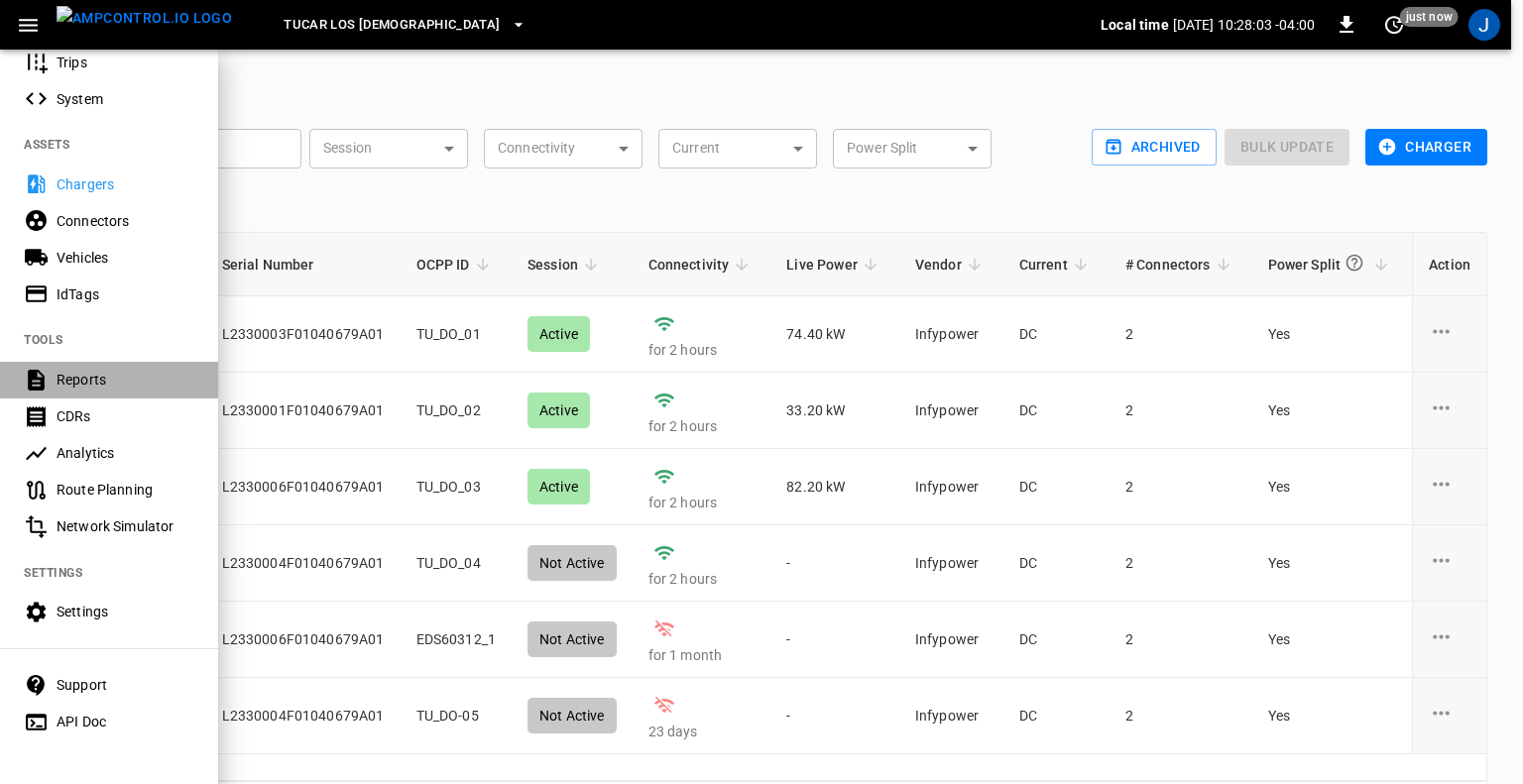 click on "Reports" at bounding box center [125, 380] 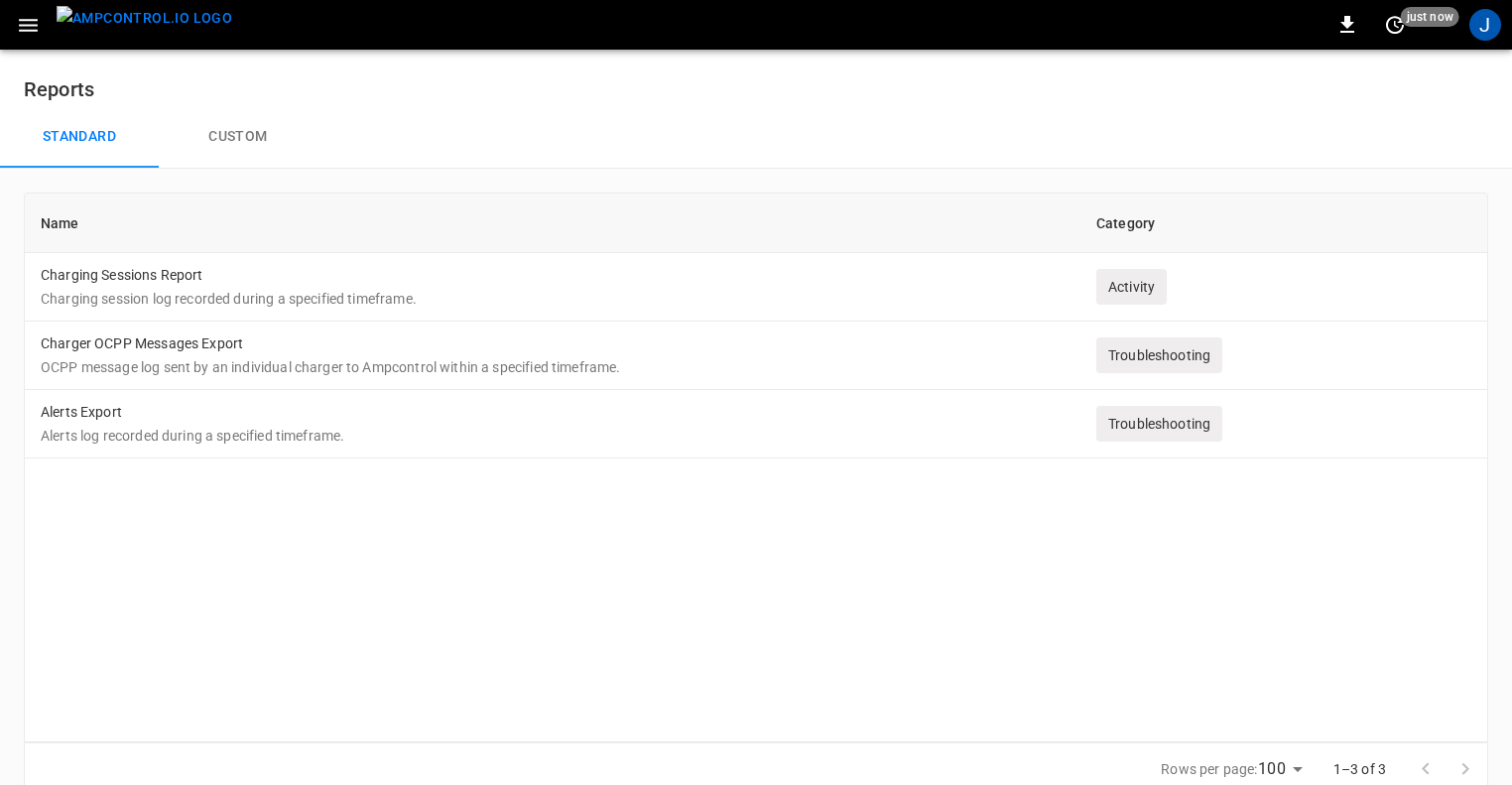 click 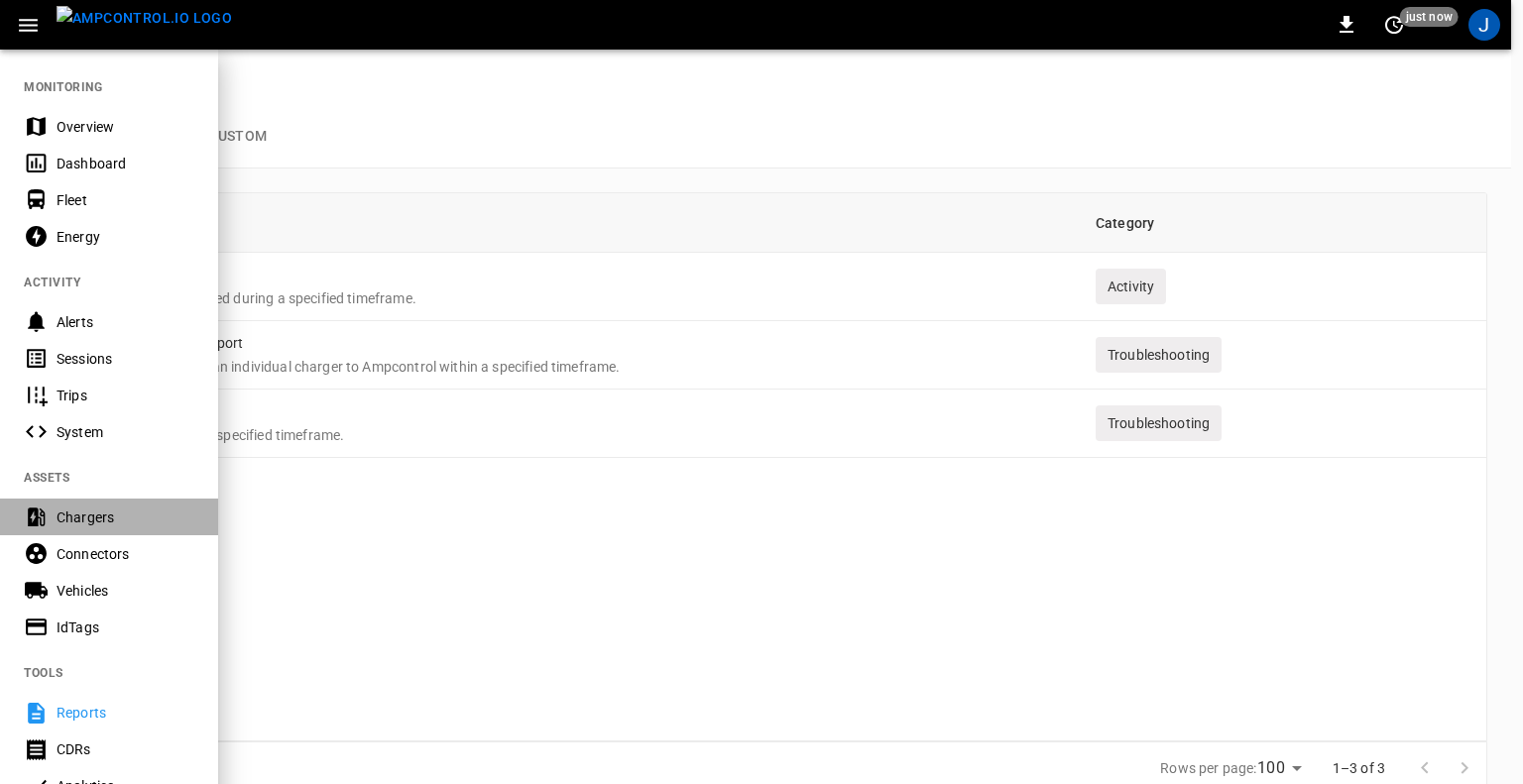 click on "Chargers" at bounding box center [125, 517] 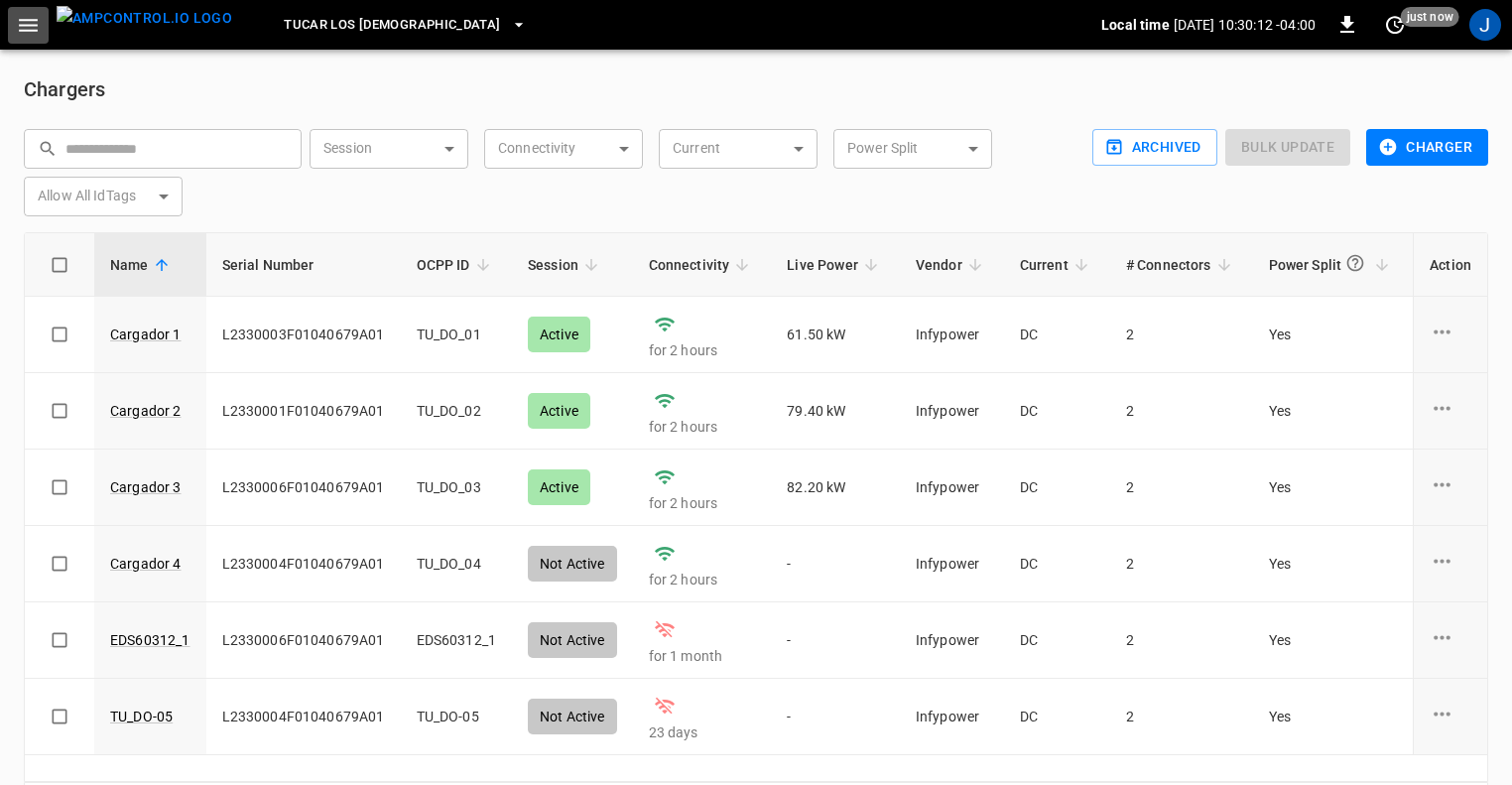 click 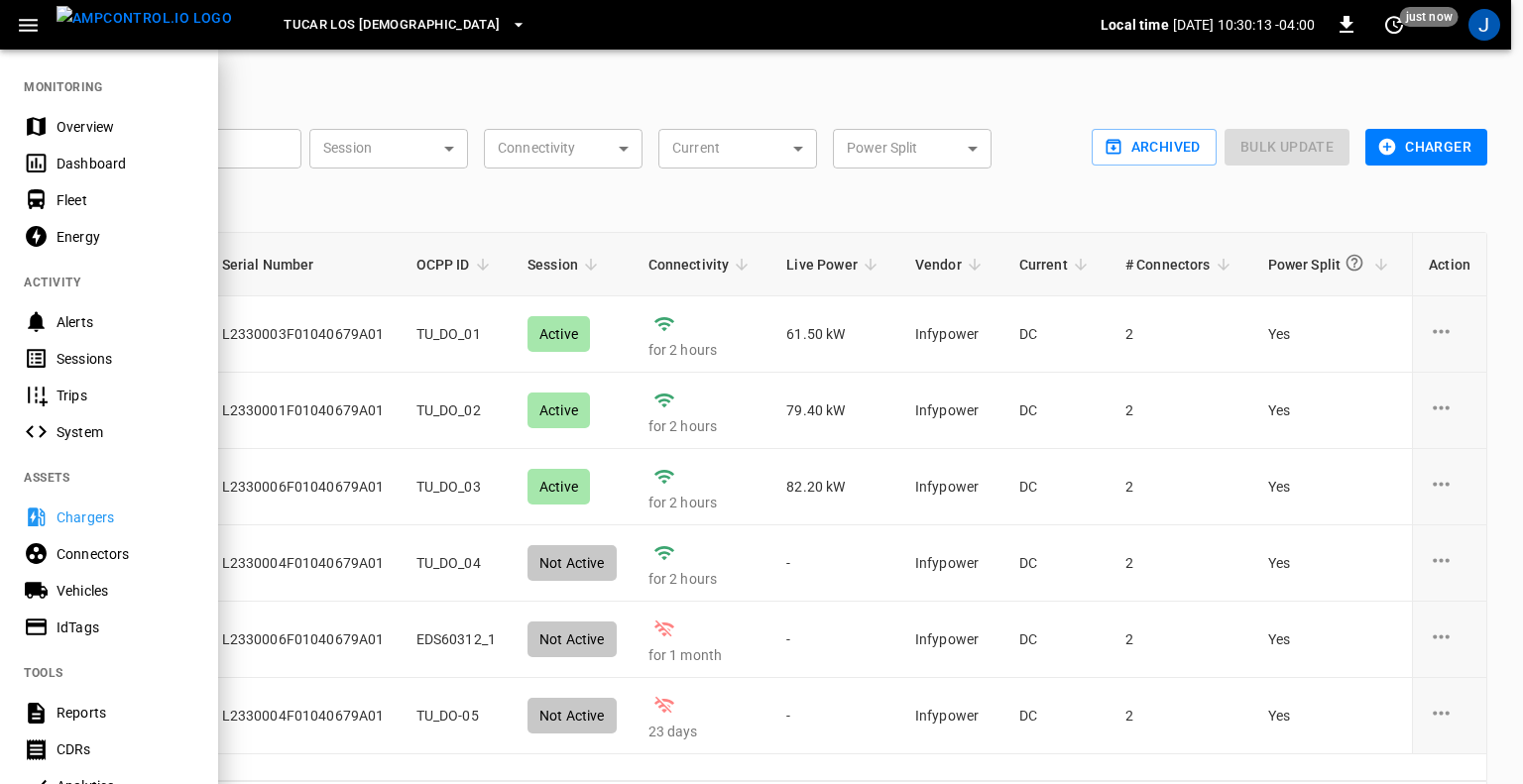 click on "Connectors" at bounding box center (125, 554) 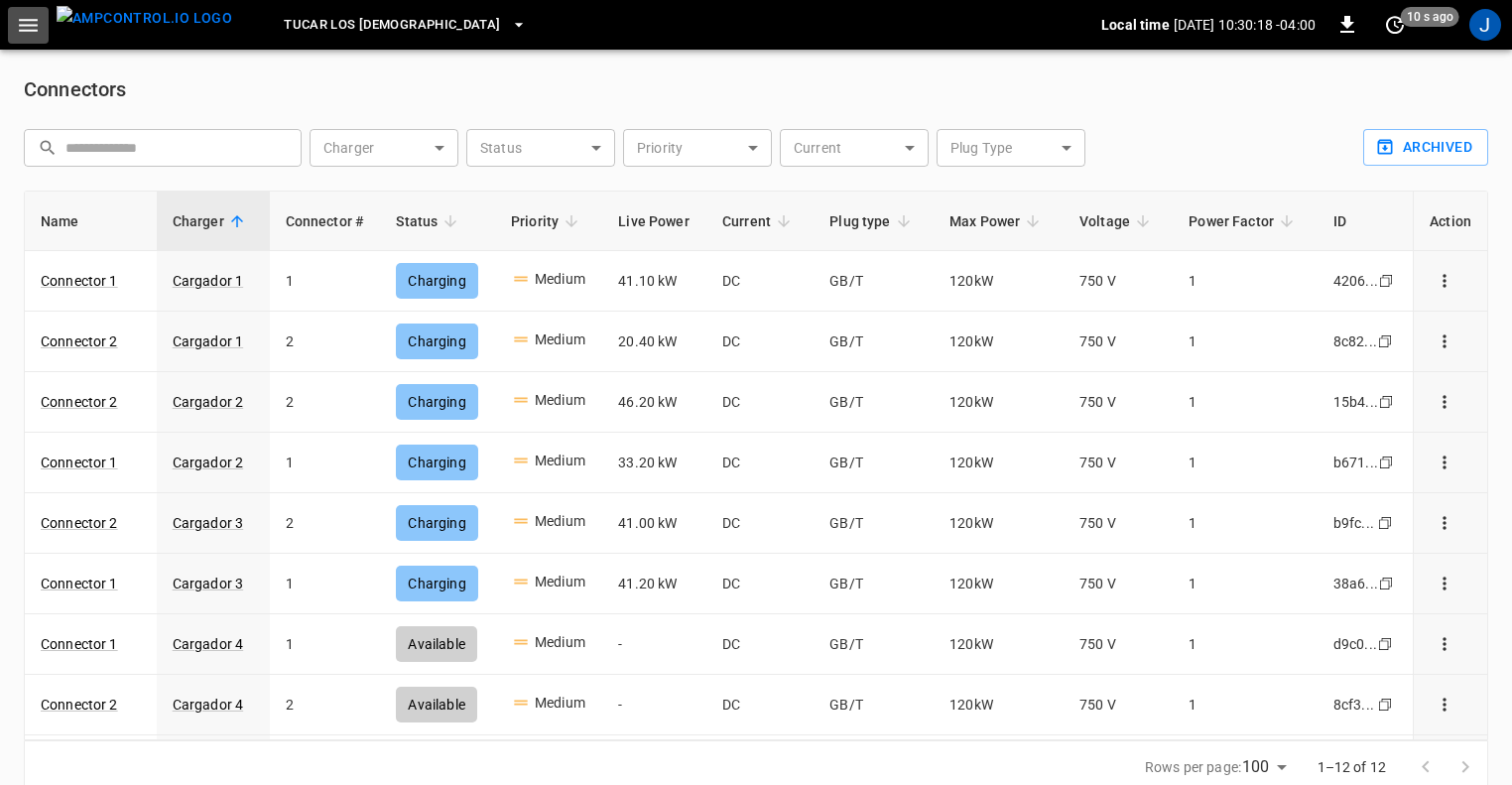 click 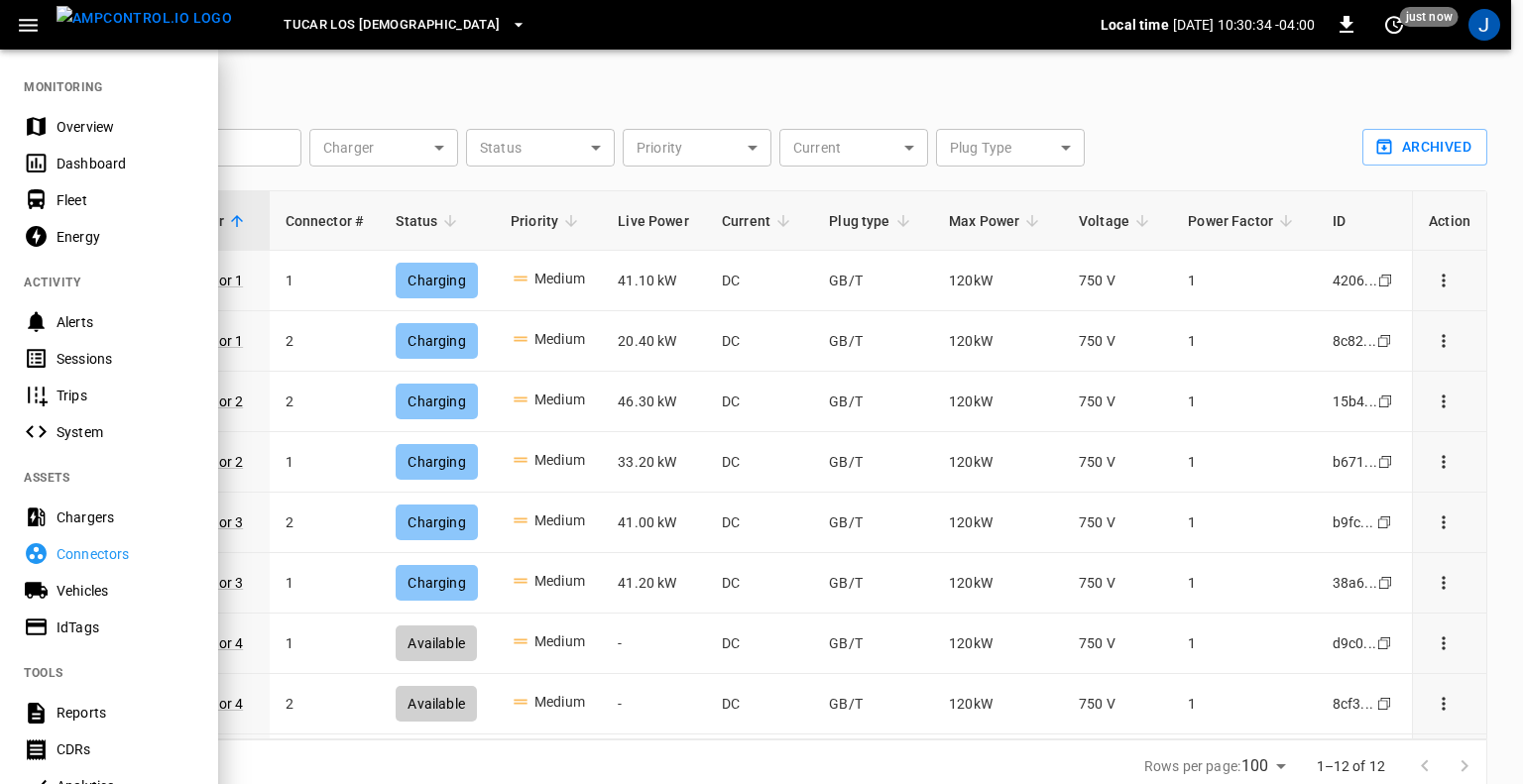 click on "Reports" at bounding box center [125, 713] 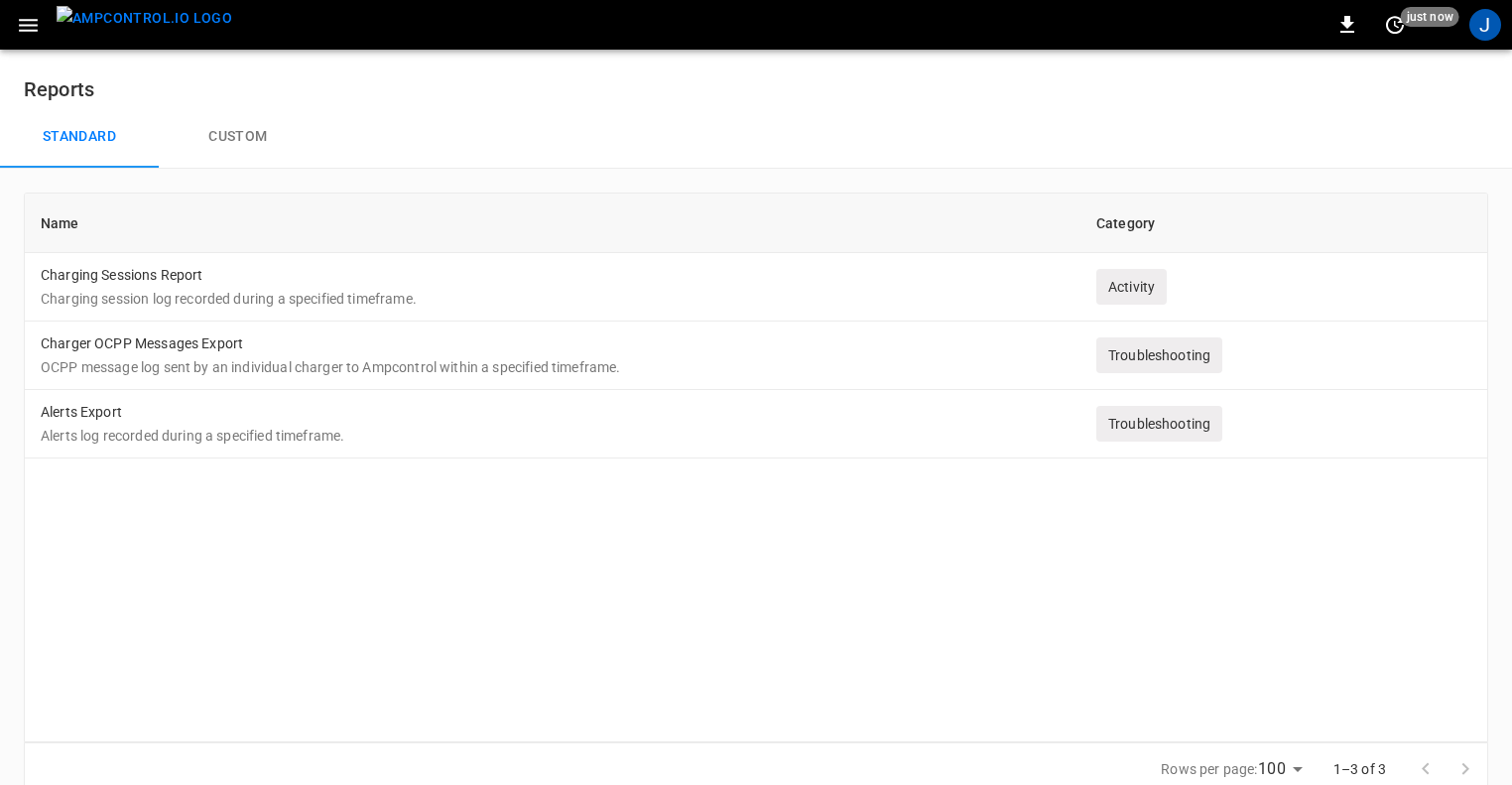 click on "Custom" at bounding box center [238, 137] 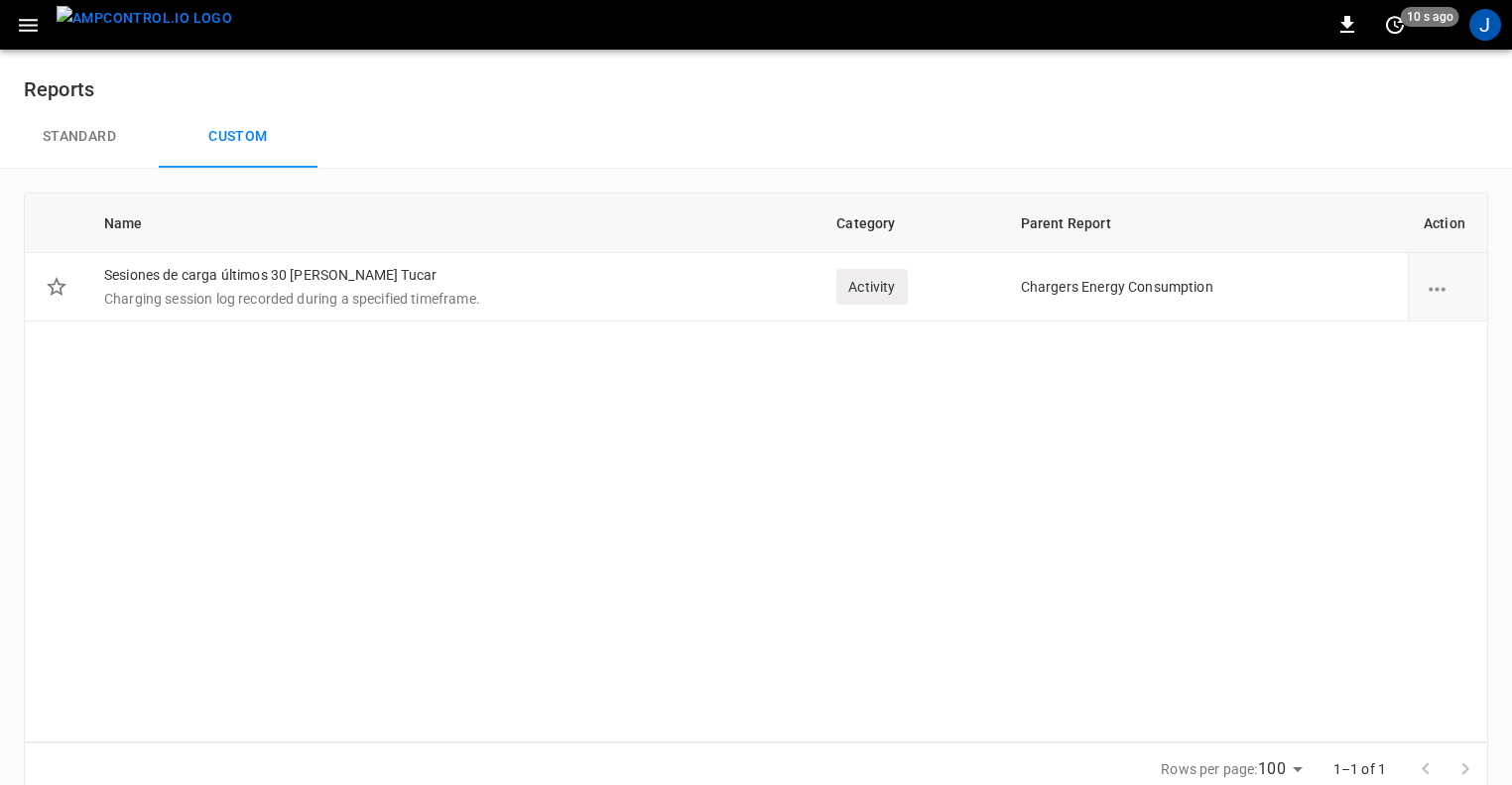 click on "Standard" at bounding box center [79, 137] 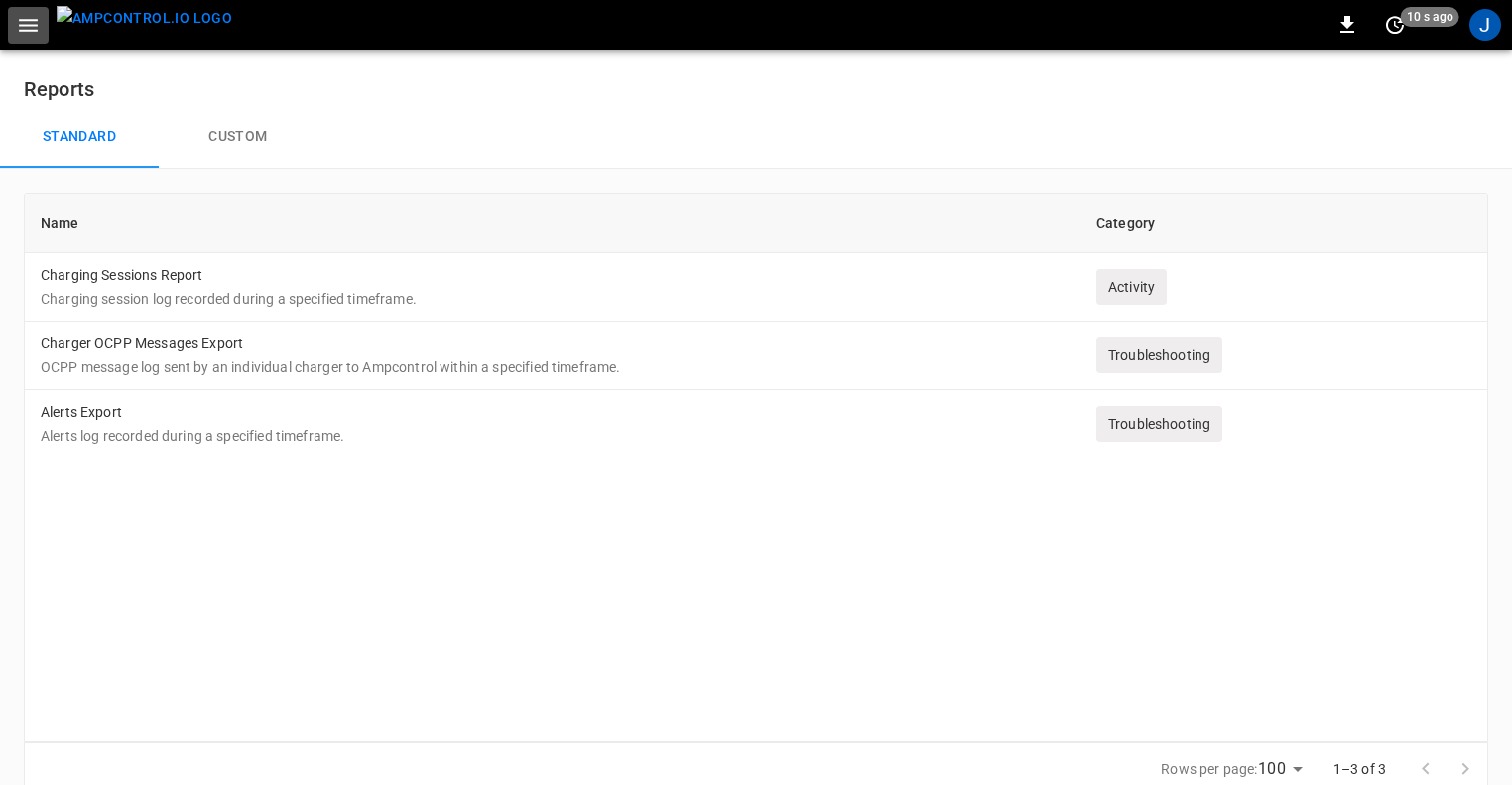 click 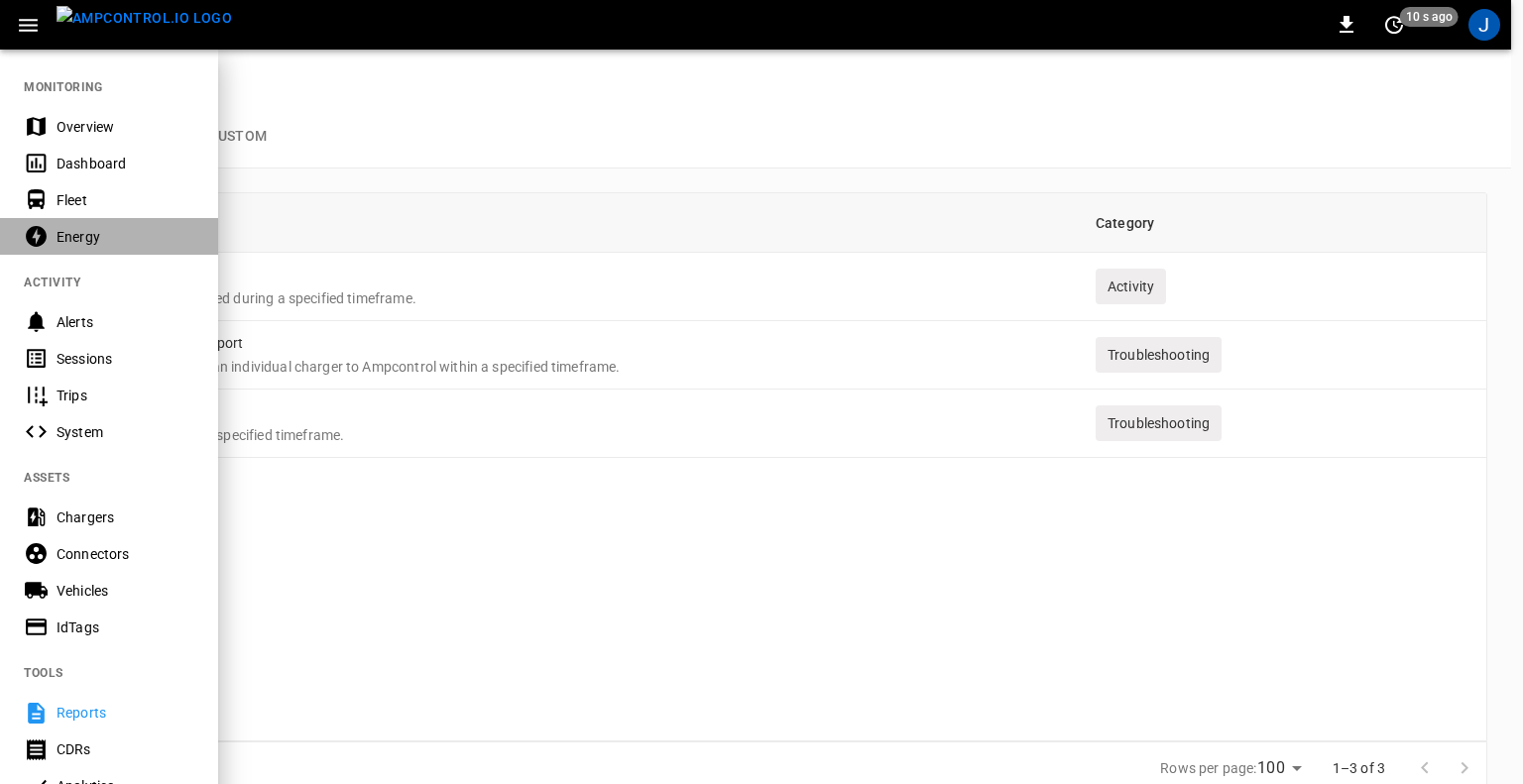 click on "Energy" at bounding box center (125, 237) 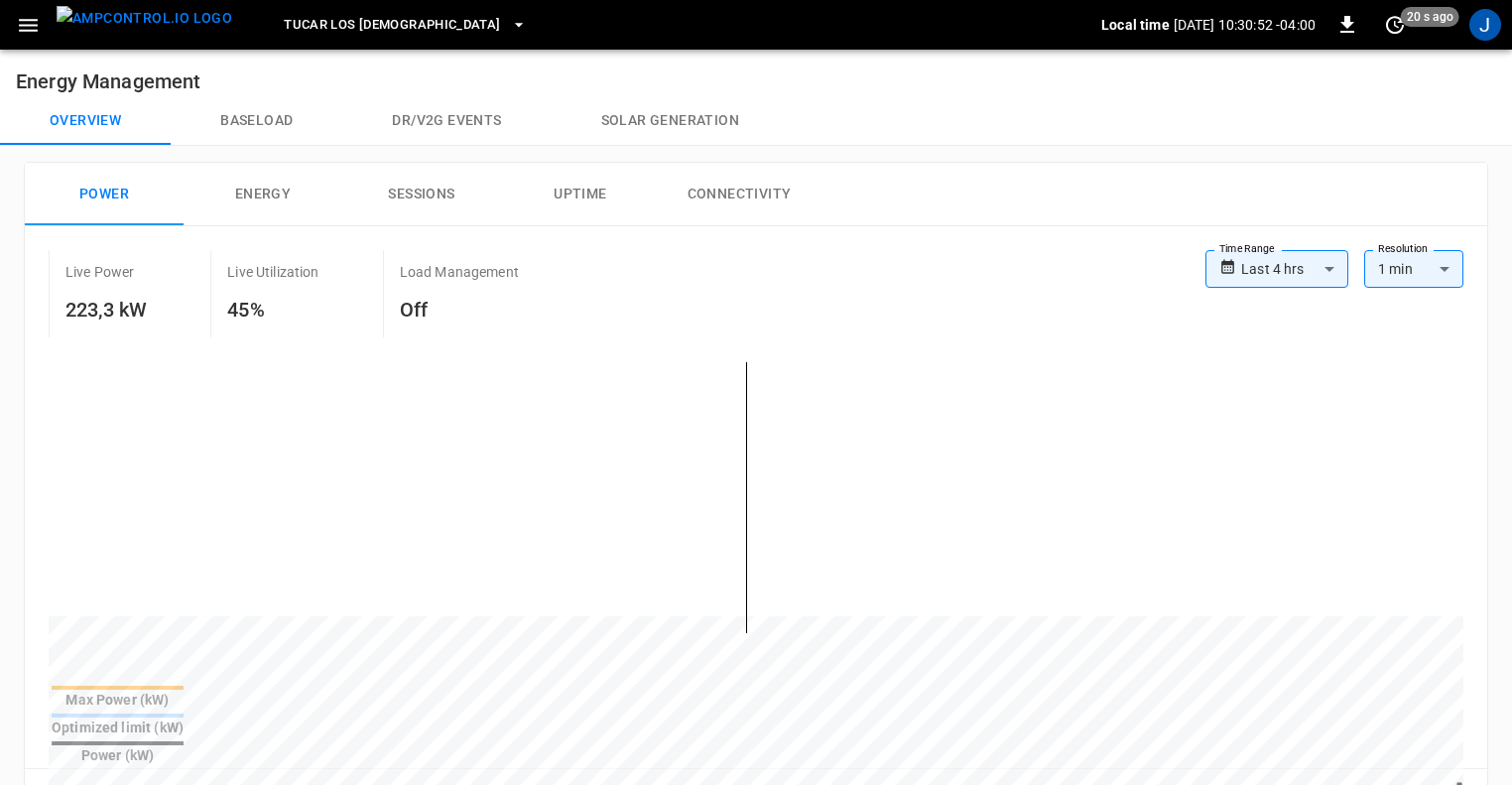 click on "Uptime" at bounding box center [580, 195] 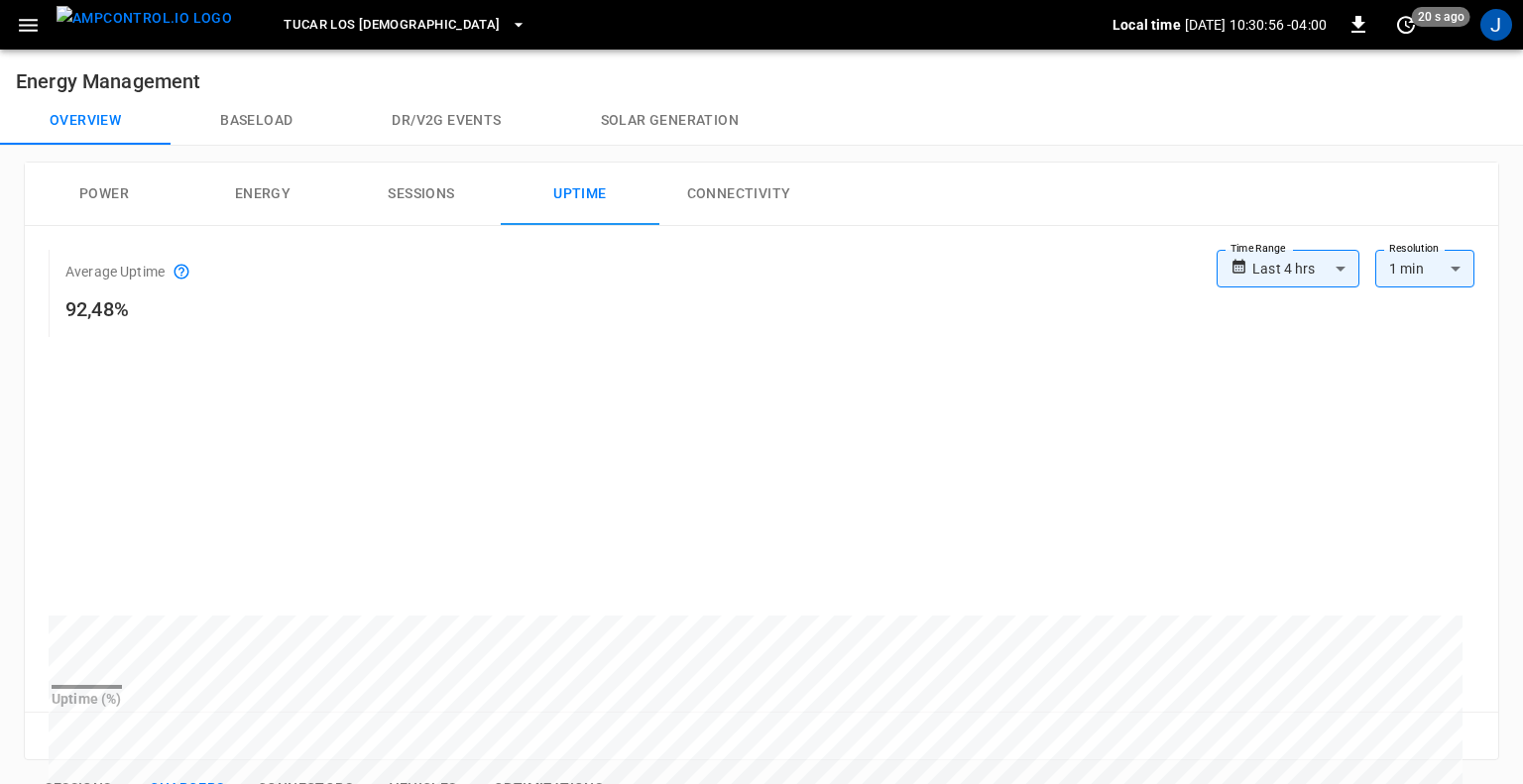 click on "**********" at bounding box center [762, 753] 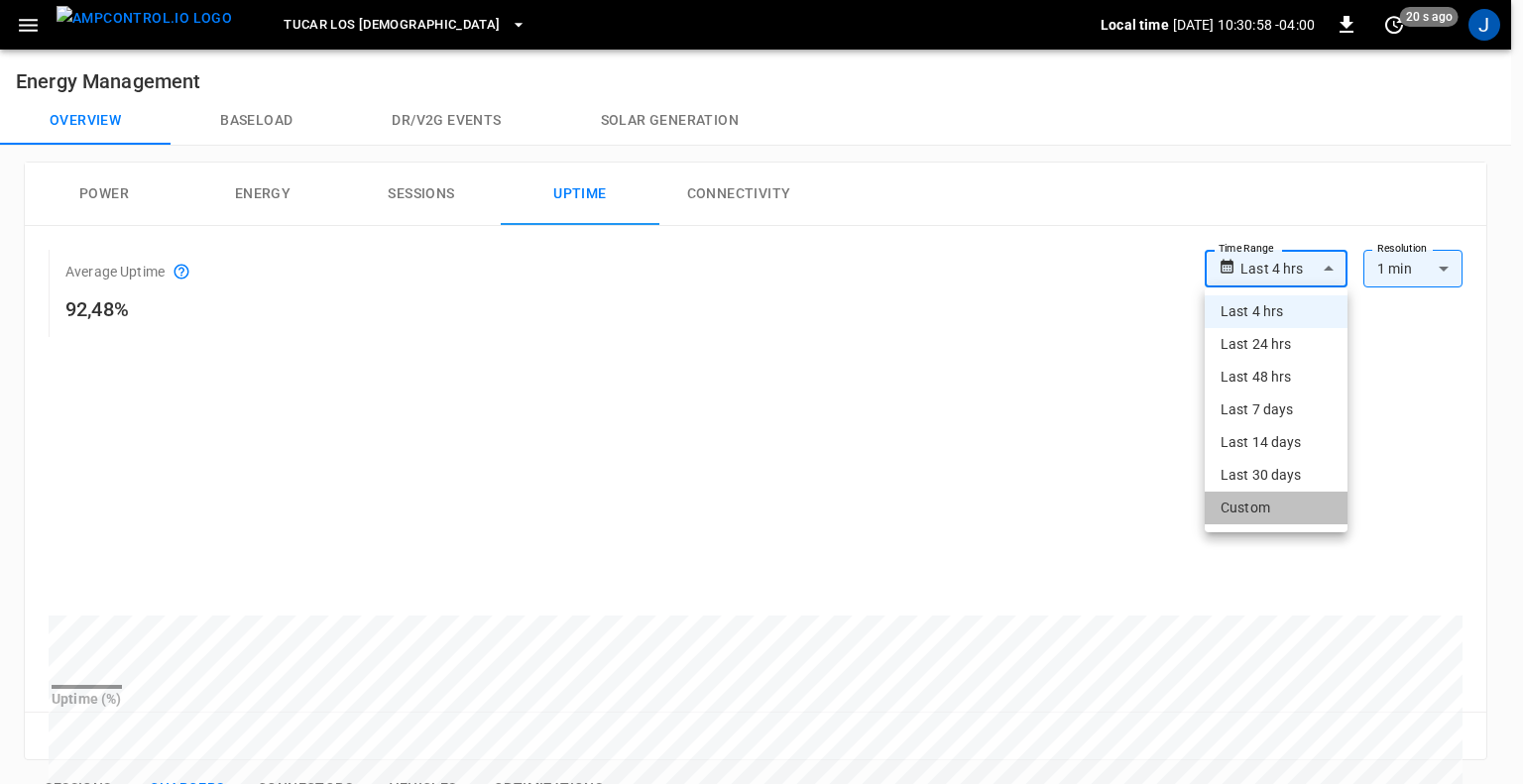 click on "Custom" at bounding box center (1276, 507) 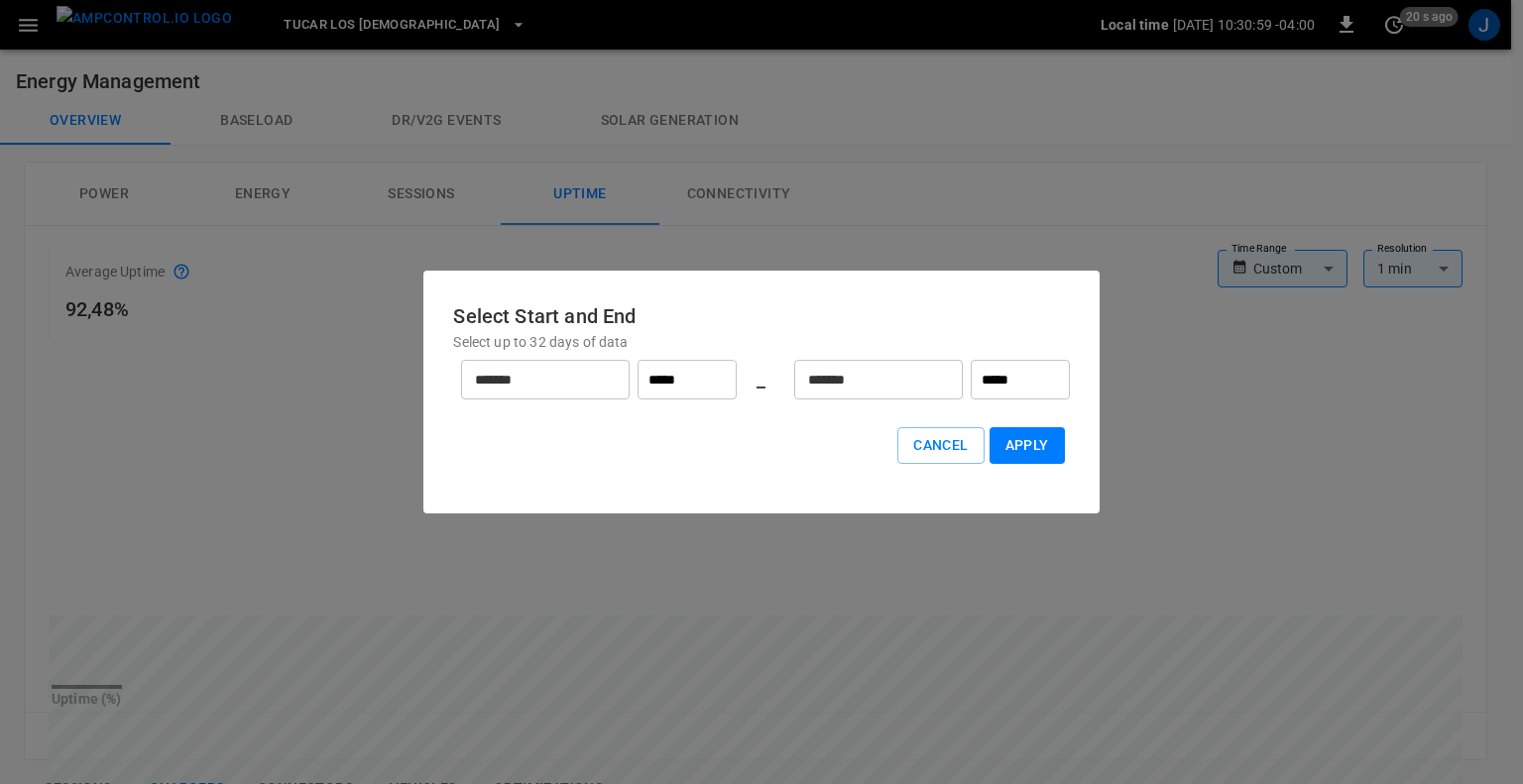 click on "*******" at bounding box center [534, 380] 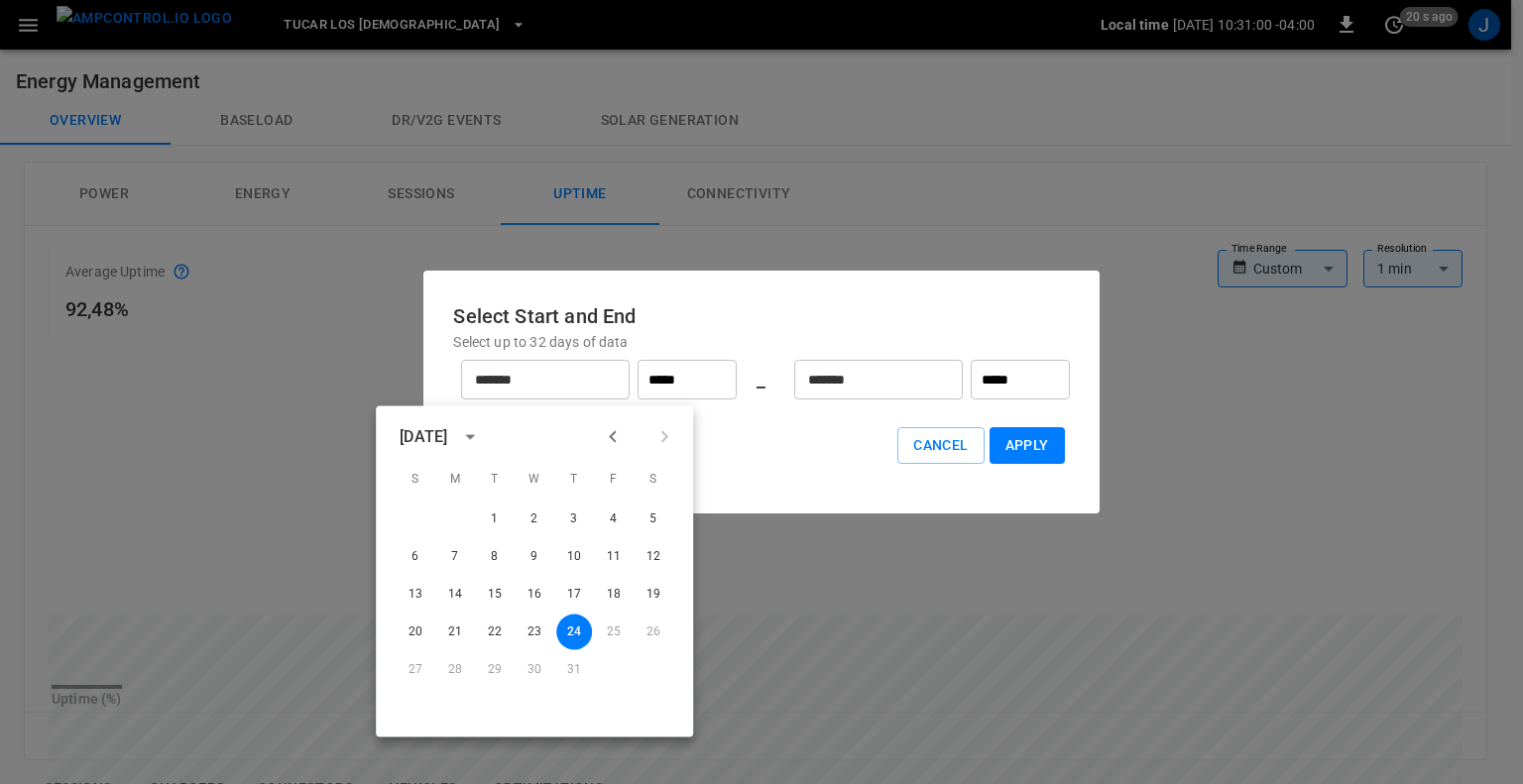 click 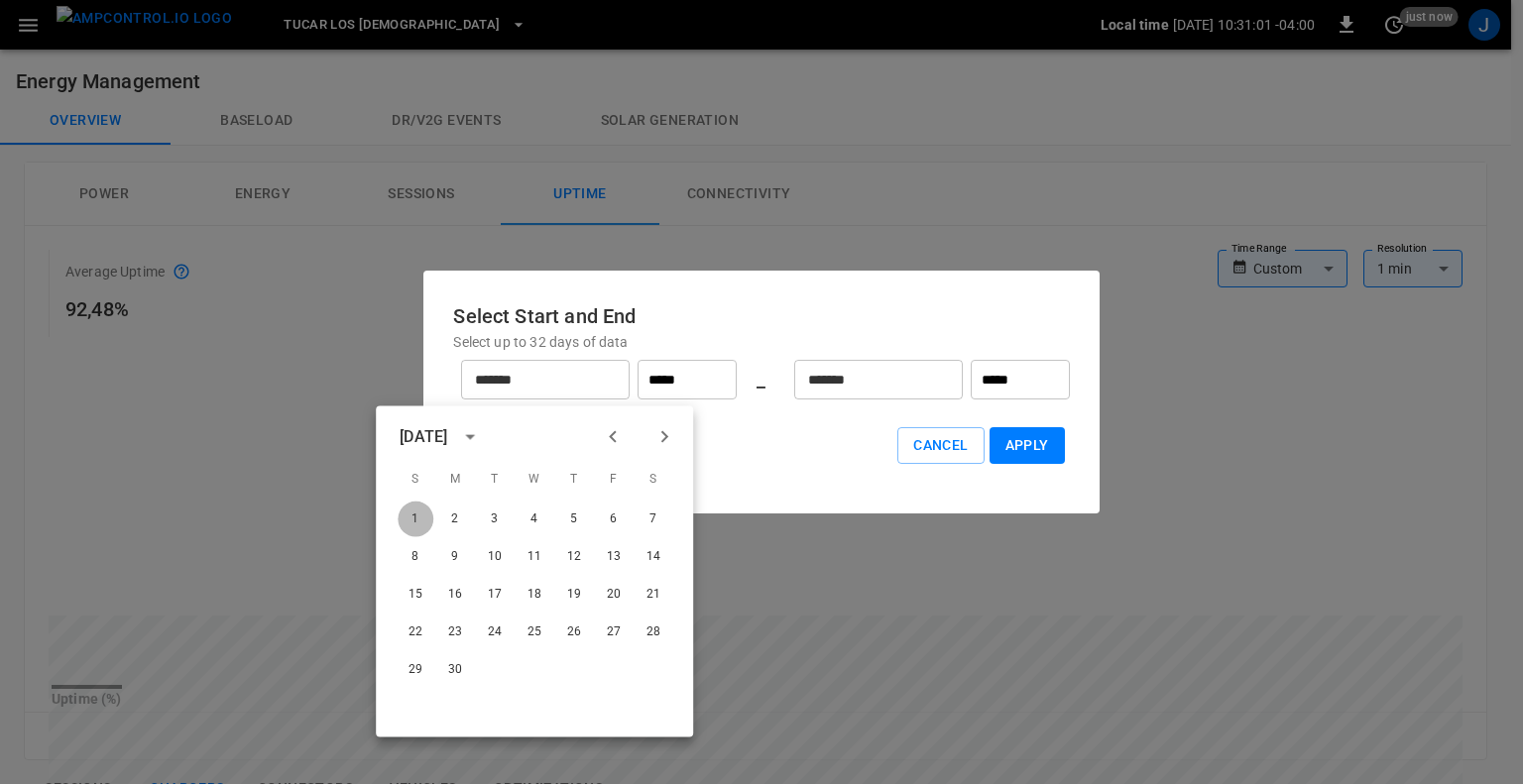 click on "1" at bounding box center (415, 519) 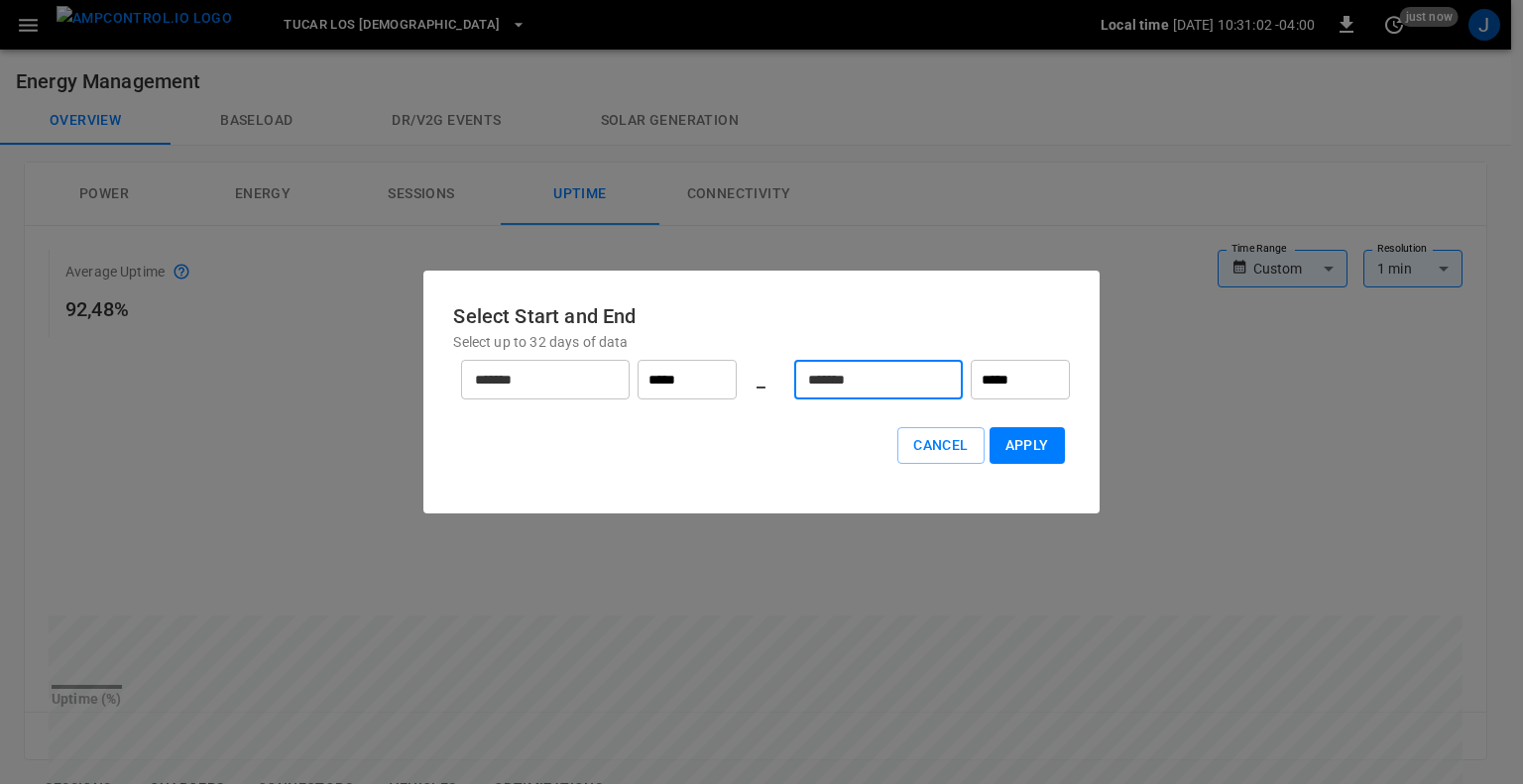 click on "*******" at bounding box center [868, 380] 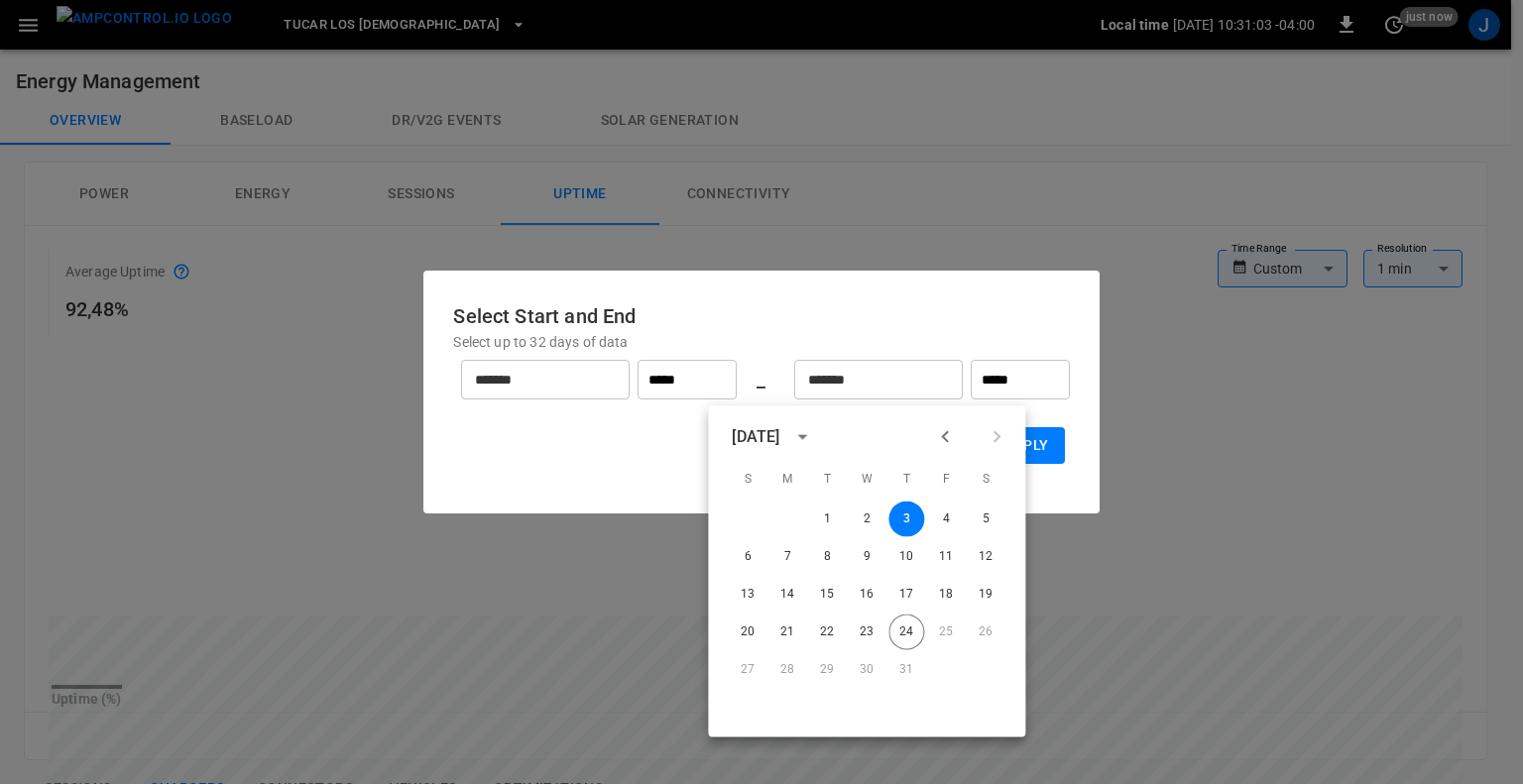 click 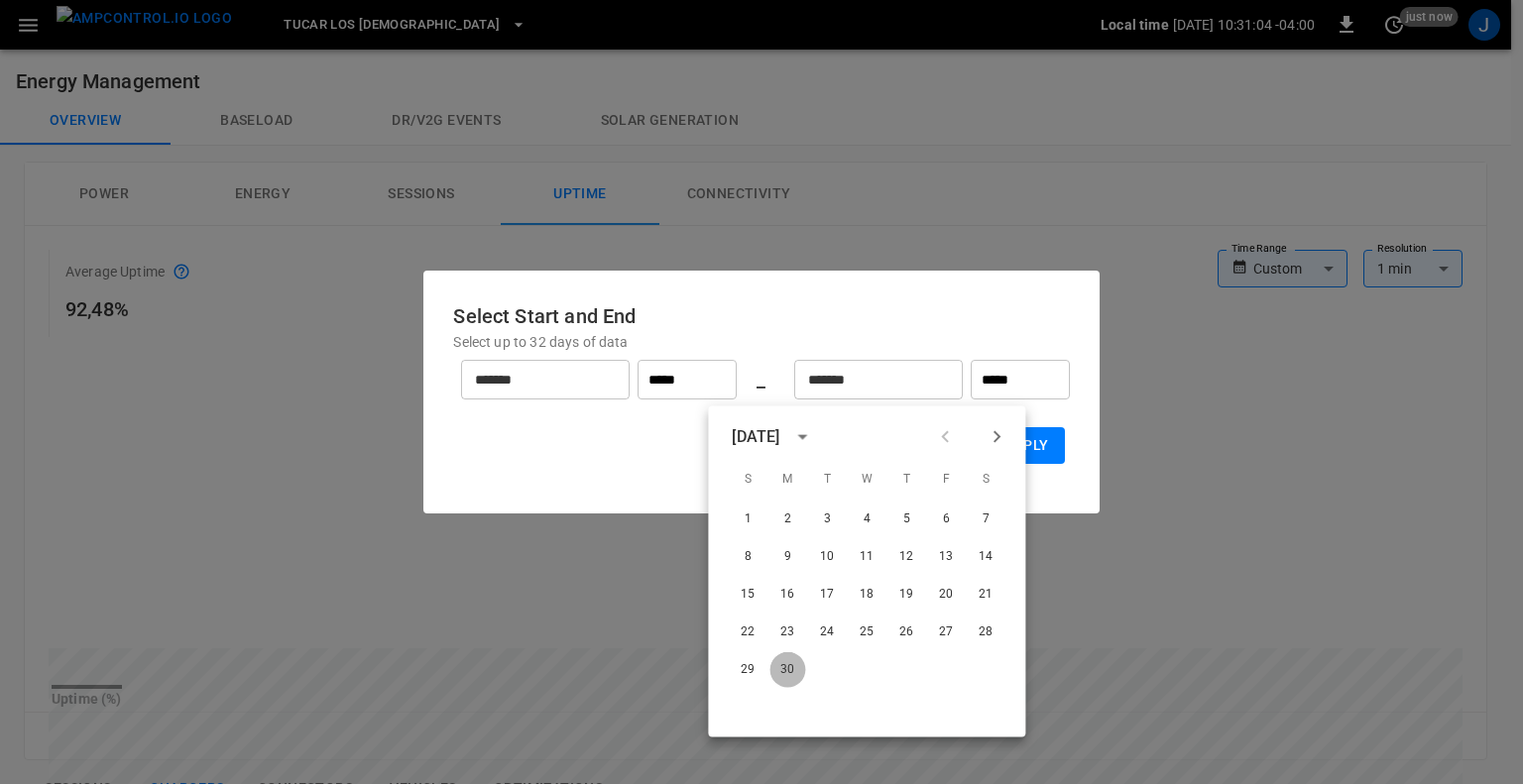 click on "30" at bounding box center [787, 670] 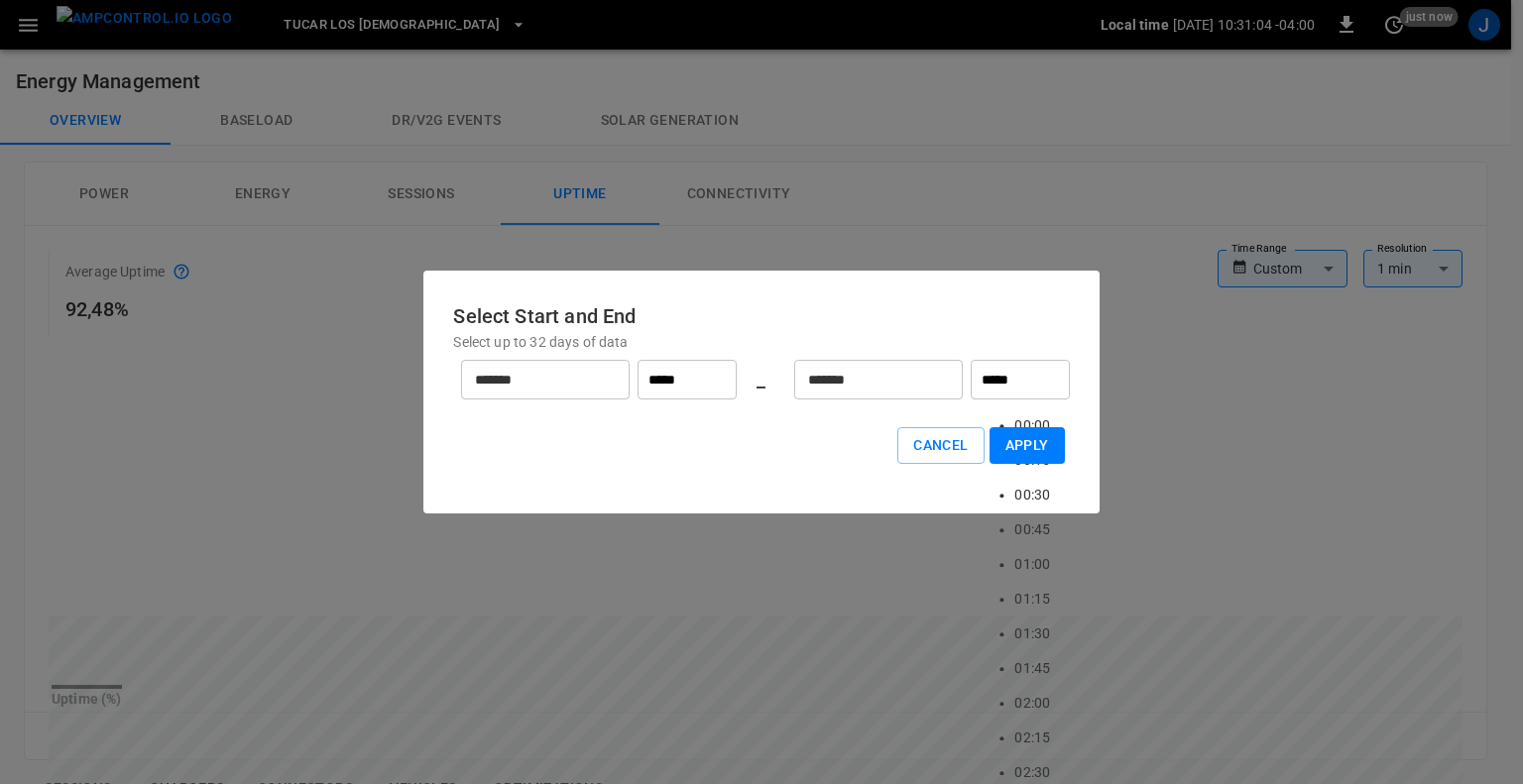 scroll, scrollTop: 1371, scrollLeft: 0, axis: vertical 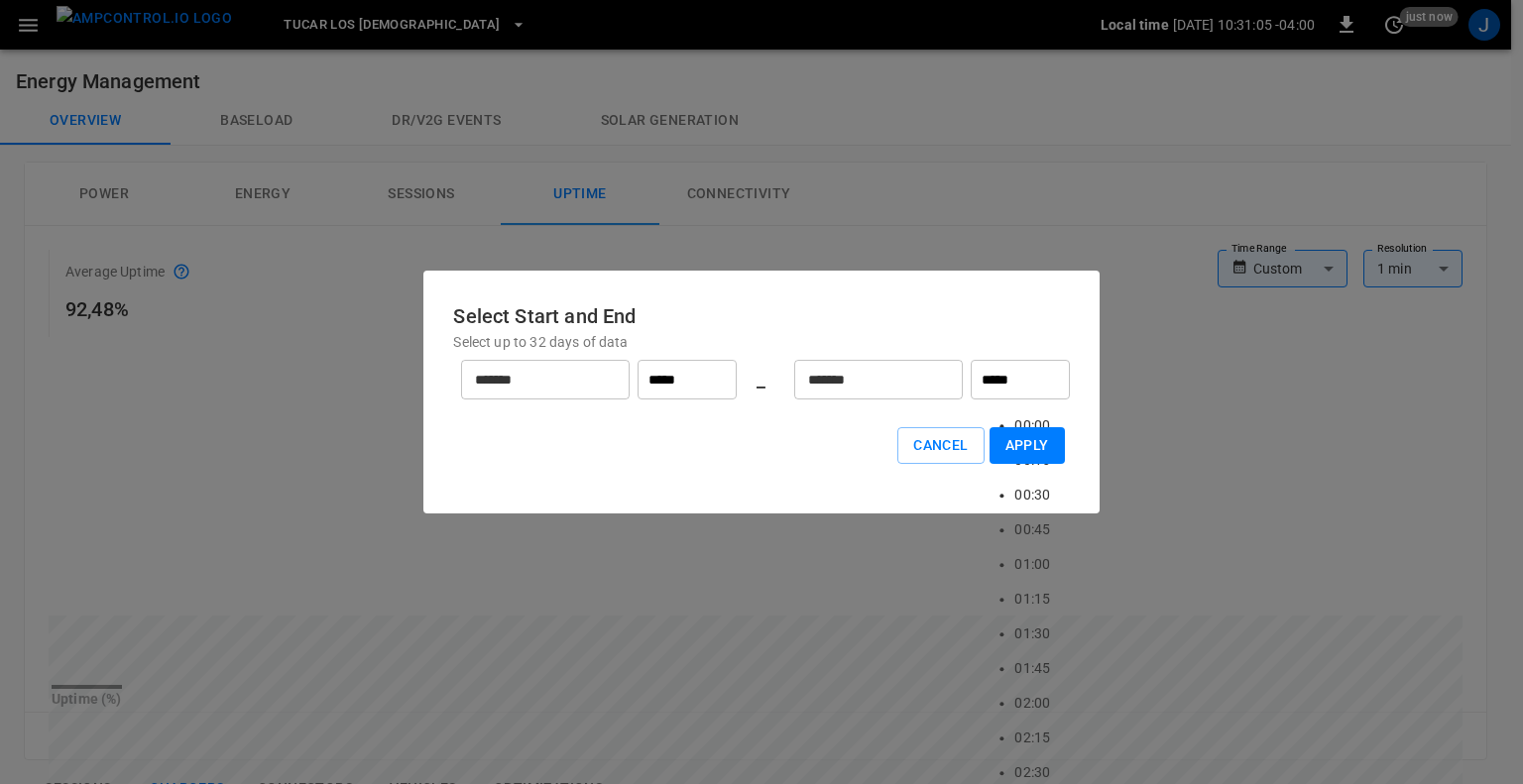 drag, startPoint x: 1028, startPoint y: 381, endPoint x: 965, endPoint y: 374, distance: 63.387696 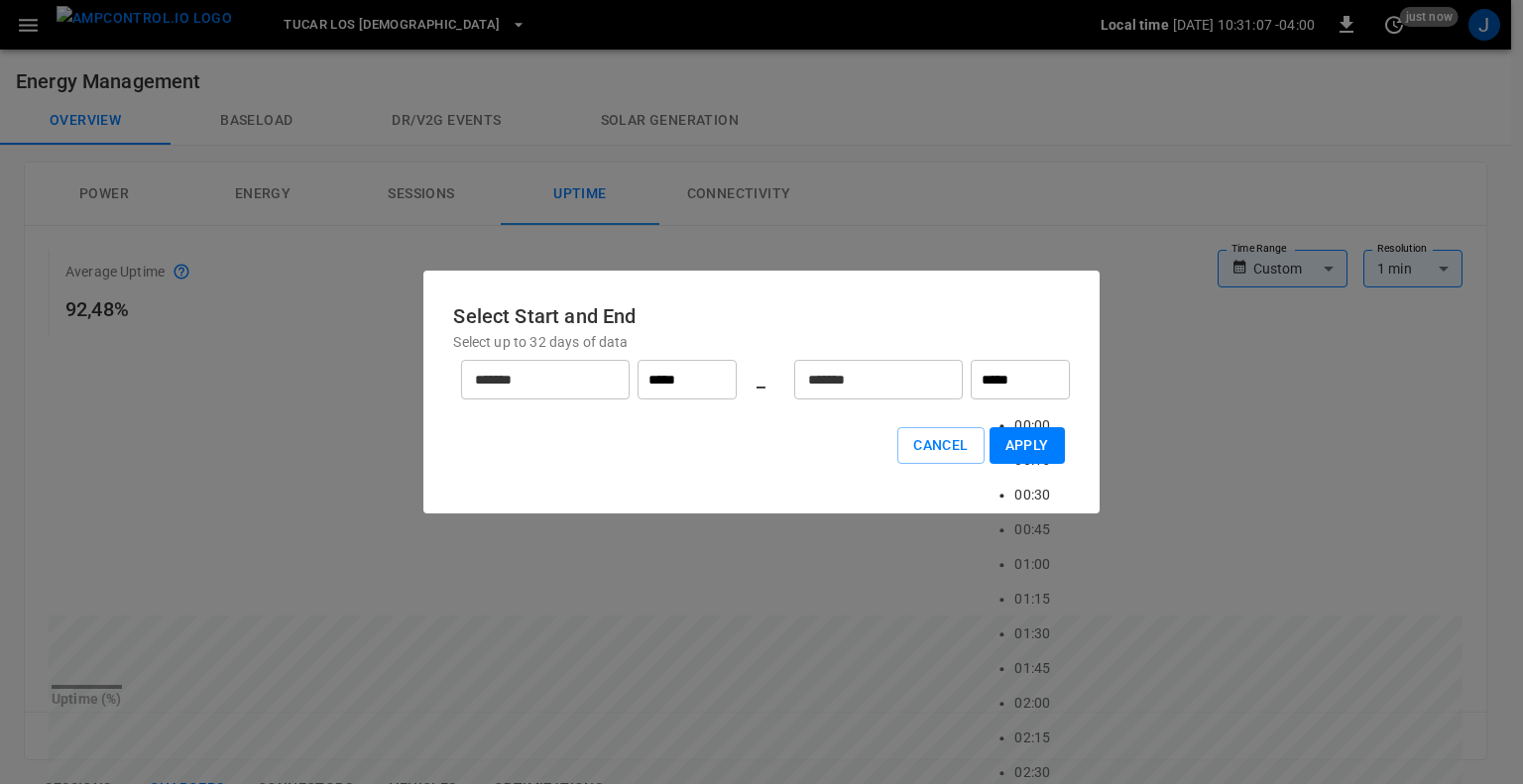 type on "*****" 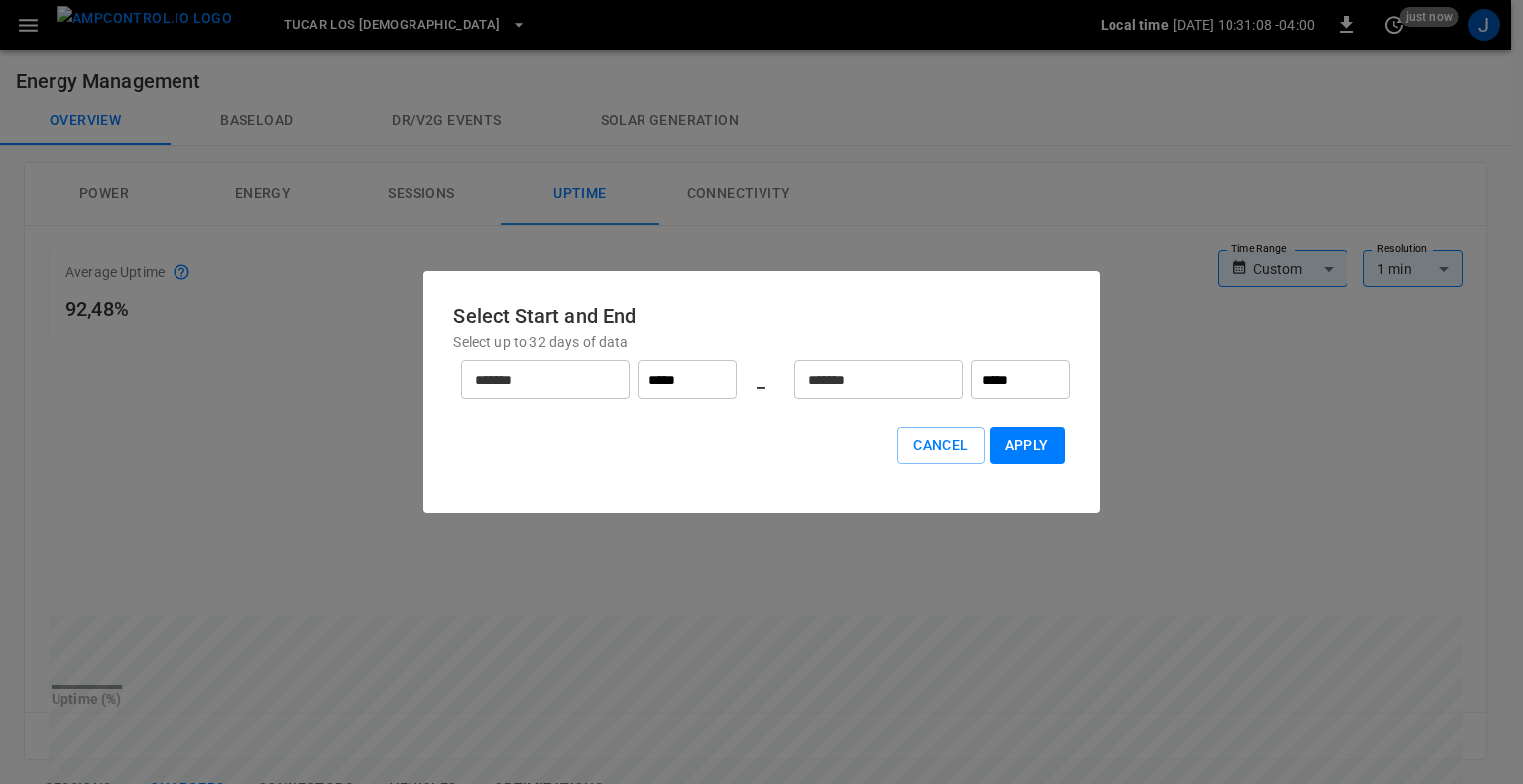 click on "Apply" at bounding box center (1027, 445) 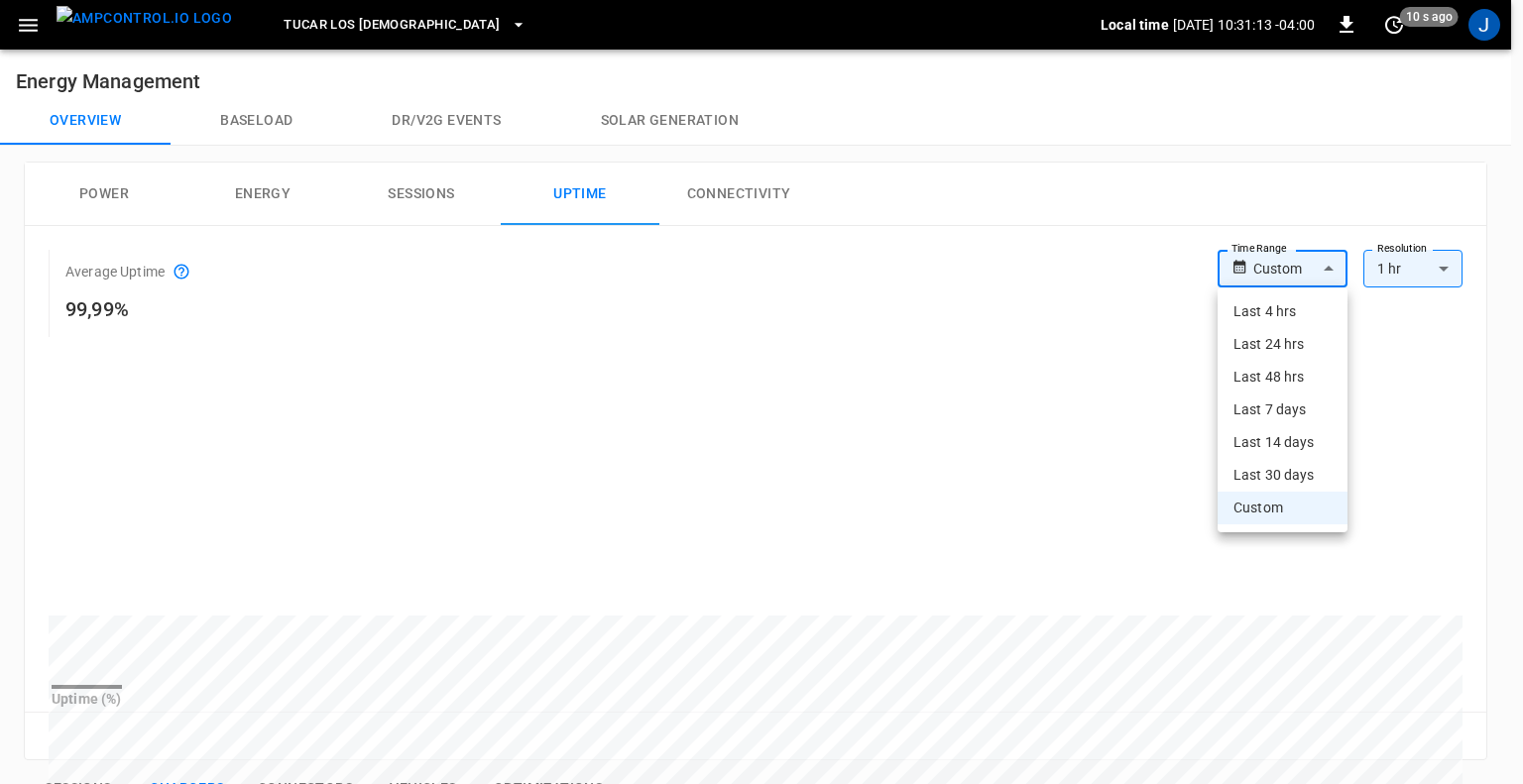 click on "TUCAR LOS DOMINICOS Local time [DATE] 10:31:13 -04:00 0 10 s ago J Energy Management Overview Baseload Dr/V2G events Solar generation Power Energy Sessions Uptime Connectivity Average Uptime 99,99% Time Range Custom ****** Time Range Resolution 1 hr ** Resolution Uptime (%) Reset zoom Sessions Chargers Connectors Vehicles Optimizations ​ ​ Session ​ Session Connectivity ​ Connectivity Current ​ Current Power Split ​ Power Split Allow All IdTags ​ Allow All IdTags Name Serial Number OCPP ID Session Connectivity Live Power Vendor Current # Connectors Power Split Max Power Allow All IdTags Variable Capacity Firmware Version Connection Security ID Action Cargador 1 L2330003F01040679A01 TU_DO_01 Active for 2 hours 61.50 kW Infypower DC 2 Yes 120  kW   True None N5.2,8.47A10,1.21&1.15,``` TLS Encrypted d299 ... Copy Cargador 2 L2330001F01040679A01 TU_DO_02 Active for 2 hours 79.70 kW Infypower DC 2 Yes 120  kW   True None N5.2,8.47A10,1.21&1.15,``` TLS Encrypted 015b ... Copy Cargador 3 TU_DO_03 2" at bounding box center [762, 753] 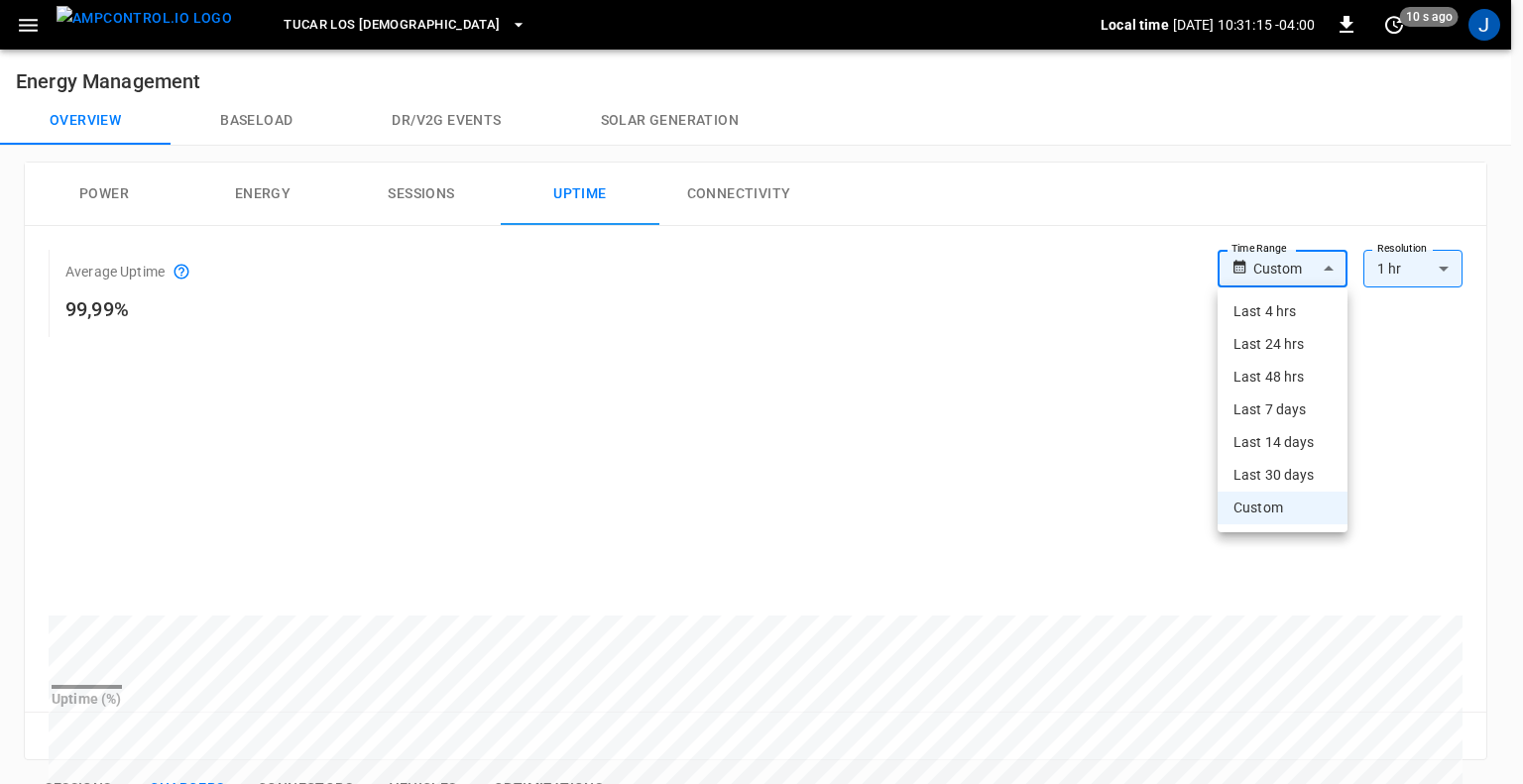 click on "Custom" at bounding box center [1282, 507] 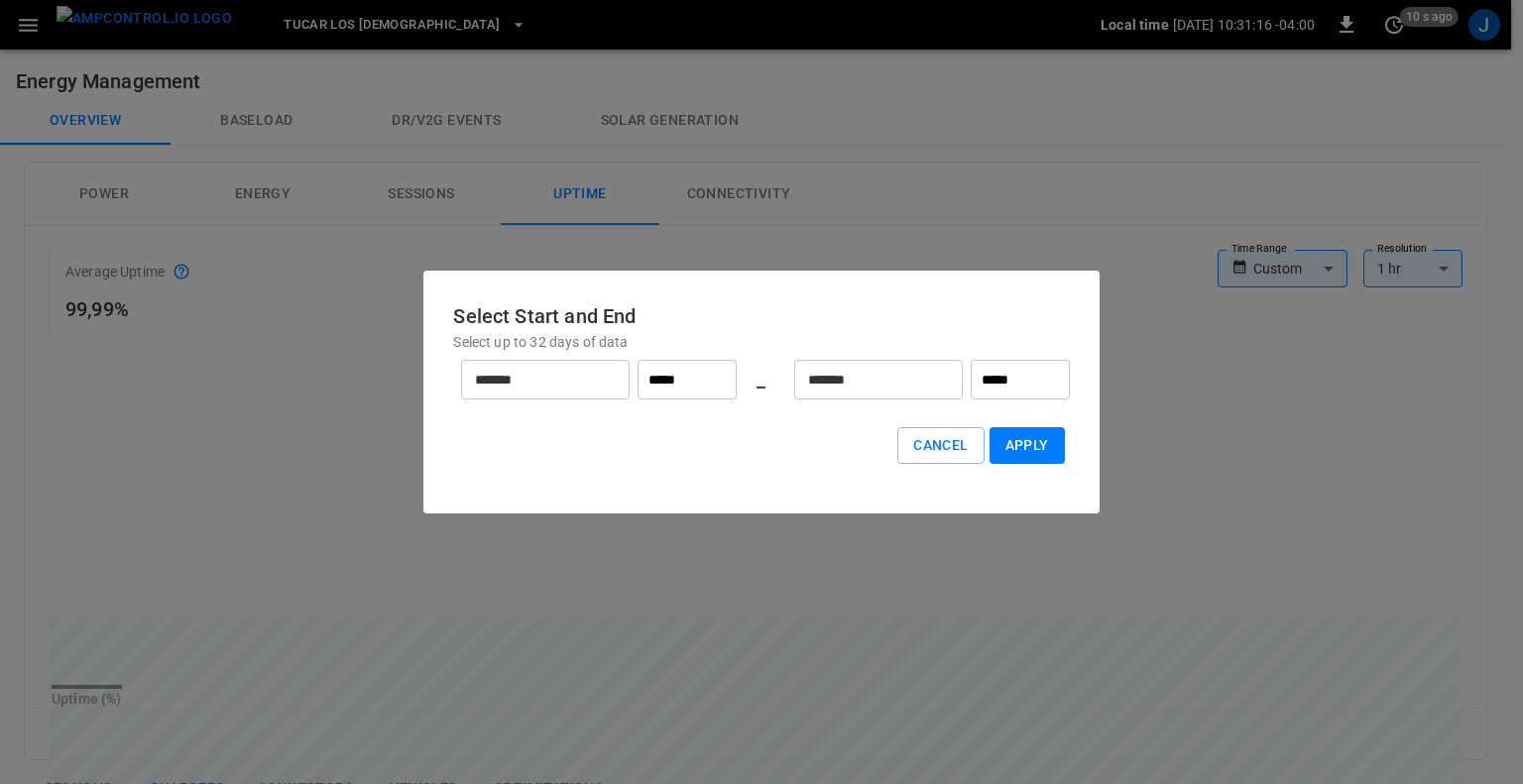 click on "*******" at bounding box center [534, 380] 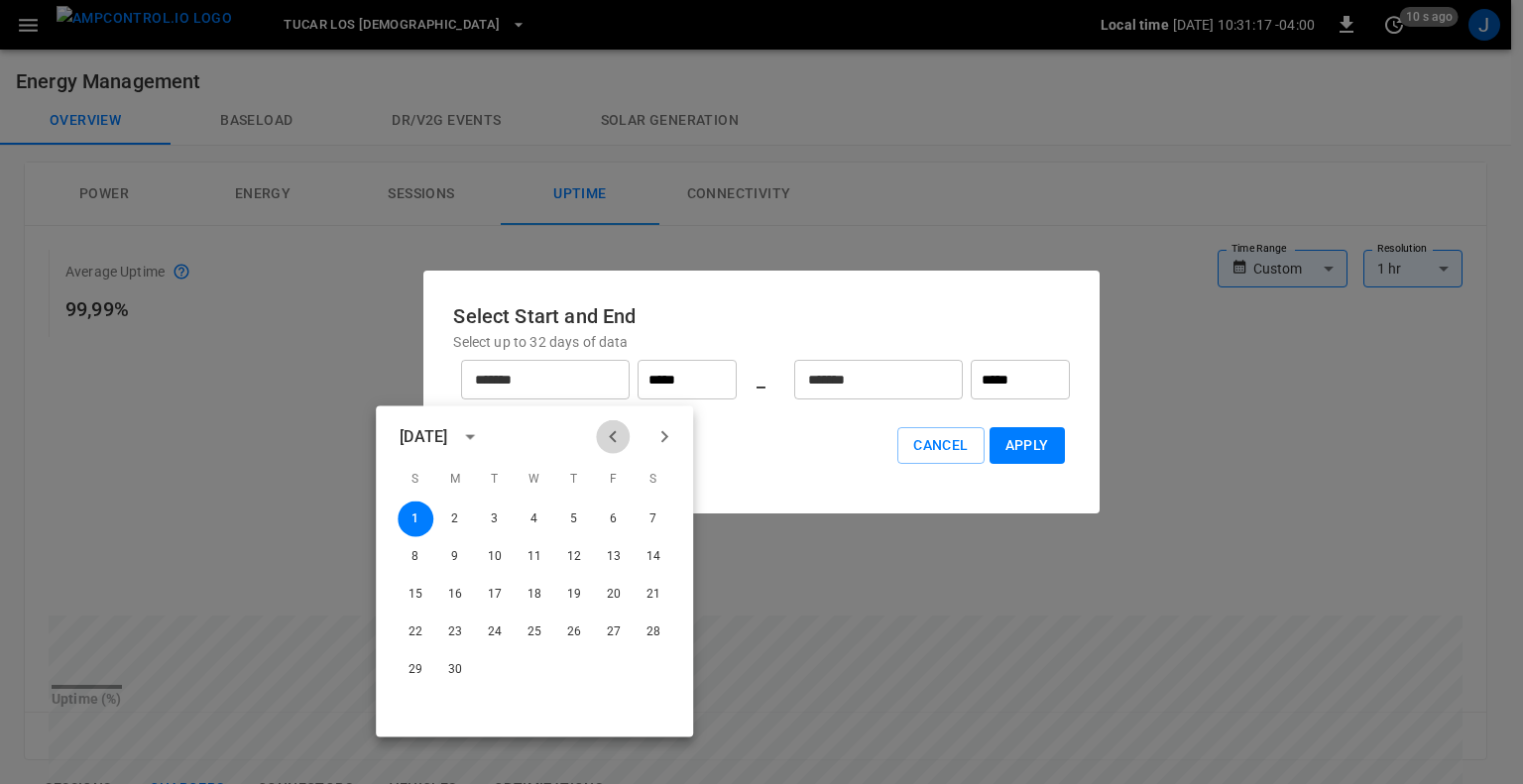 click 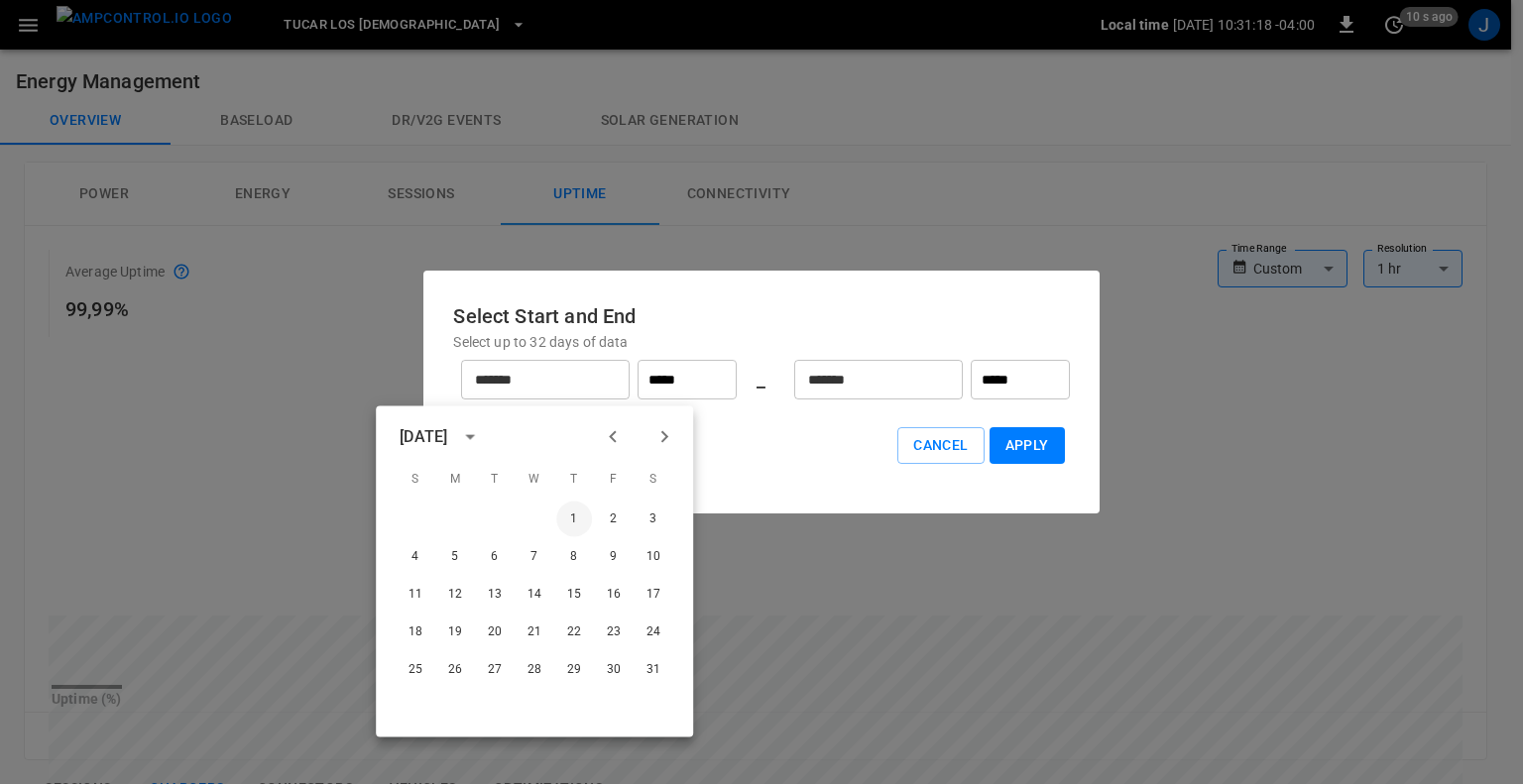 click on "1" at bounding box center [574, 519] 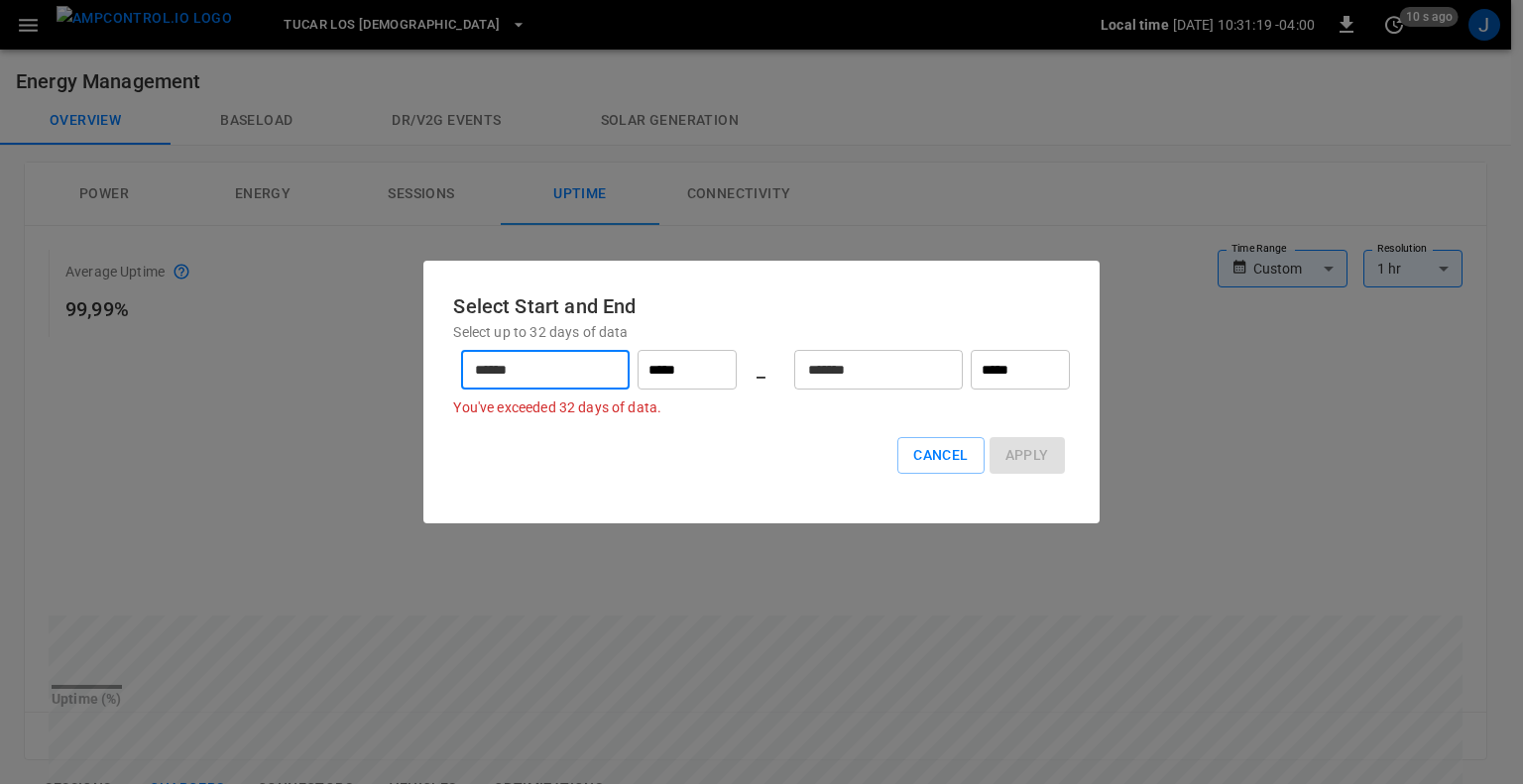 click on "*******" at bounding box center (868, 370) 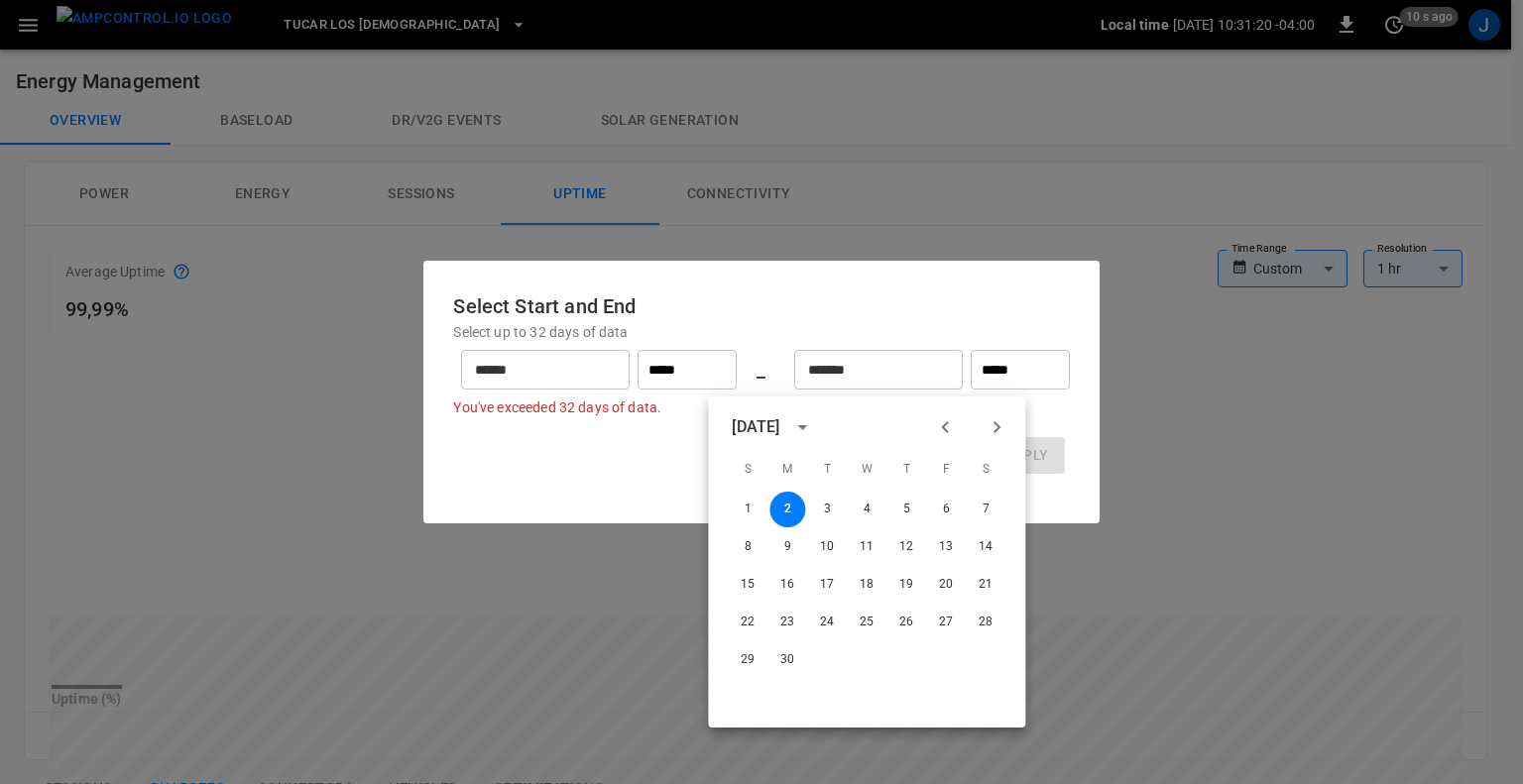 click 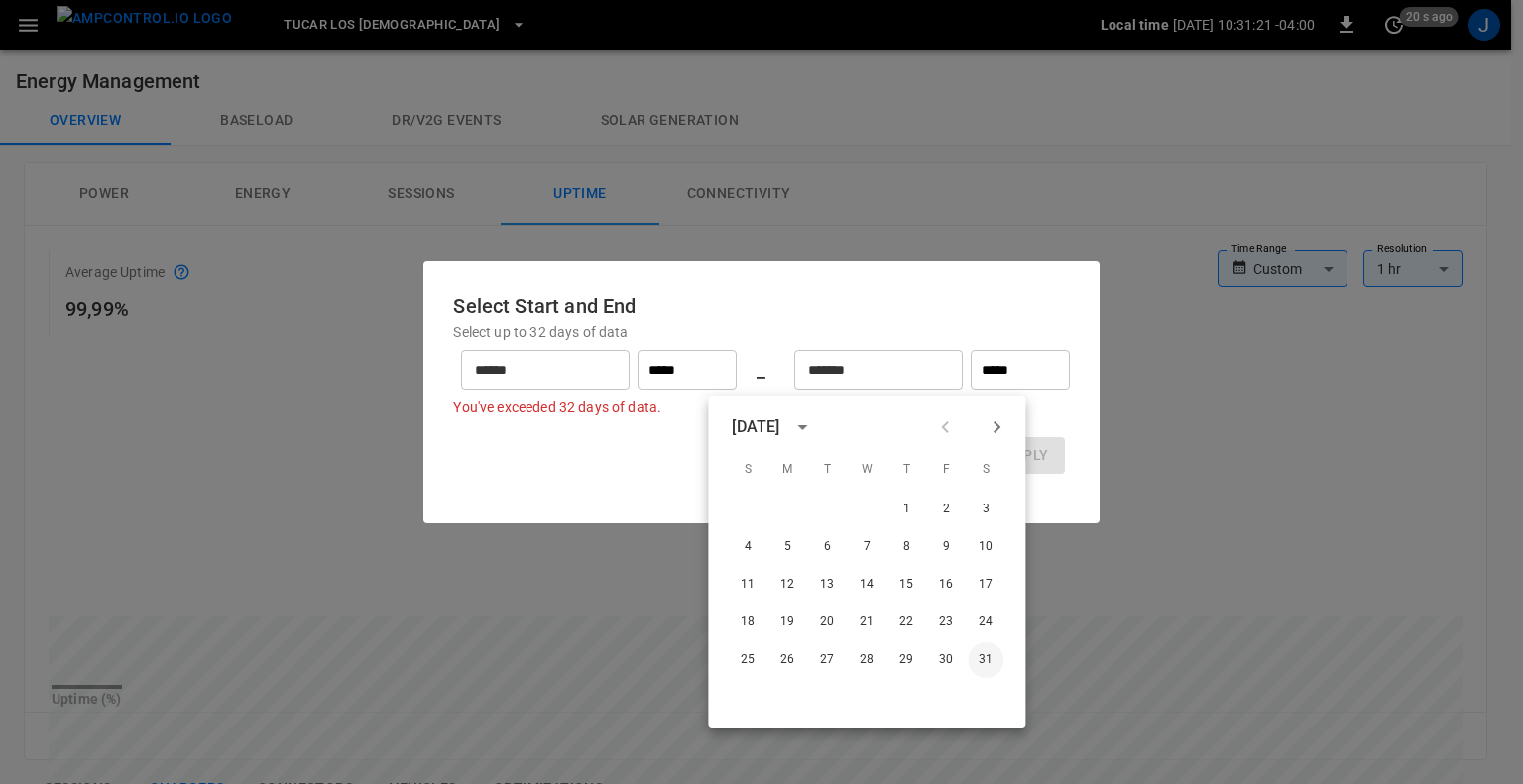 click on "31" at bounding box center [986, 660] 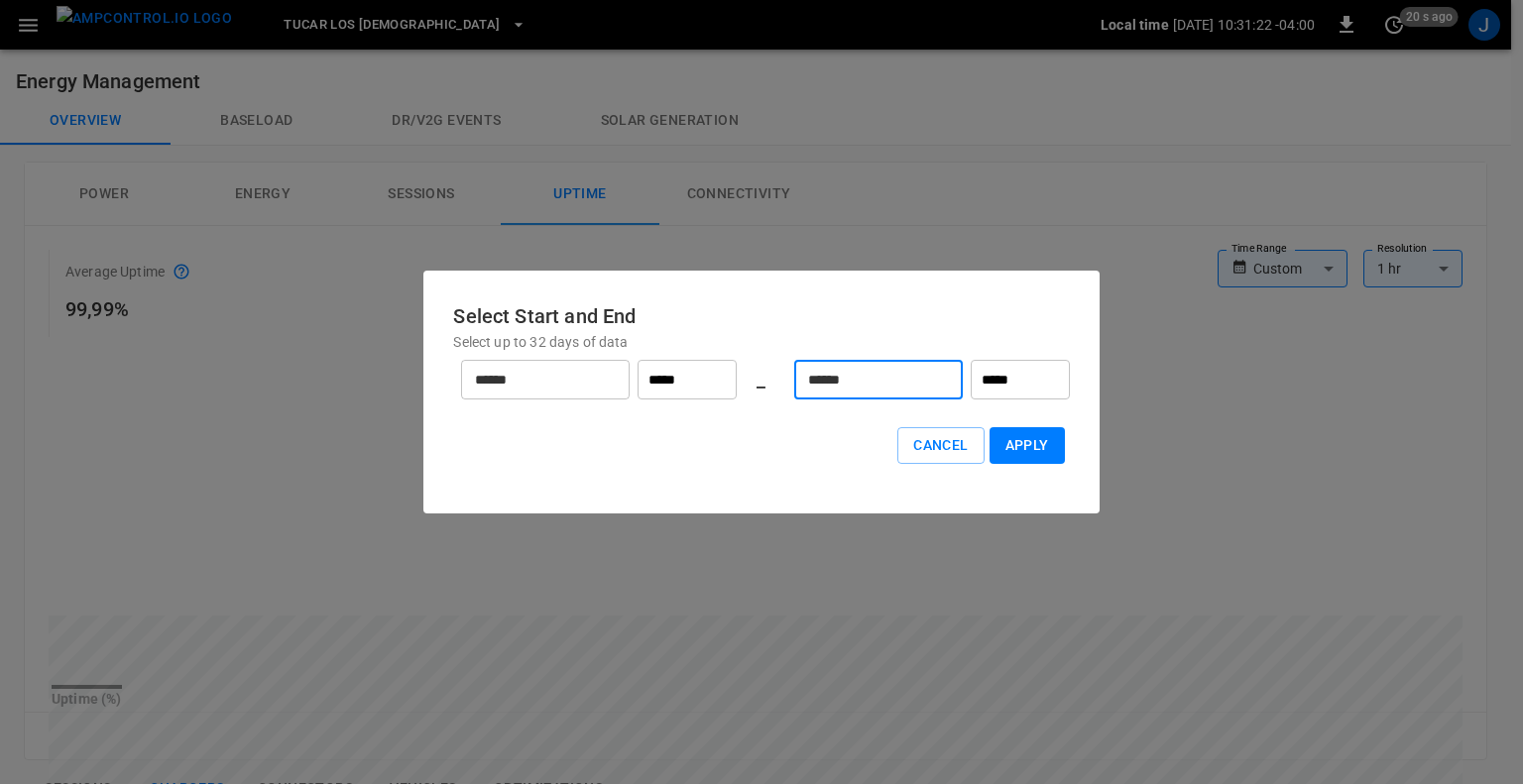 click on "Apply" at bounding box center (1027, 445) 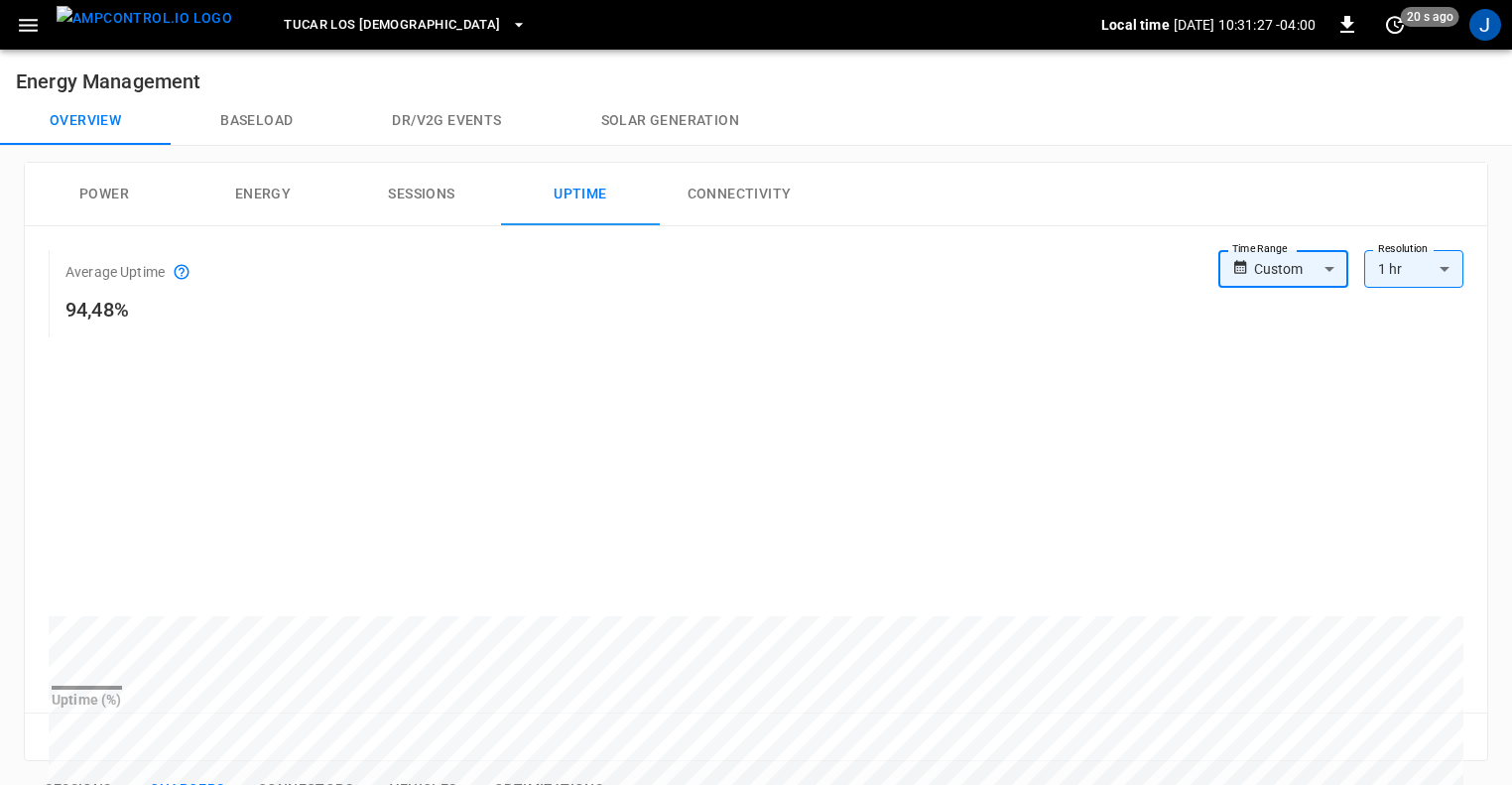 click on "Energy" at bounding box center [263, 195] 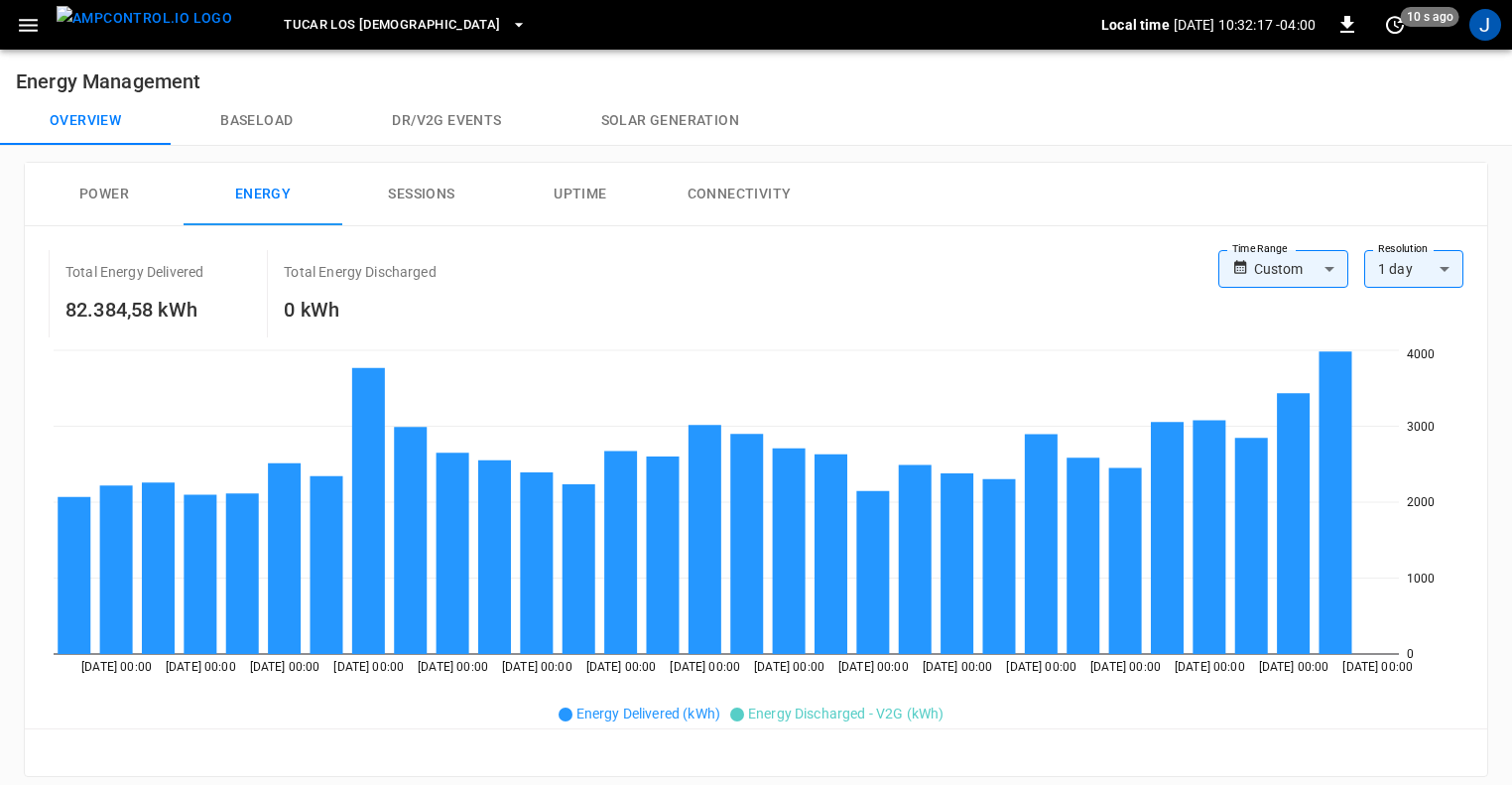 click 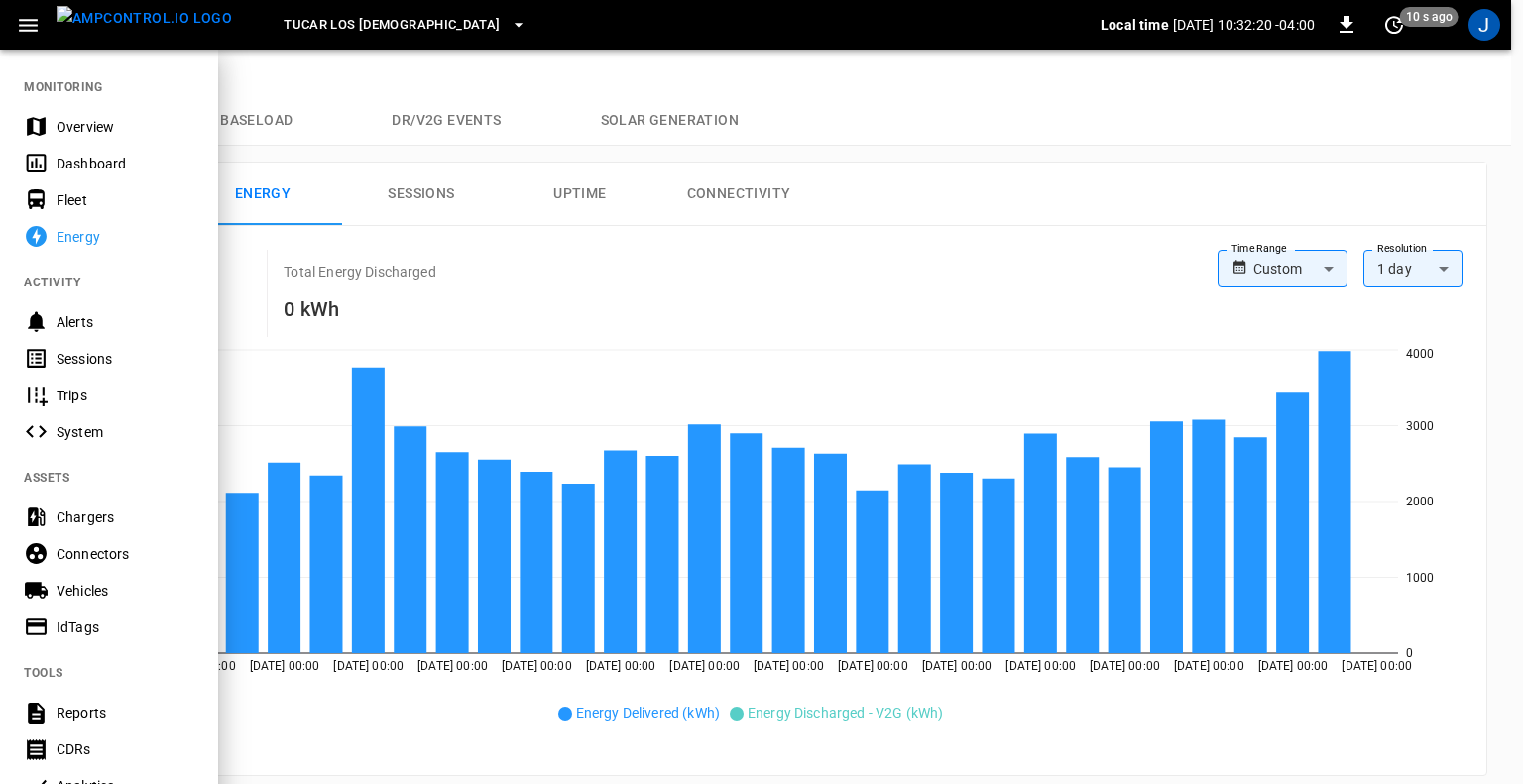 scroll, scrollTop: 99, scrollLeft: 0, axis: vertical 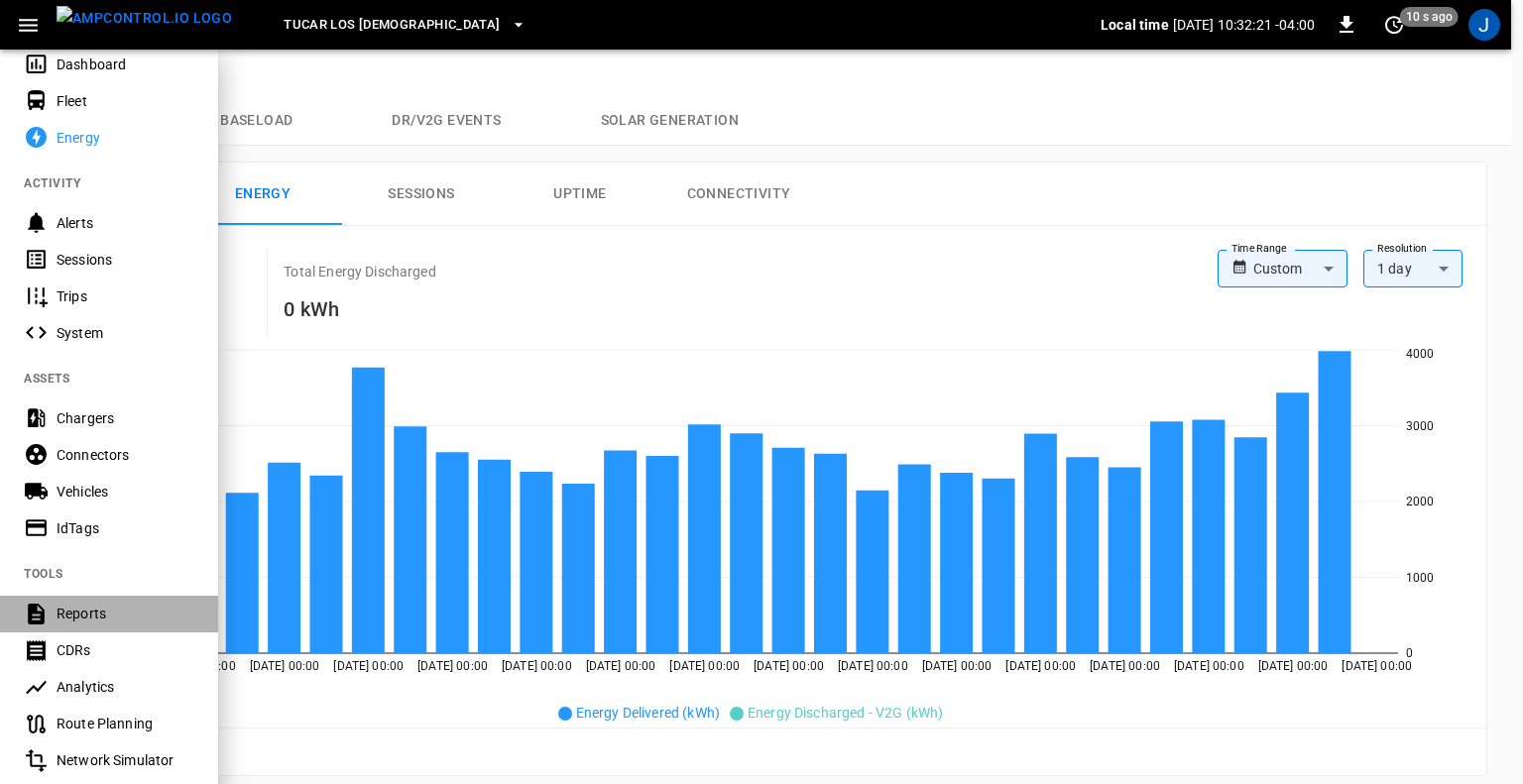click on "Reports" at bounding box center (125, 614) 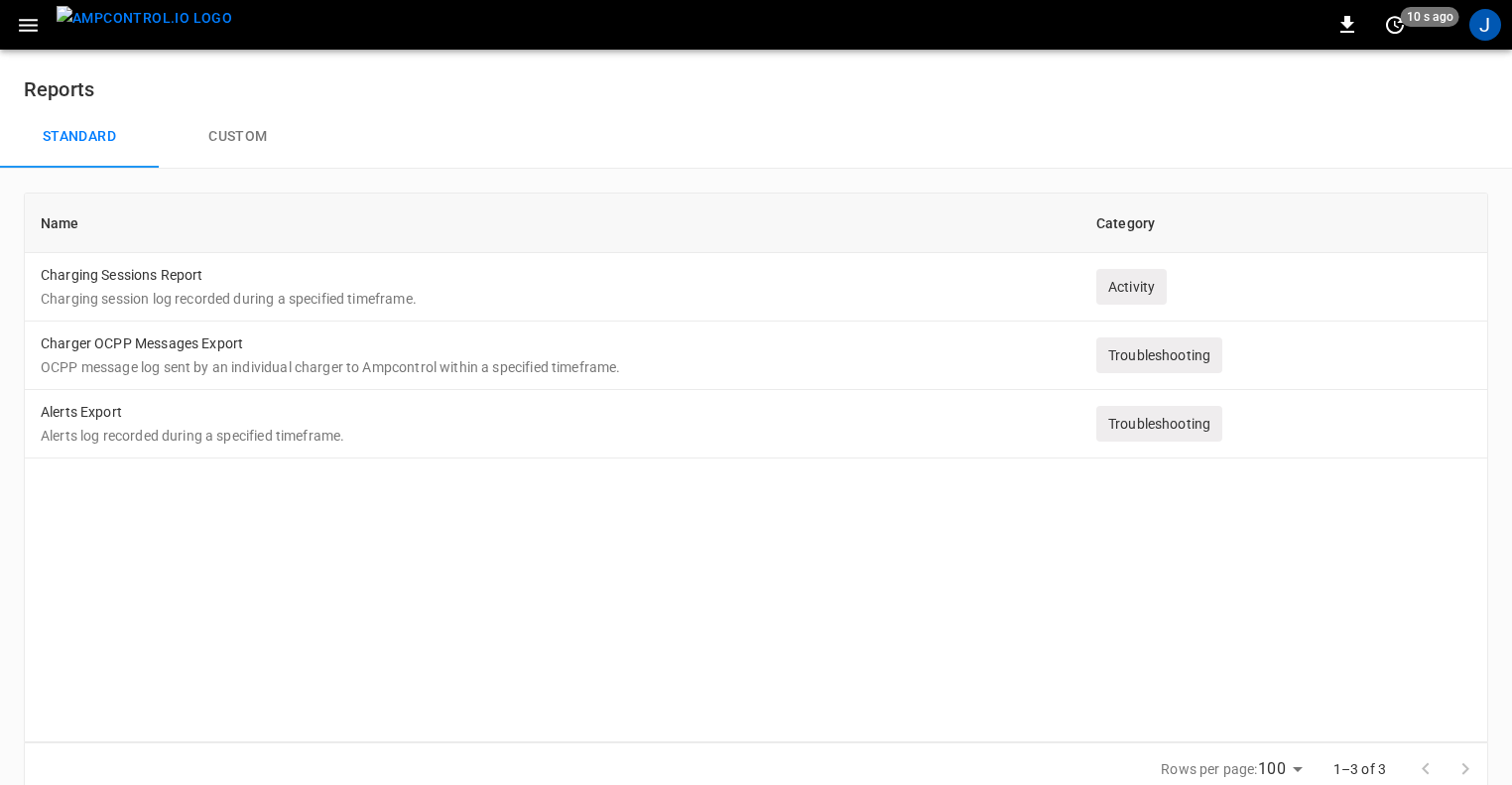 click on "Custom" at bounding box center [238, 137] 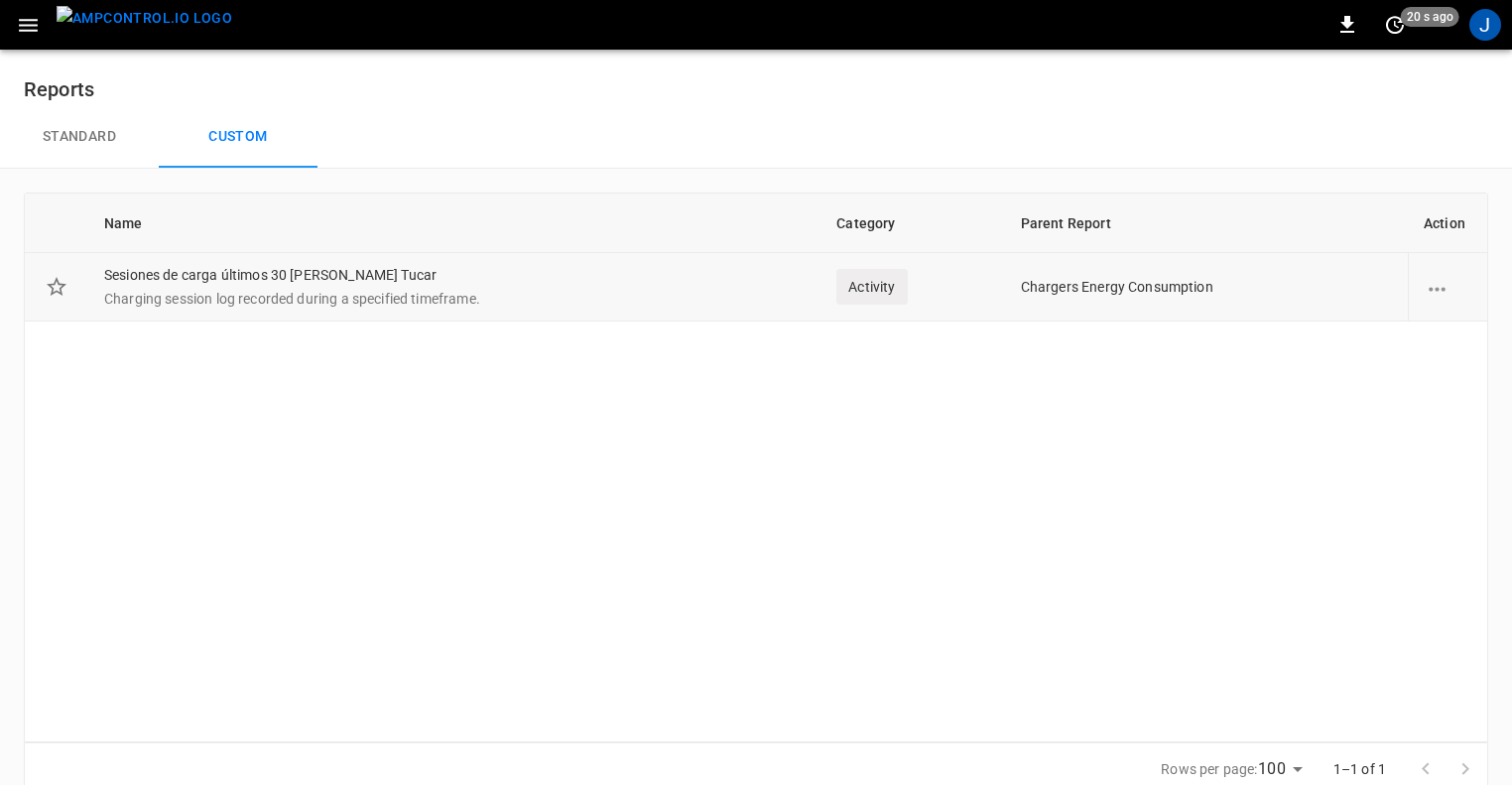 click on "Charging session log recorded during a specified timeframe." at bounding box center (454, 299) 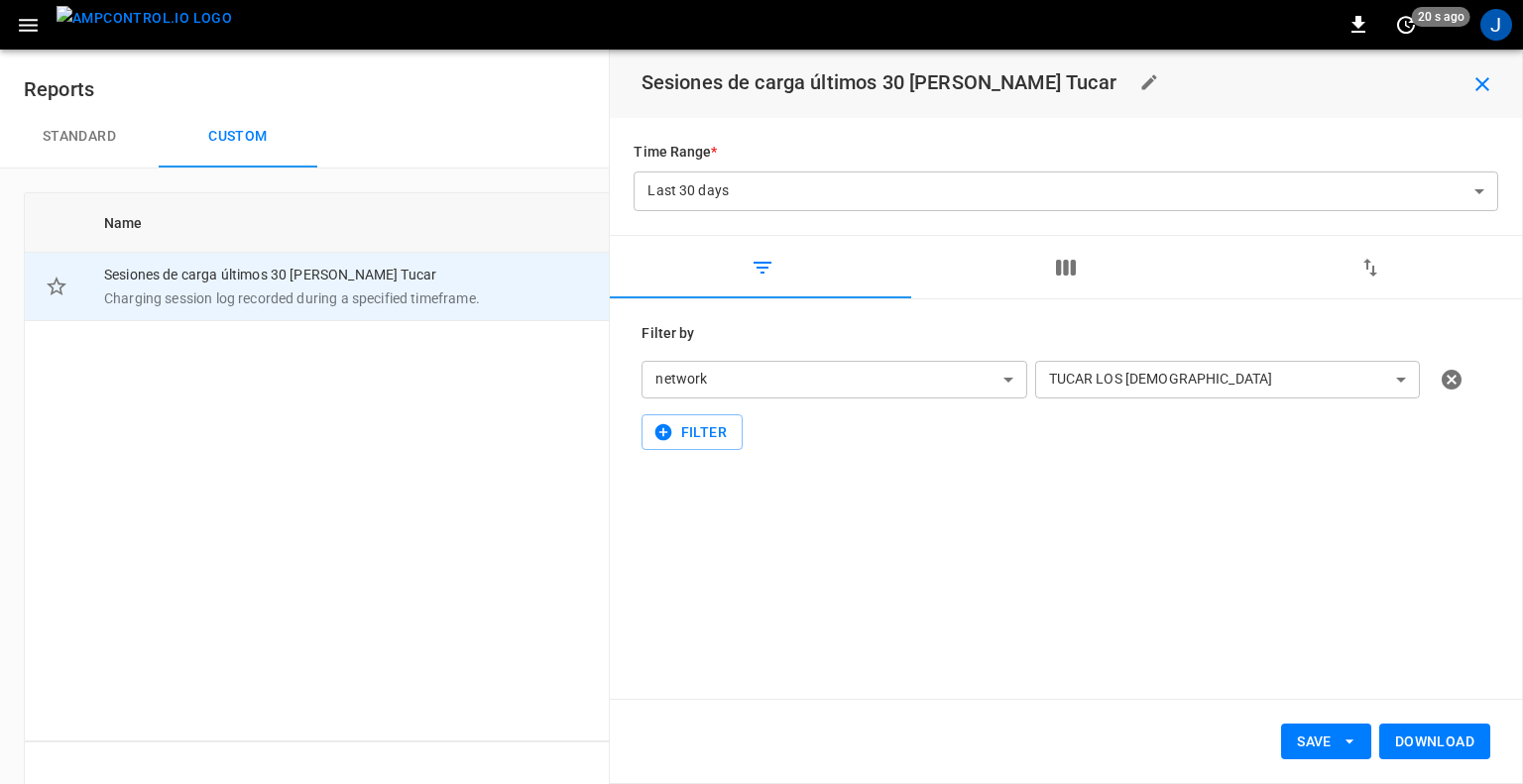 click on "**********" at bounding box center [762, 409] 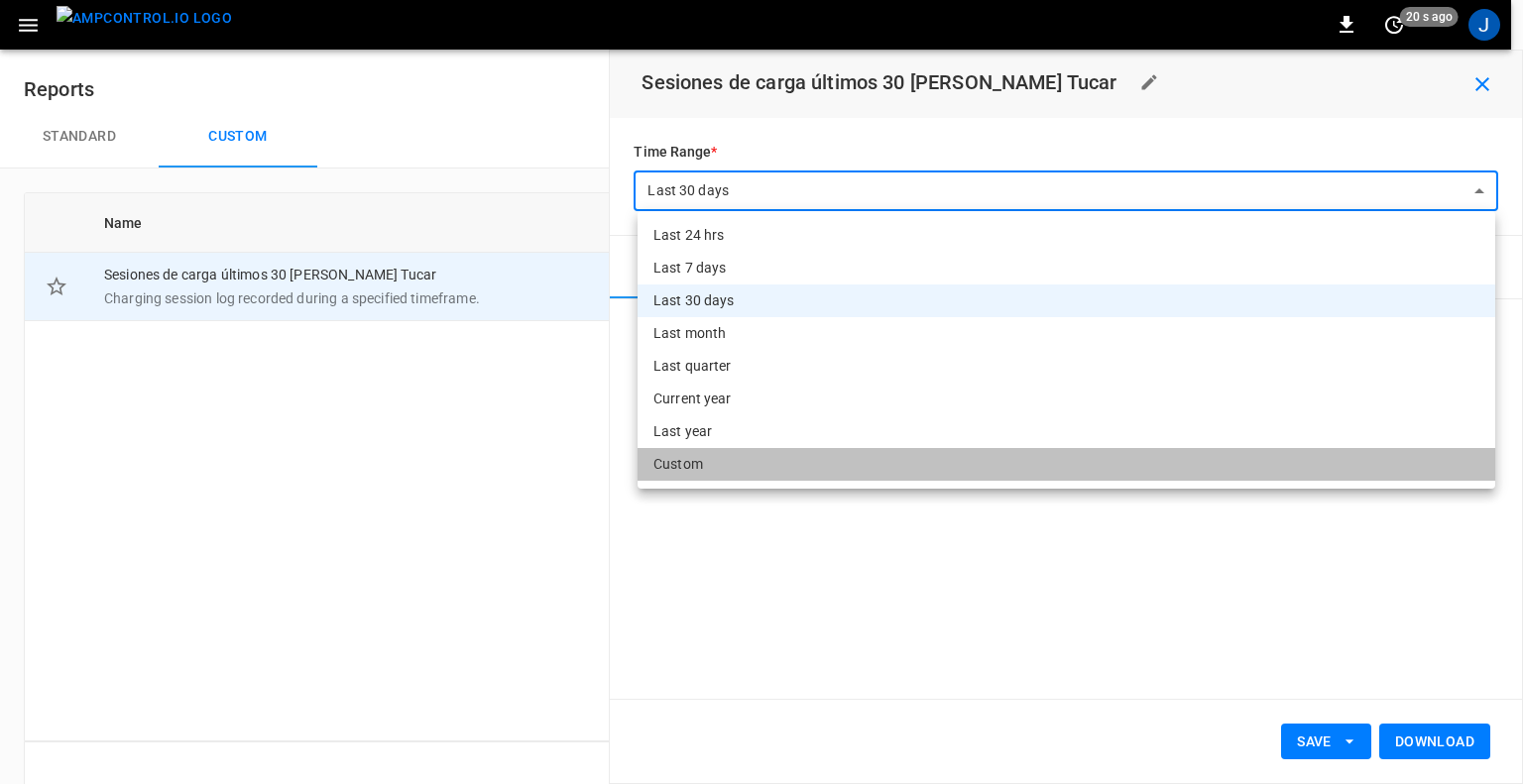 click on "Custom" at bounding box center [1066, 464] 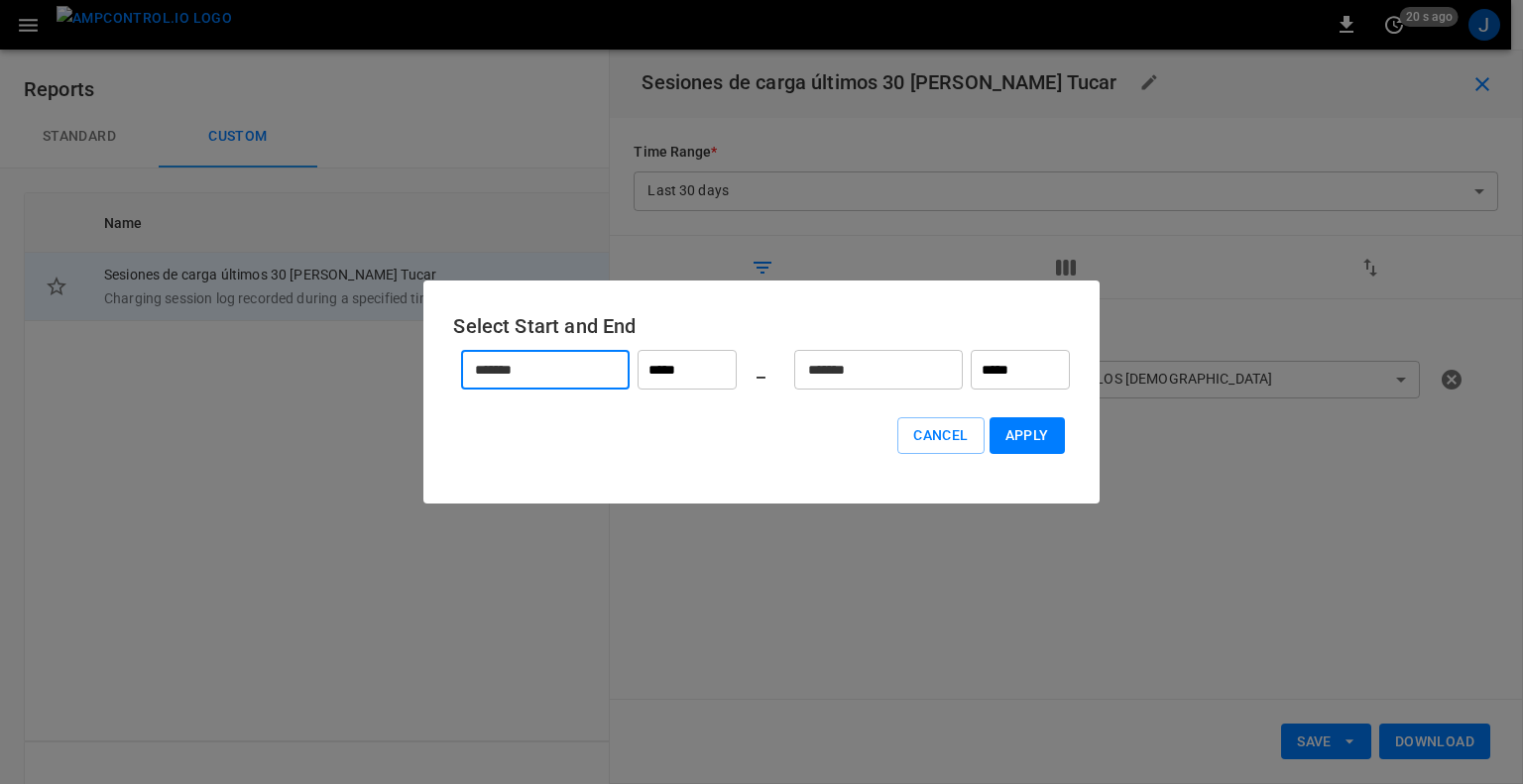 click on "*******" at bounding box center [534, 370] 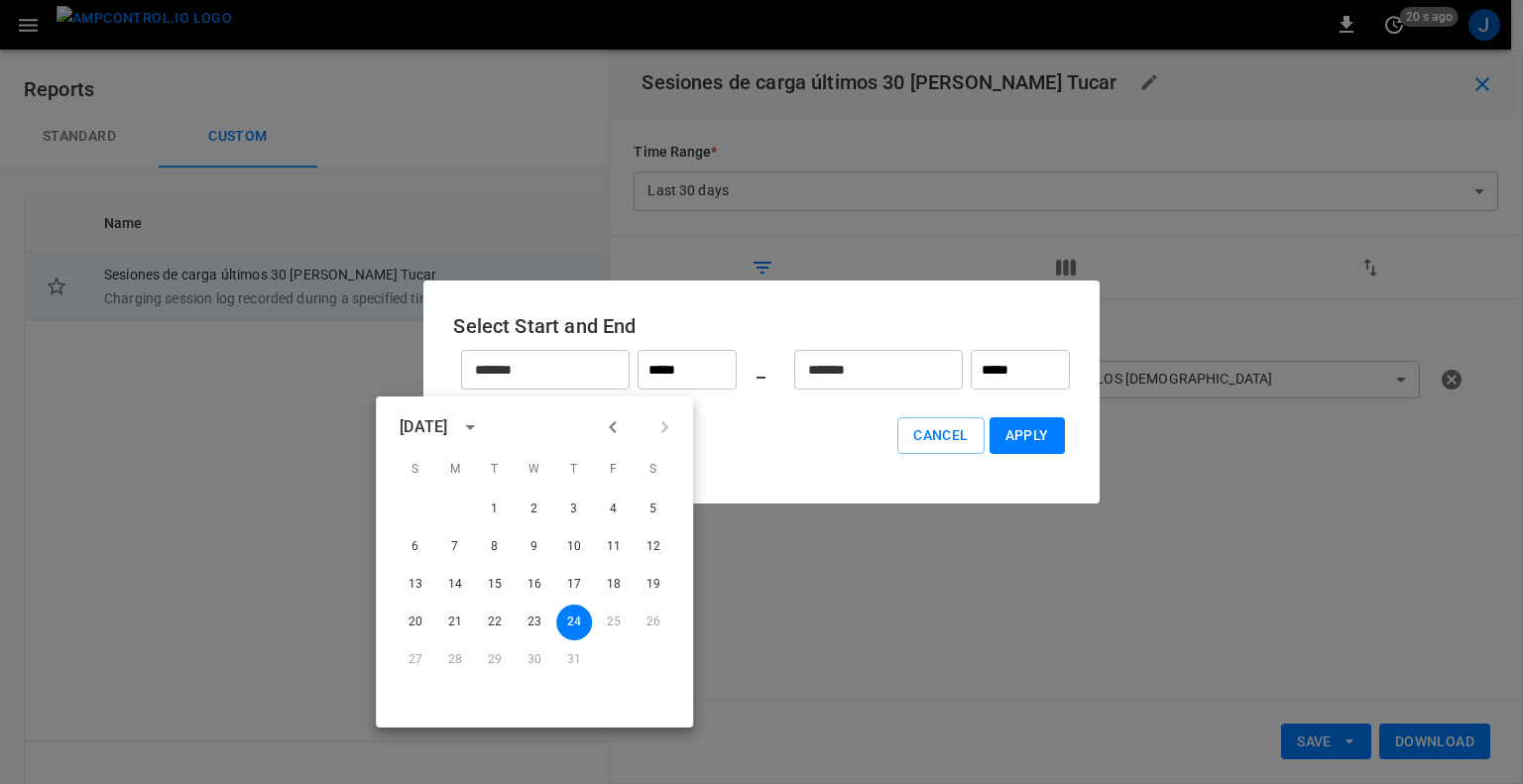 click 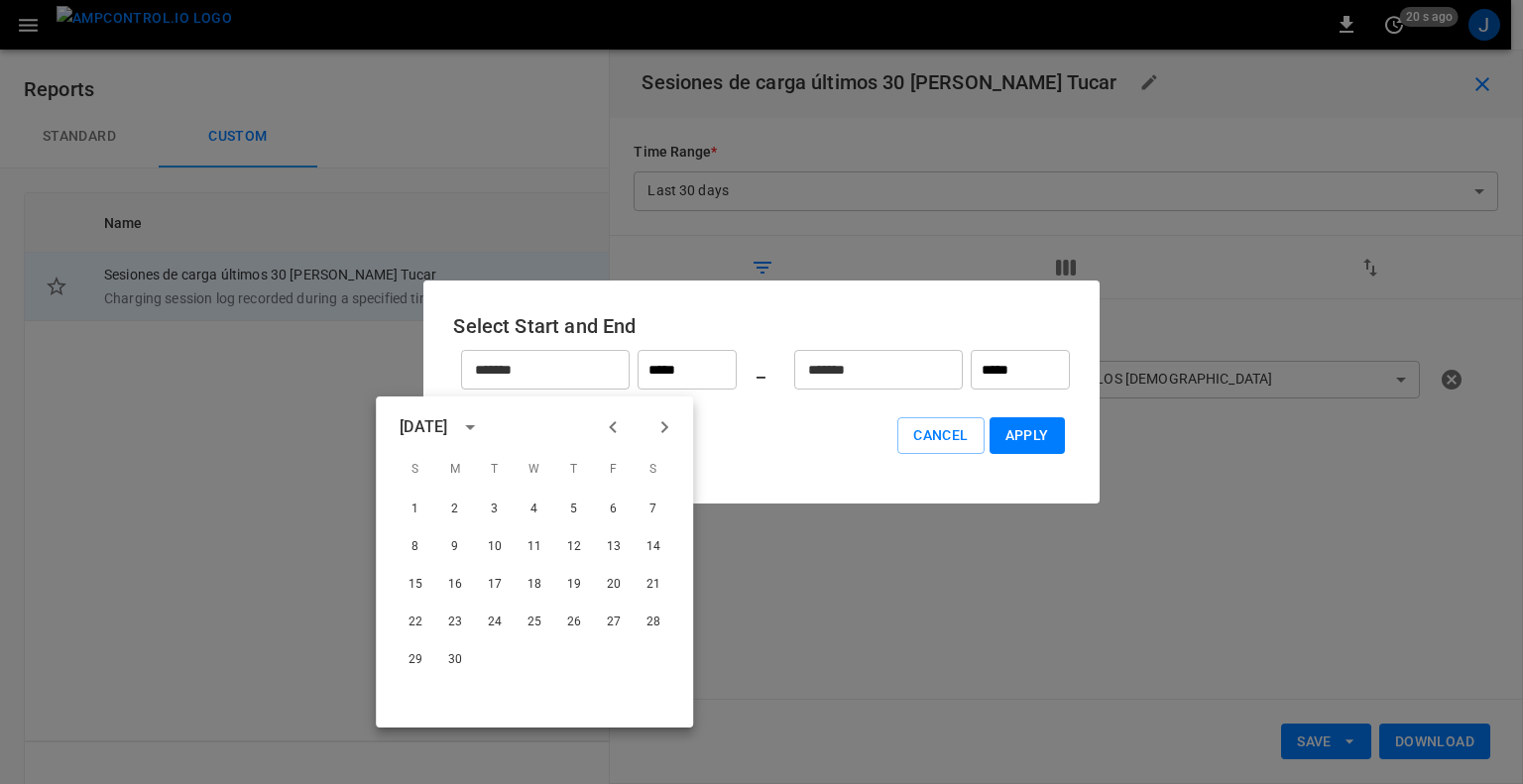 click 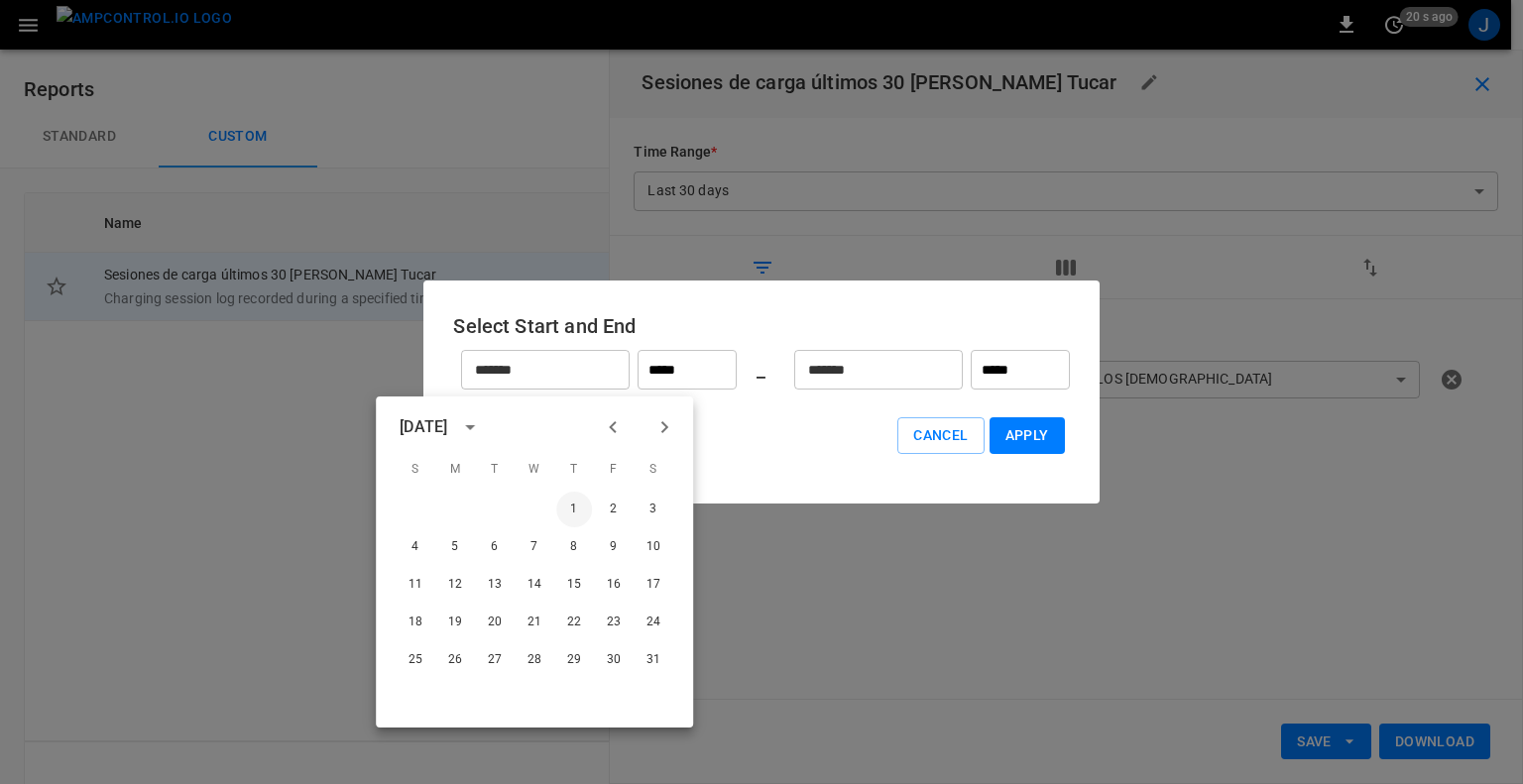 click on "1" at bounding box center (574, 509) 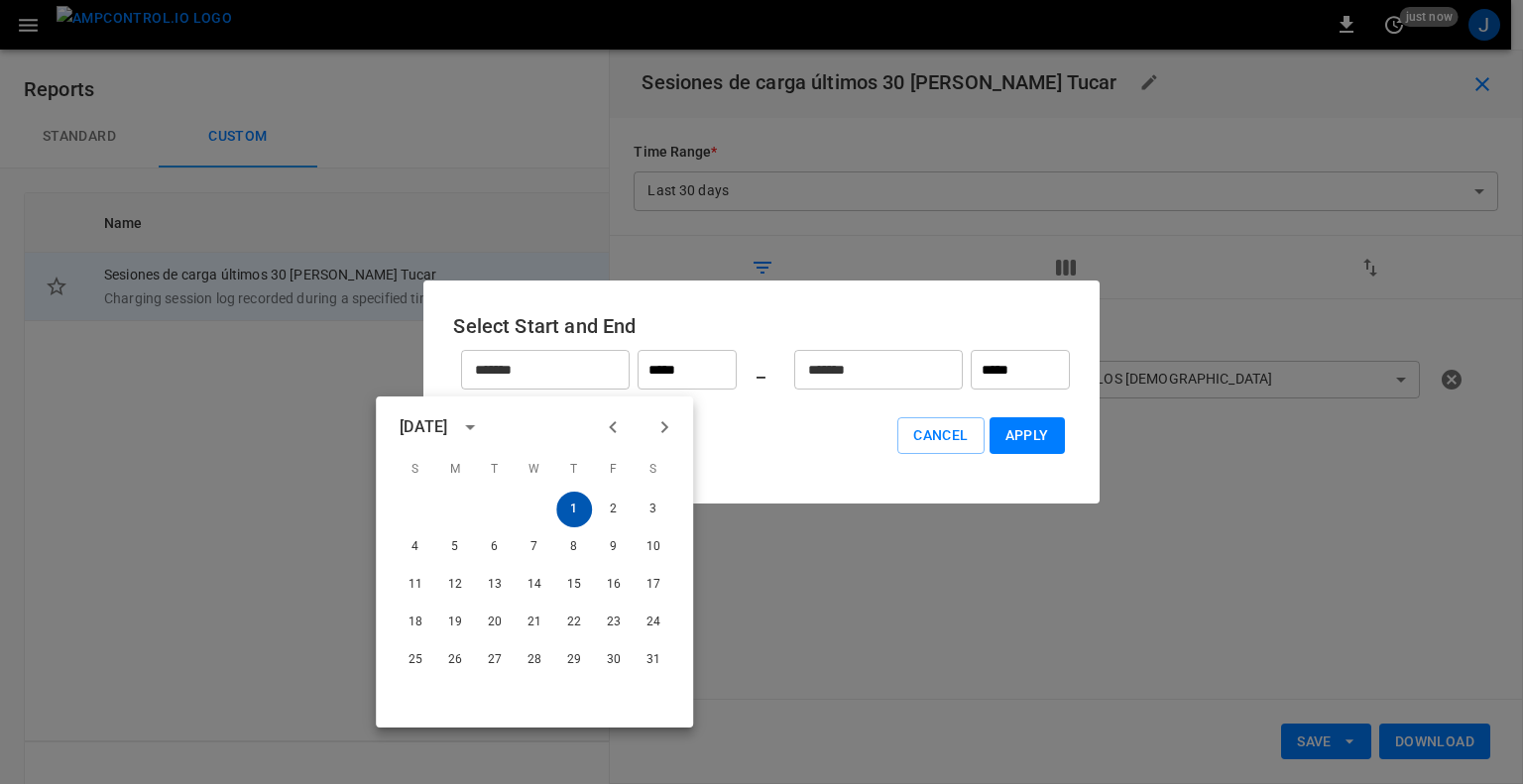 type on "******" 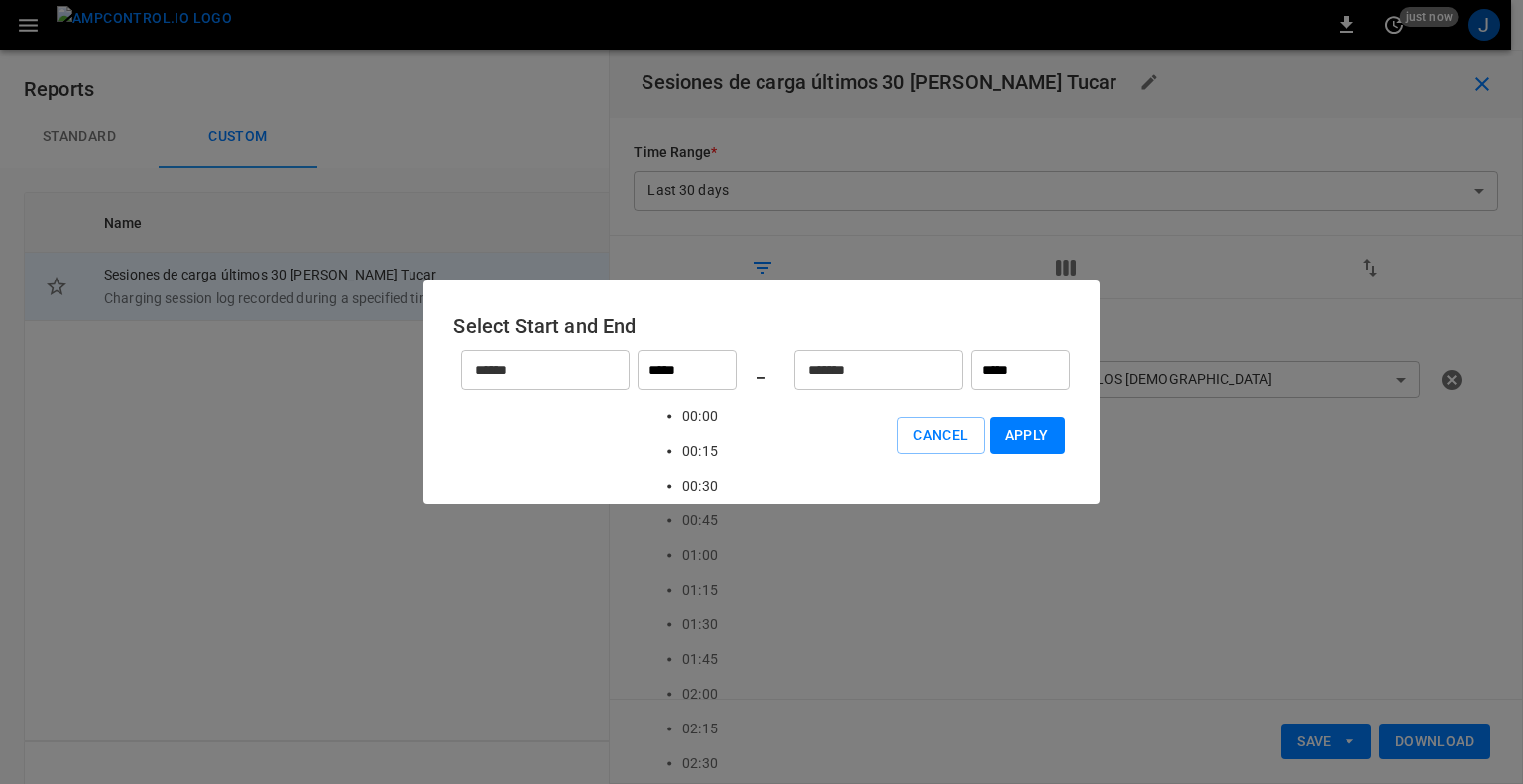 drag, startPoint x: 696, startPoint y: 372, endPoint x: 577, endPoint y: 374, distance: 119.01681 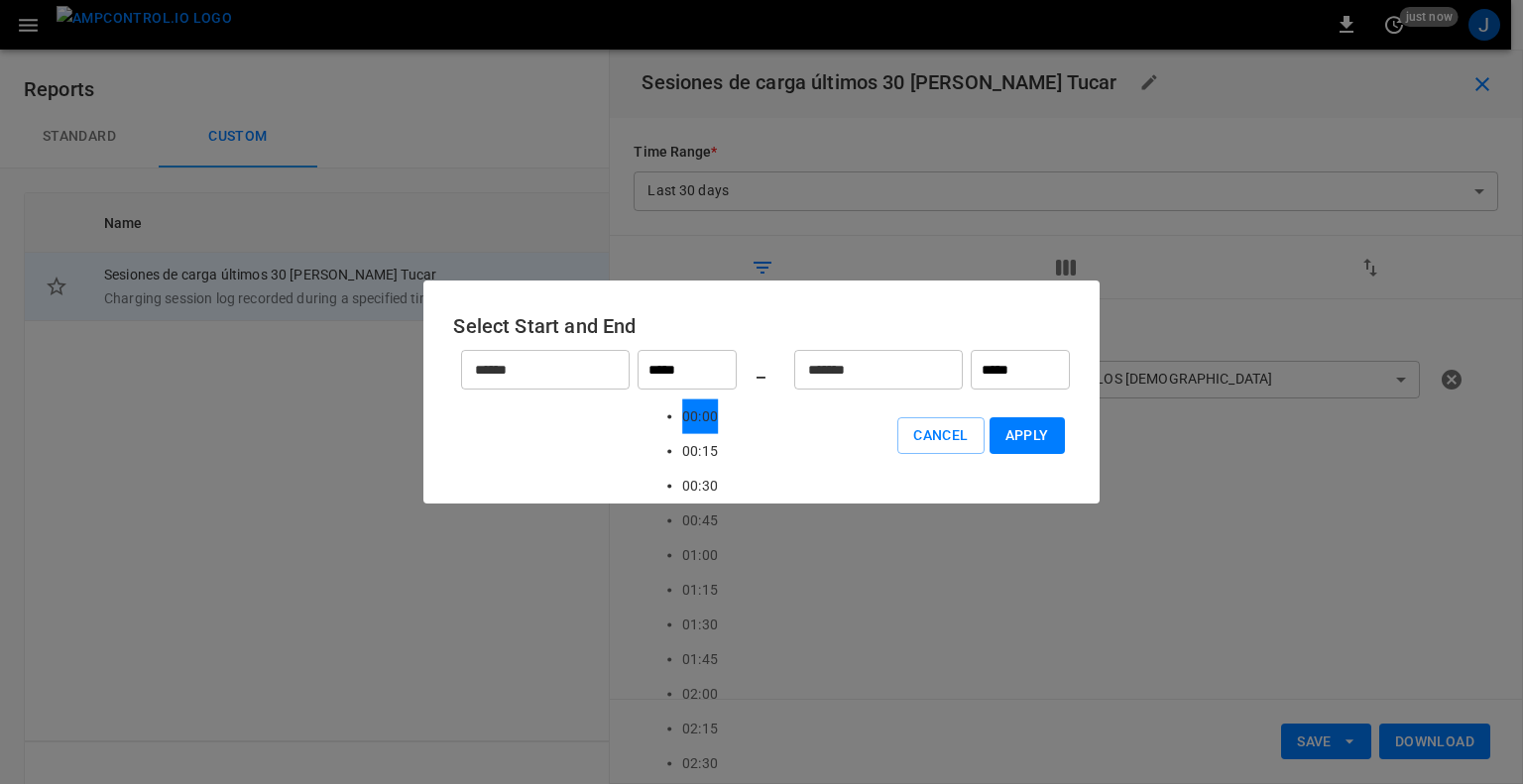 type on "*****" 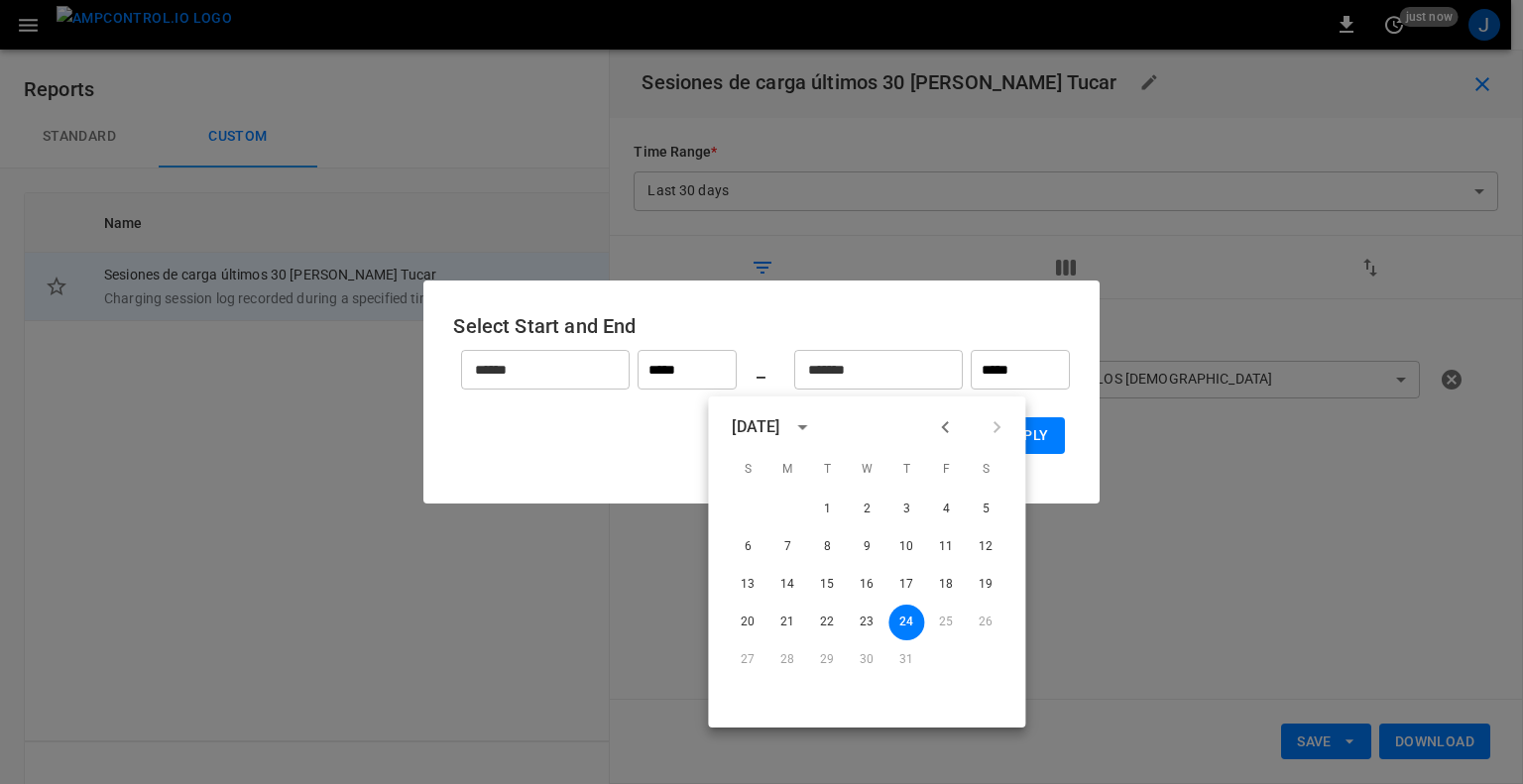 click 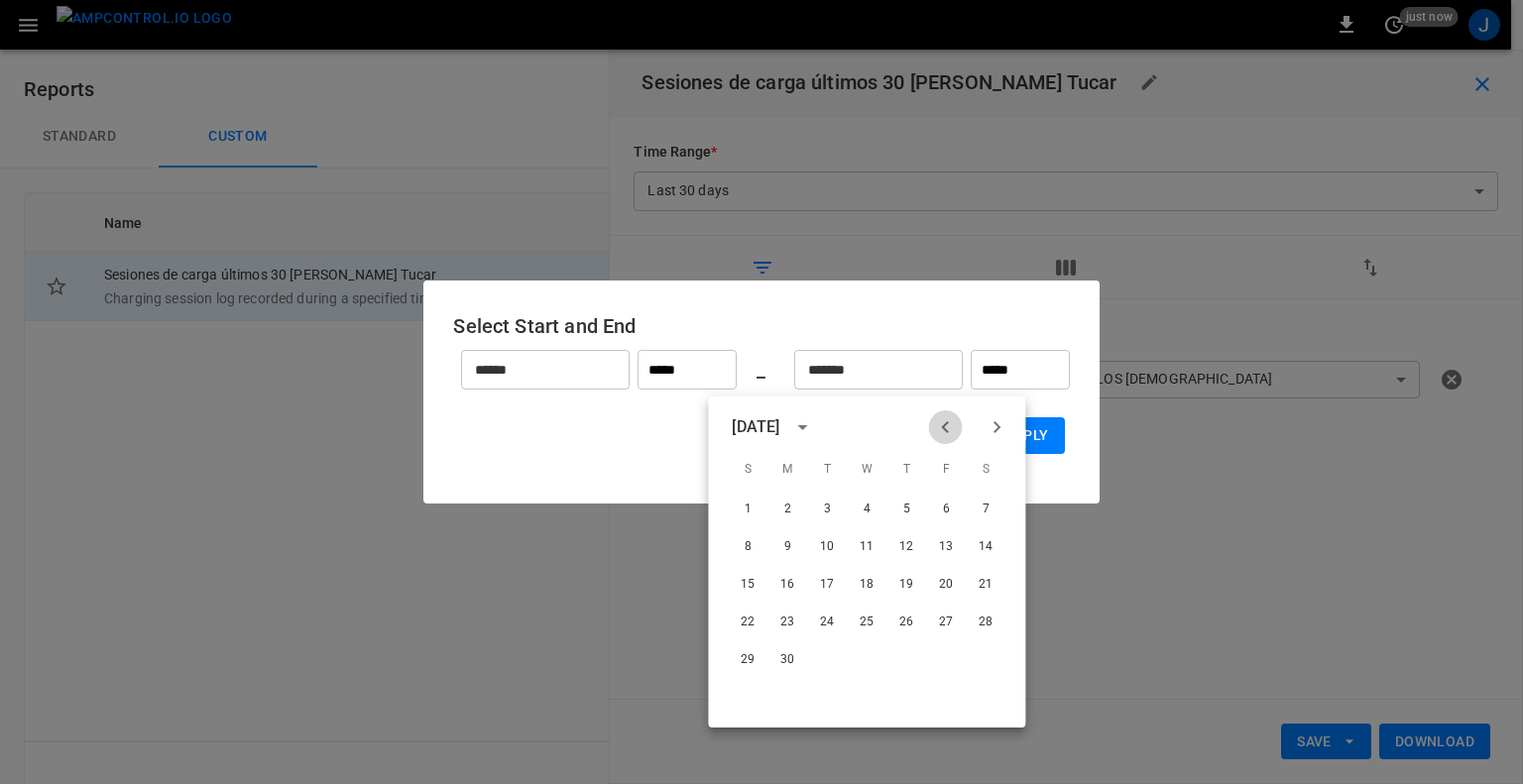 click 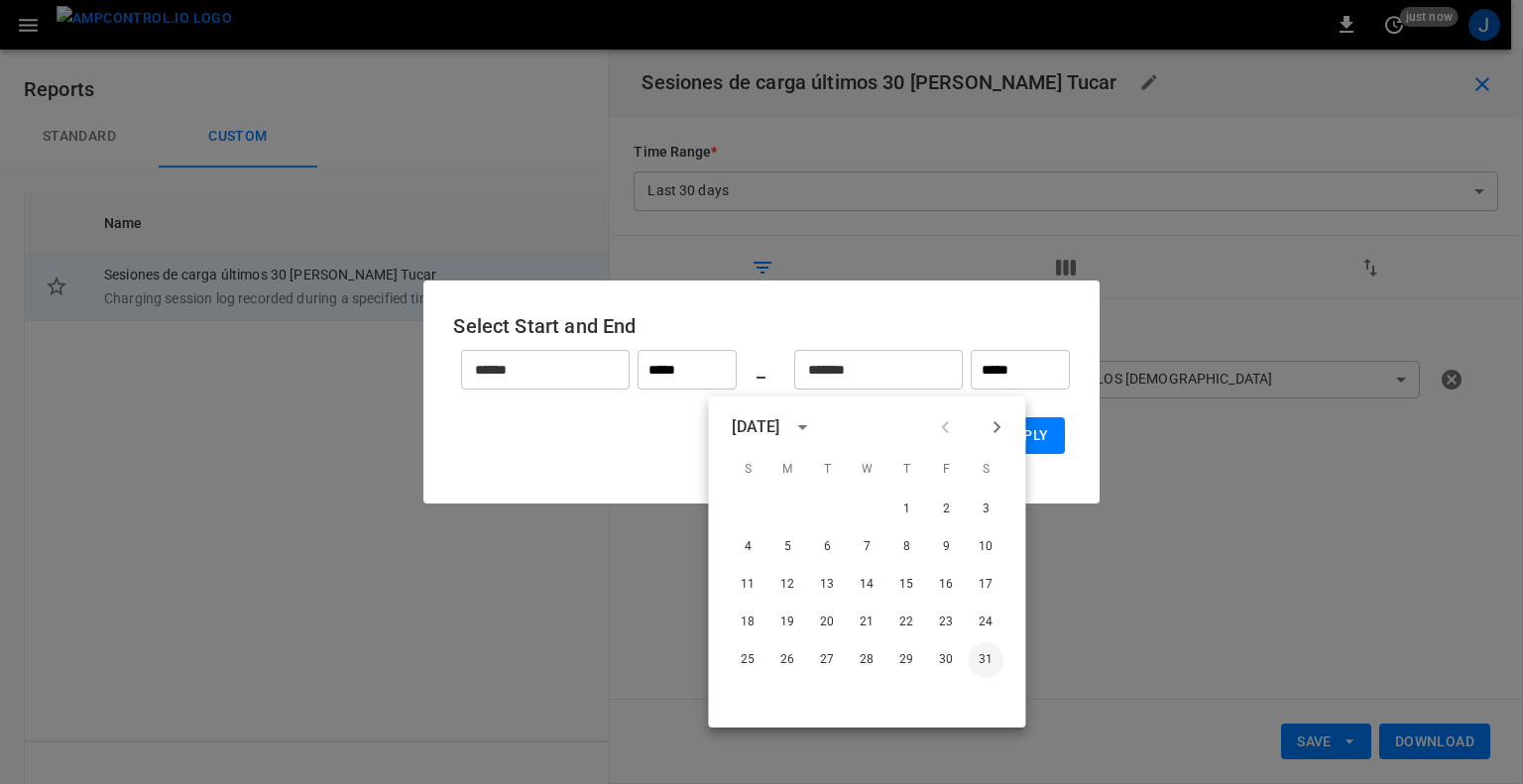 click on "31" at bounding box center (986, 660) 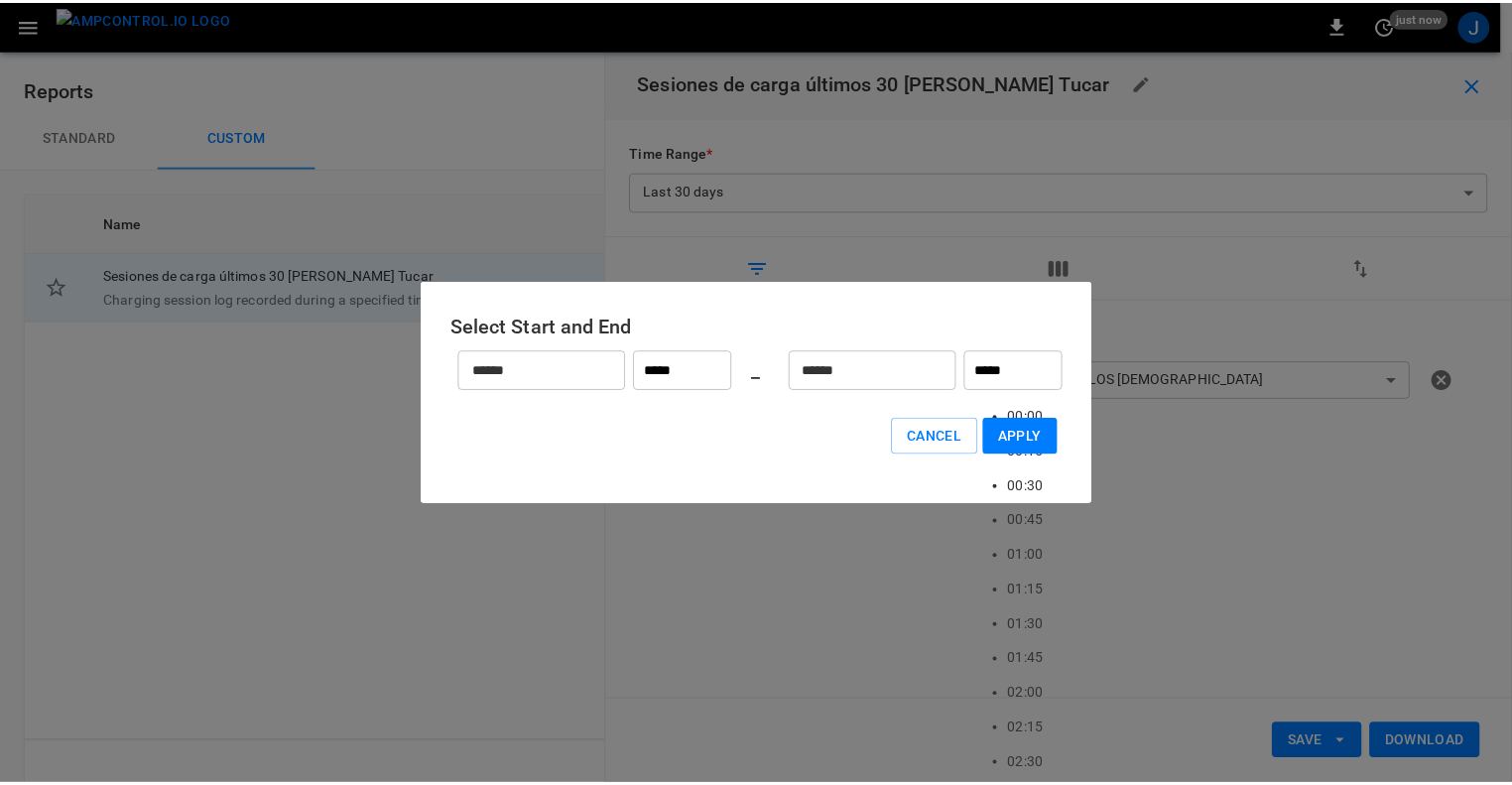scroll, scrollTop: 1373, scrollLeft: 0, axis: vertical 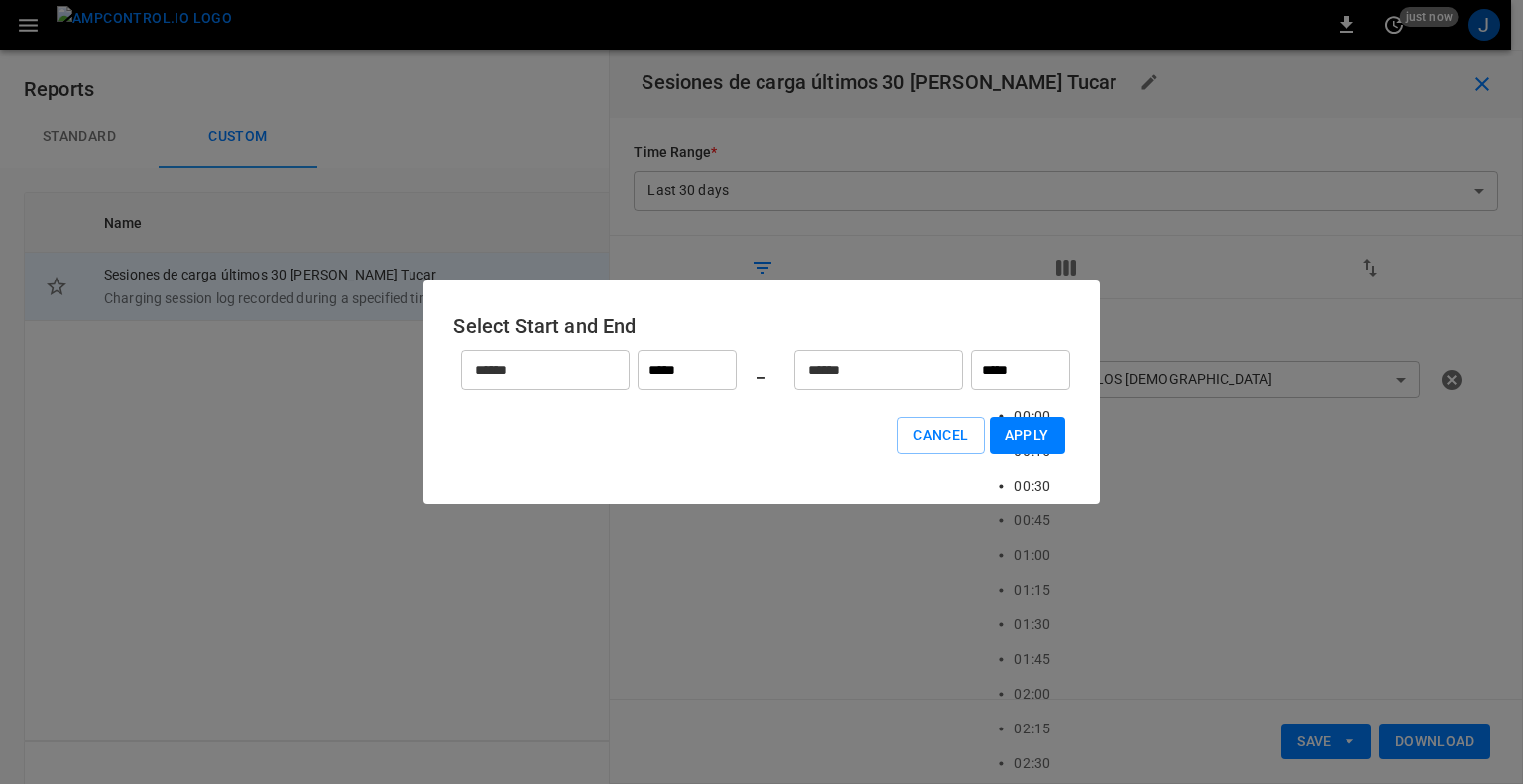 drag, startPoint x: 1023, startPoint y: 375, endPoint x: 909, endPoint y: 369, distance: 114.15779 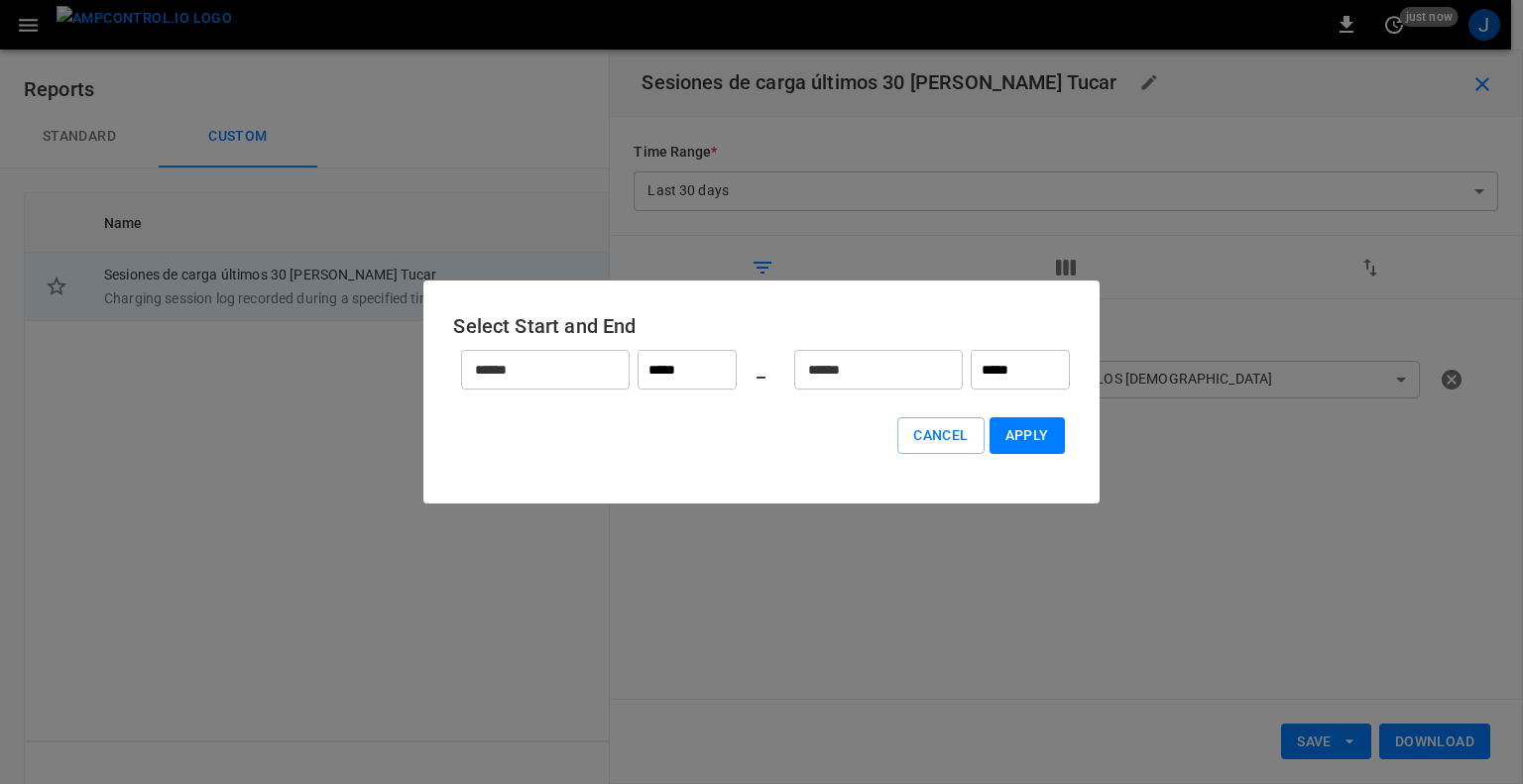 click on "Cancel Apply" at bounding box center [761, 435] 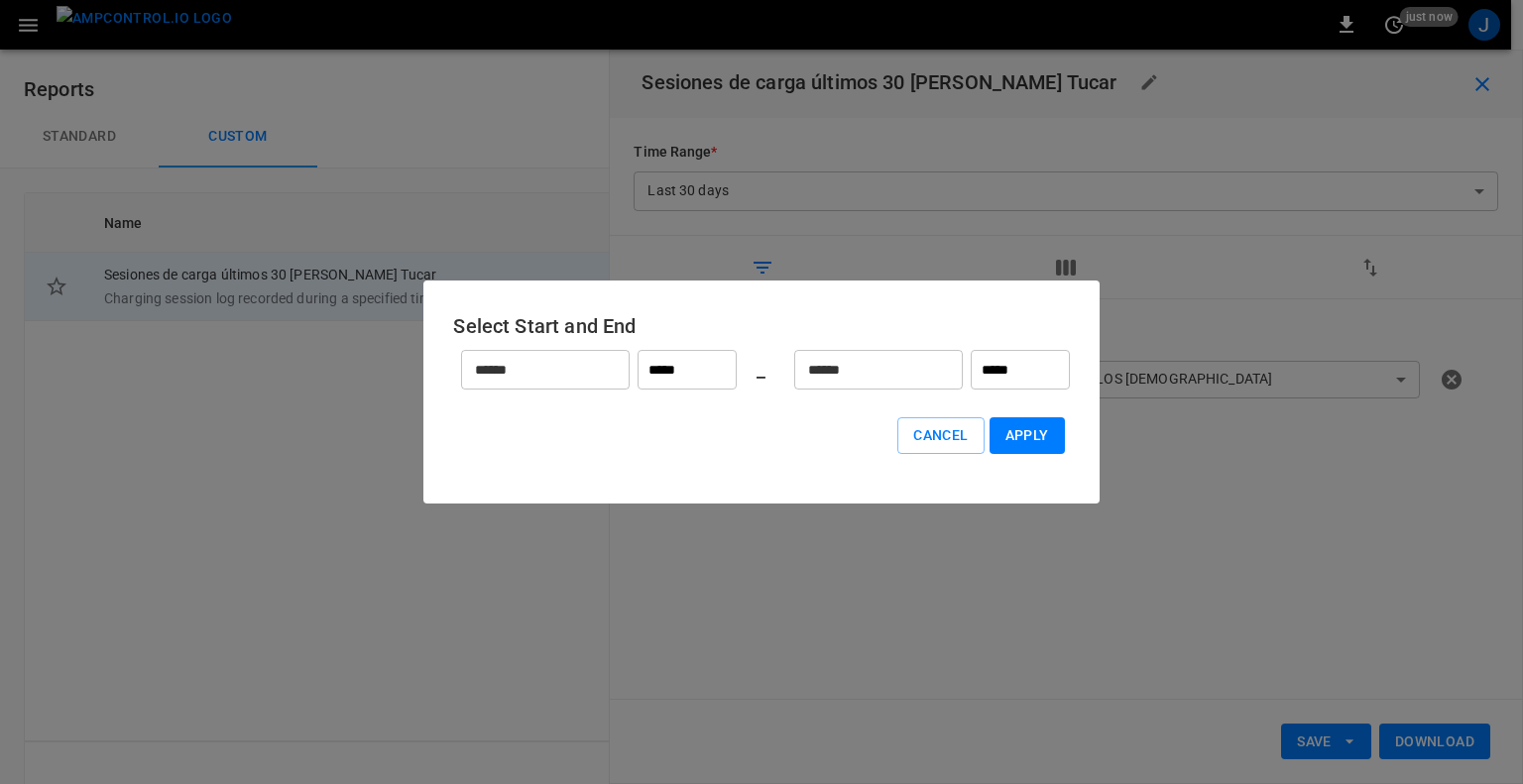 click on "Apply" at bounding box center (1027, 435) 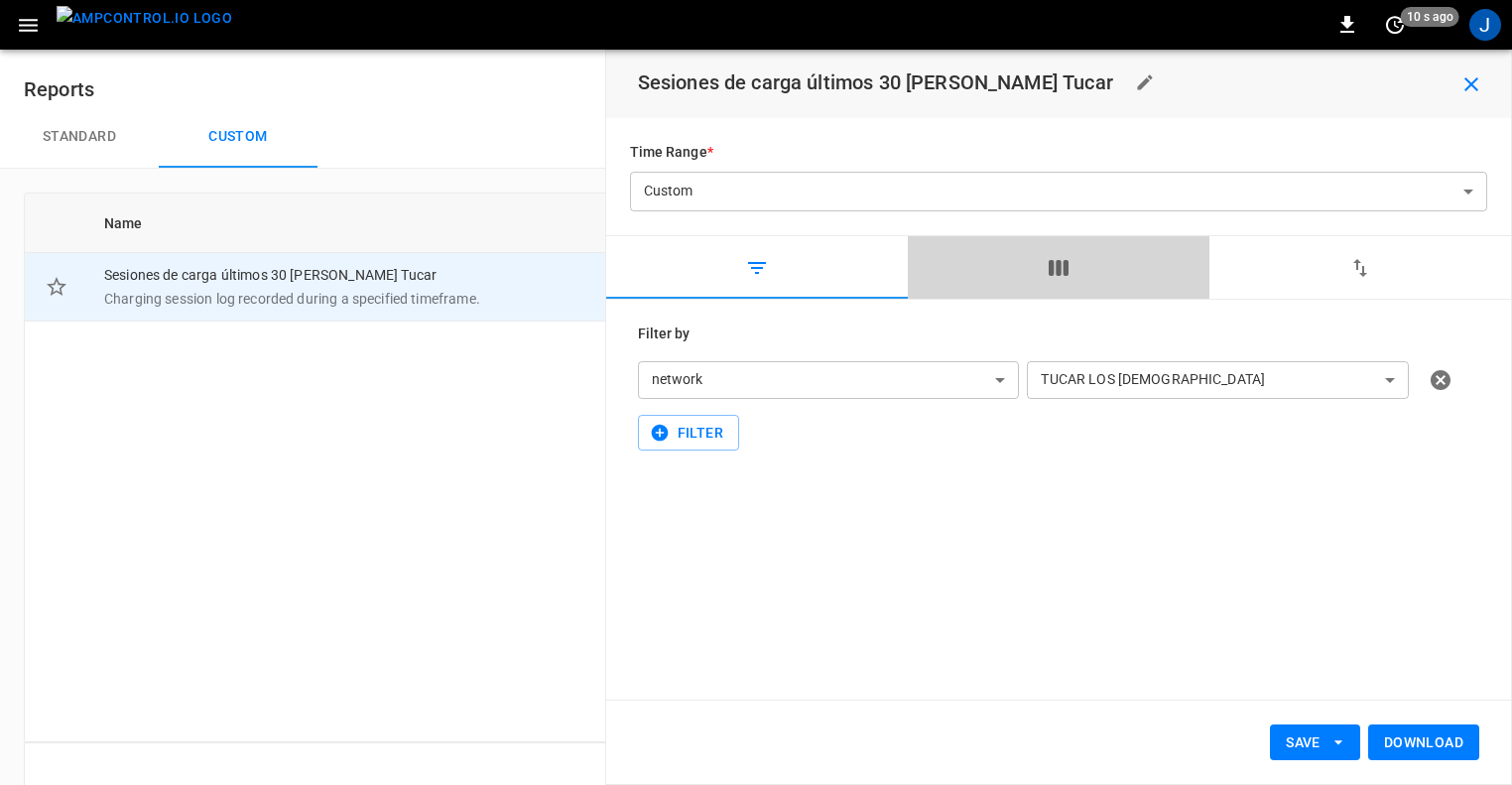 click 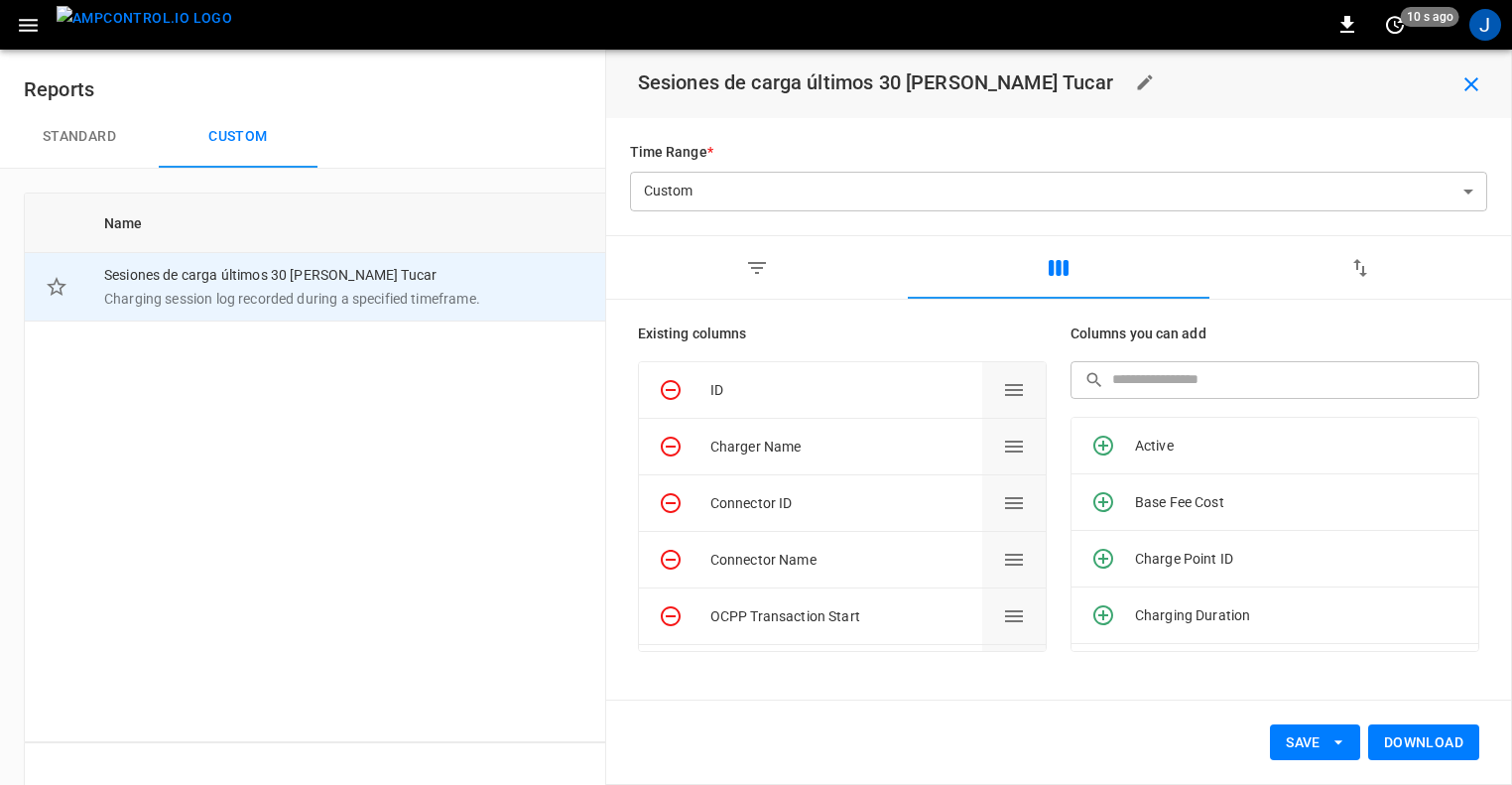 scroll, scrollTop: 104, scrollLeft: 0, axis: vertical 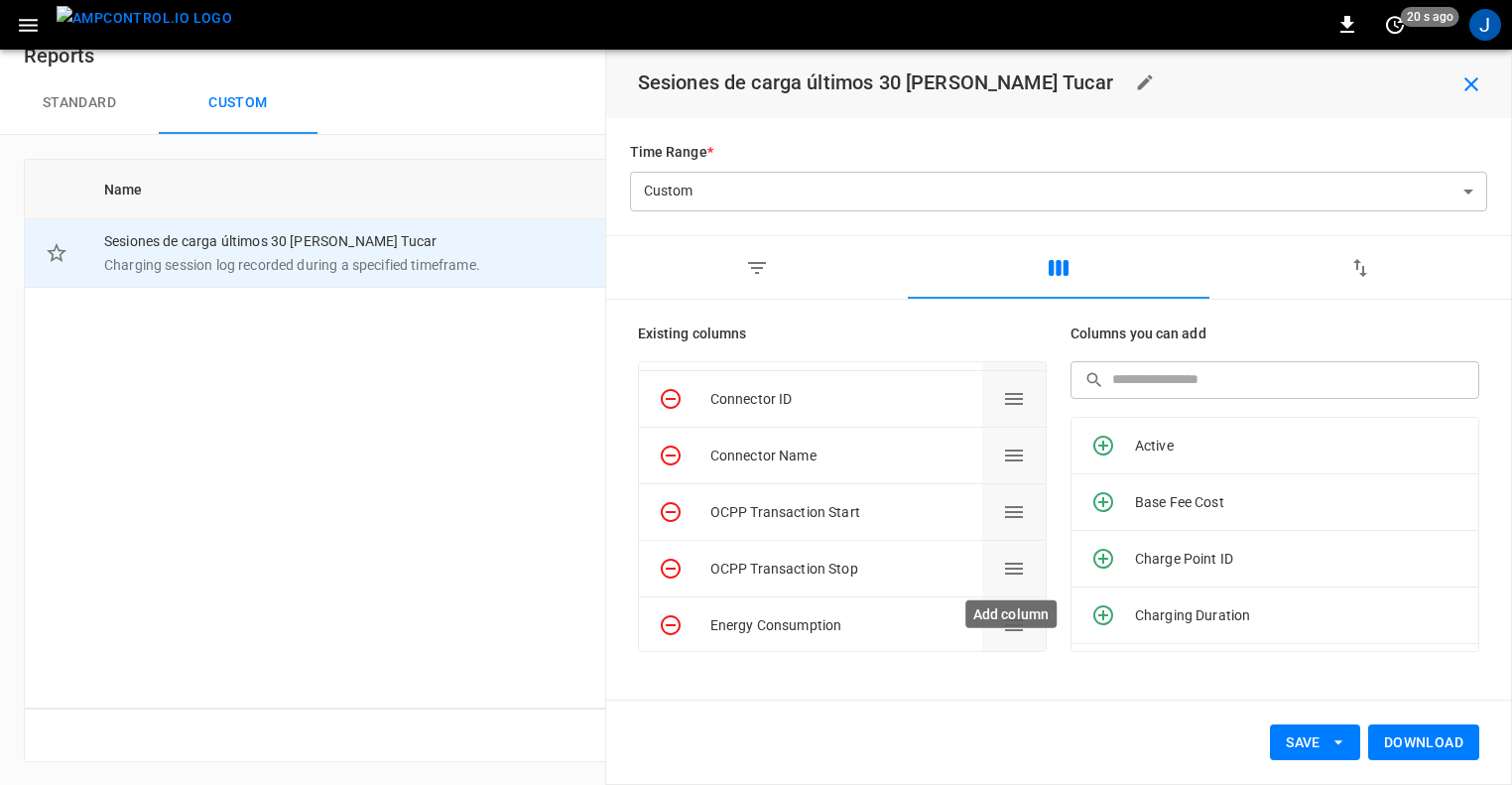 click 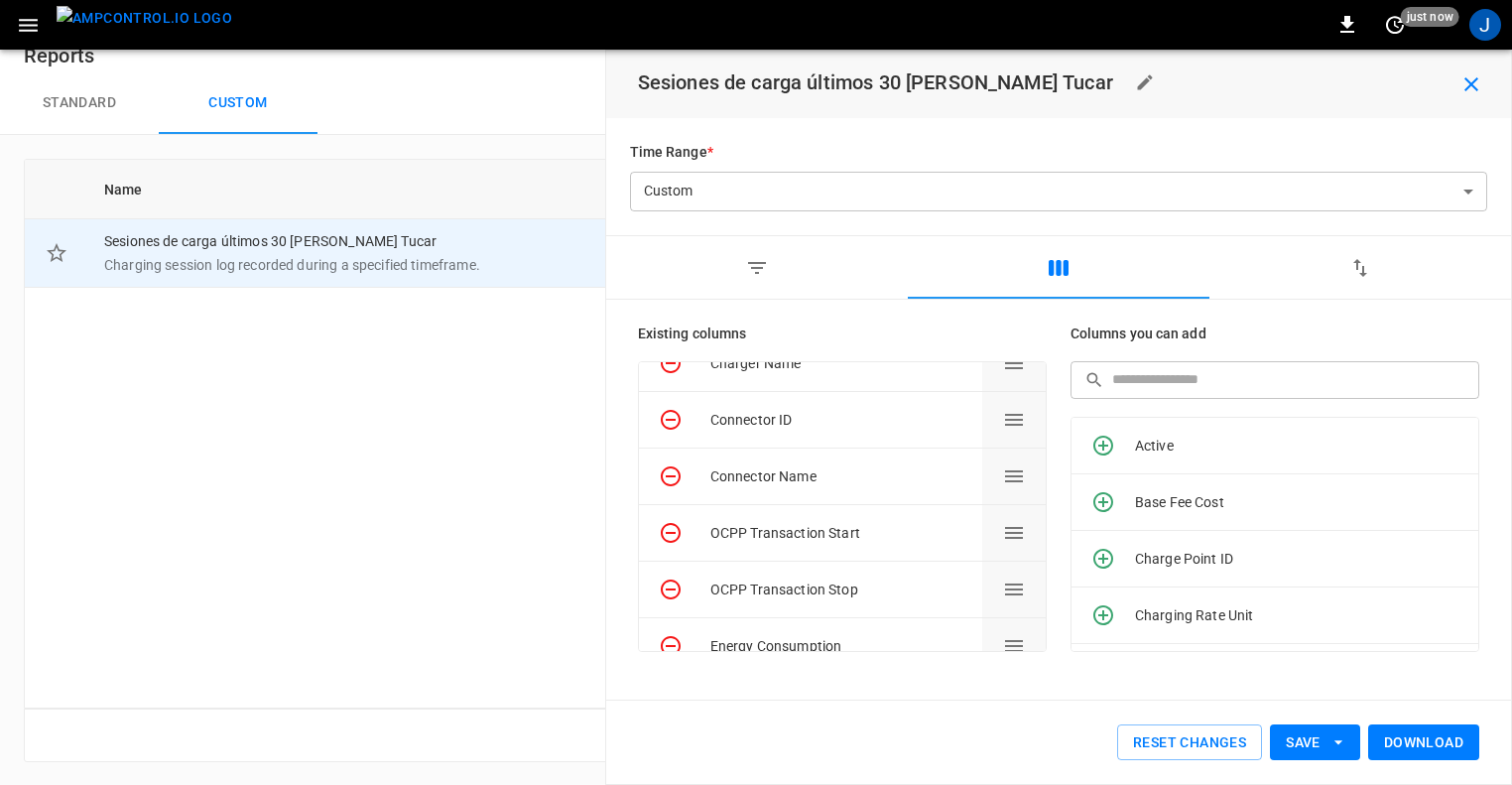 scroll, scrollTop: 161, scrollLeft: 0, axis: vertical 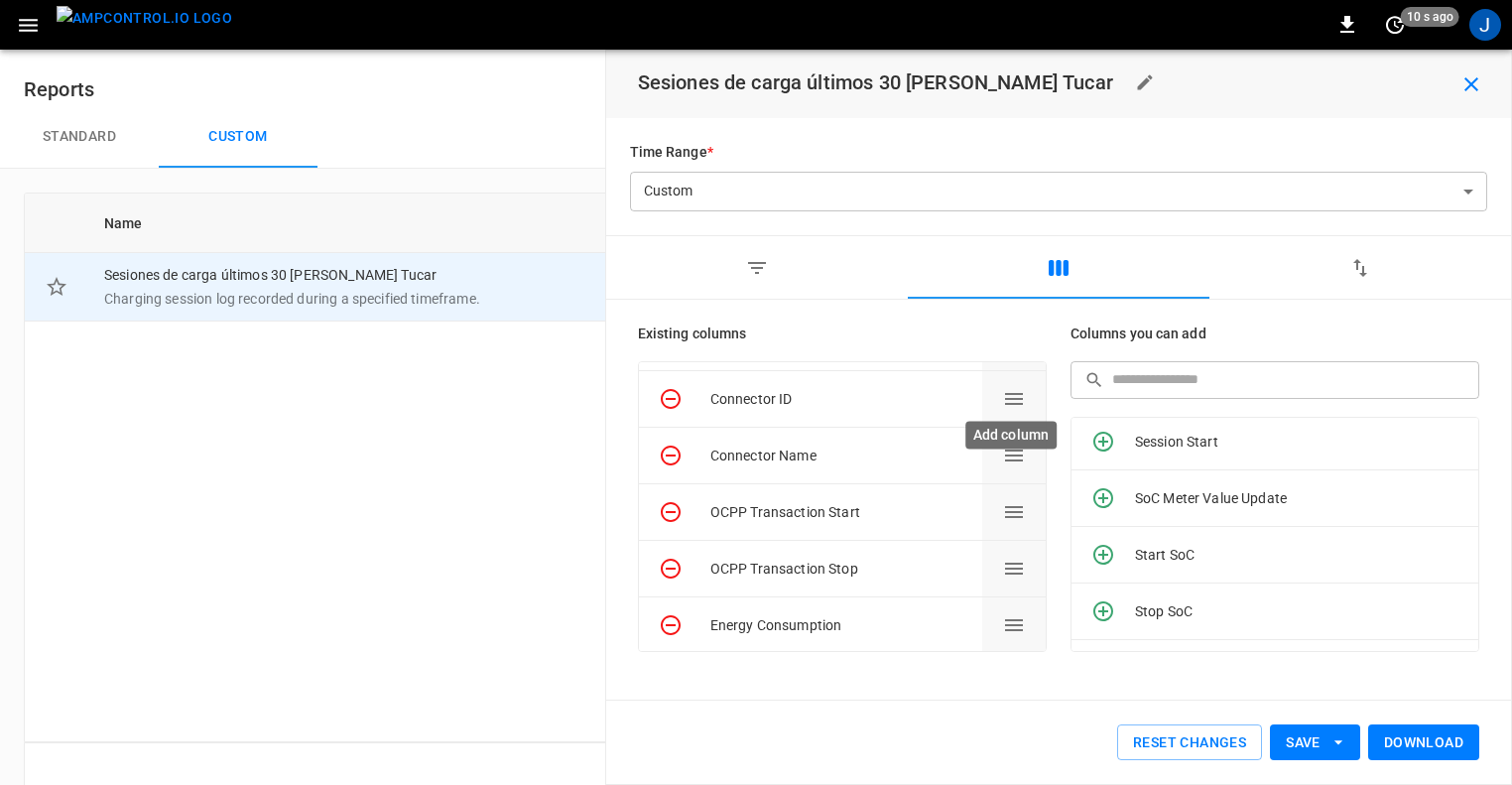 click 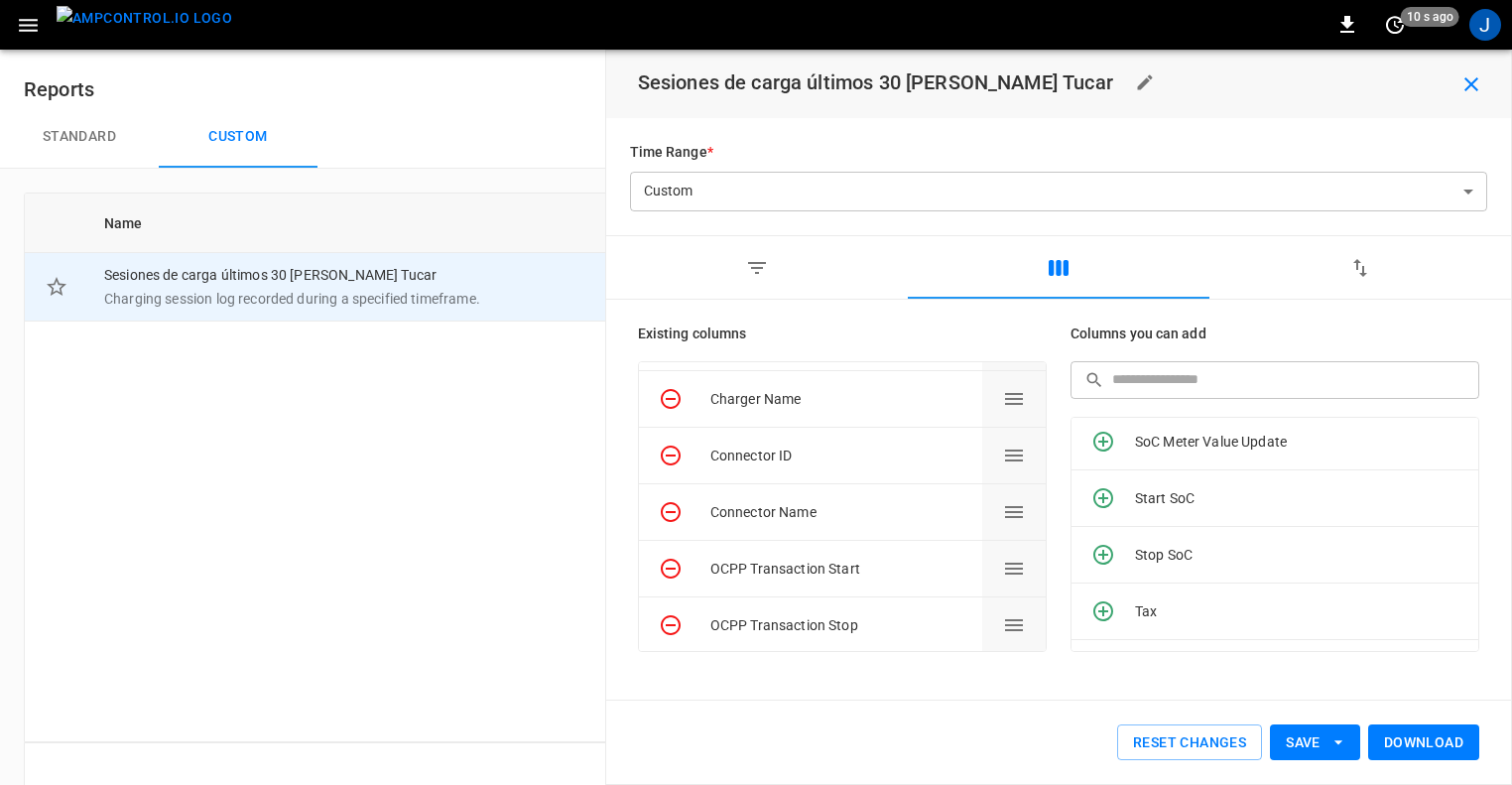 scroll, scrollTop: 0, scrollLeft: 0, axis: both 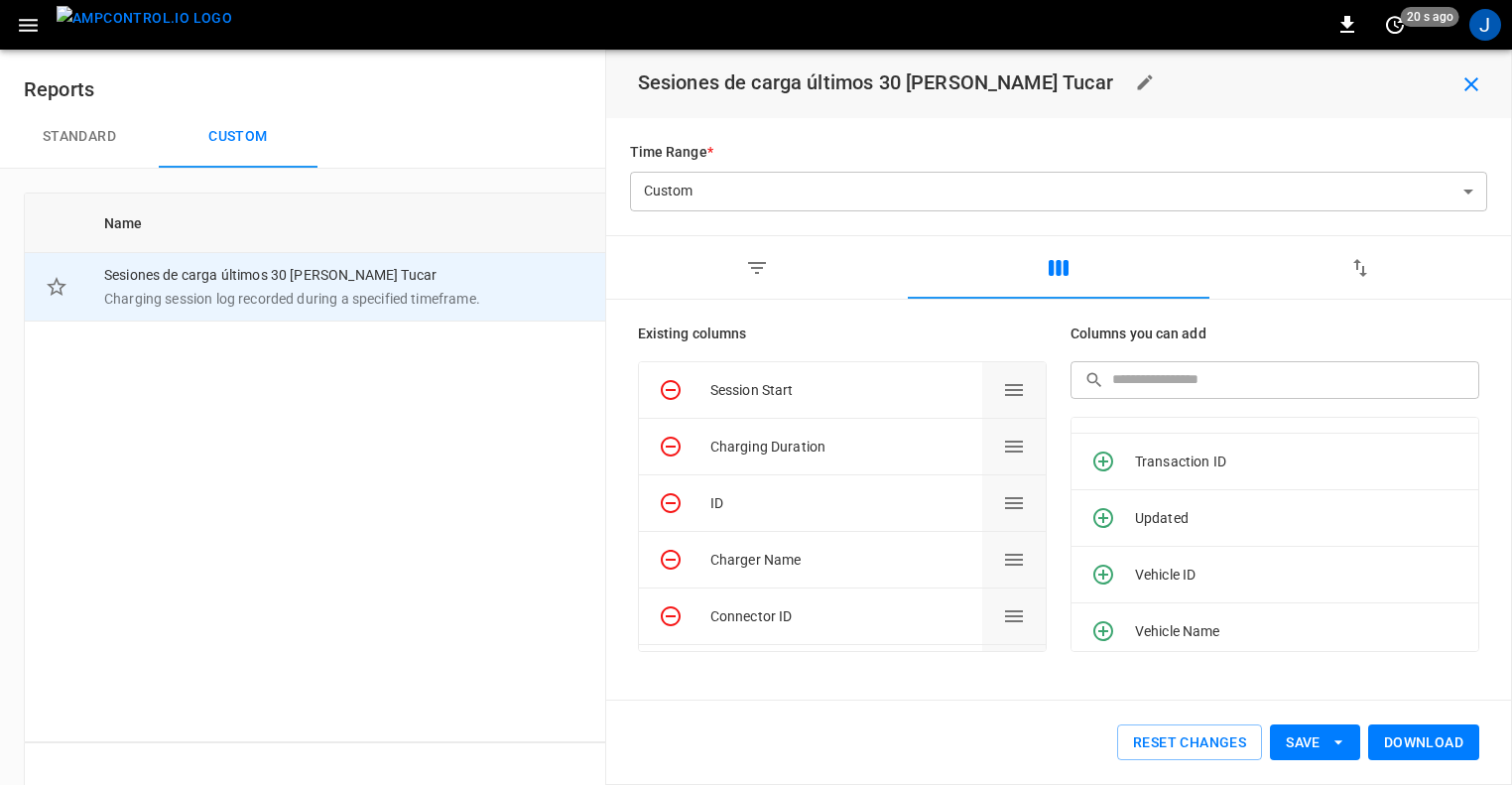 click on "Standard" at bounding box center (79, 137) 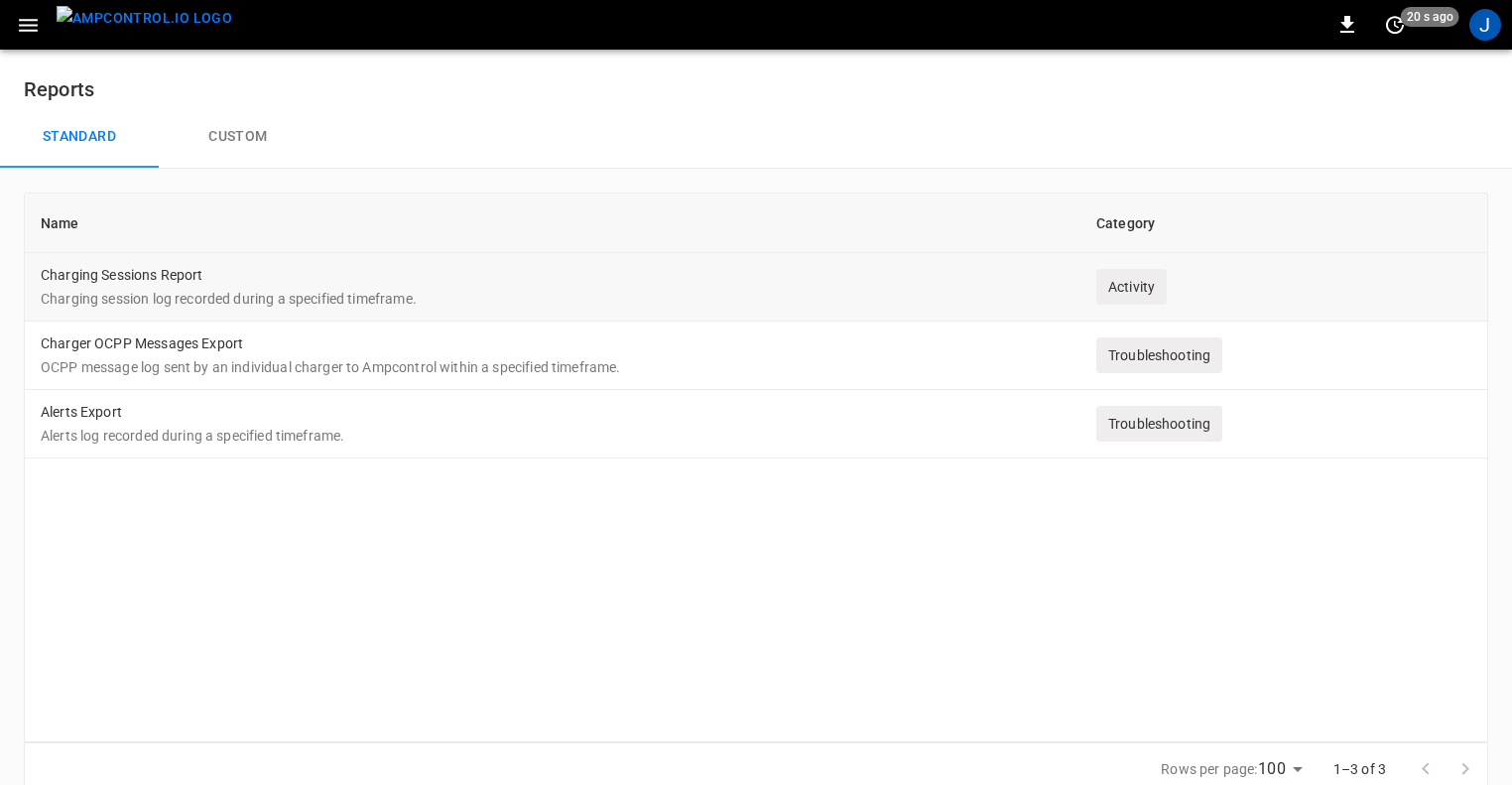 click on "Charging Sessions Report Charging session log recorded during a specified timeframe." at bounding box center [553, 287] 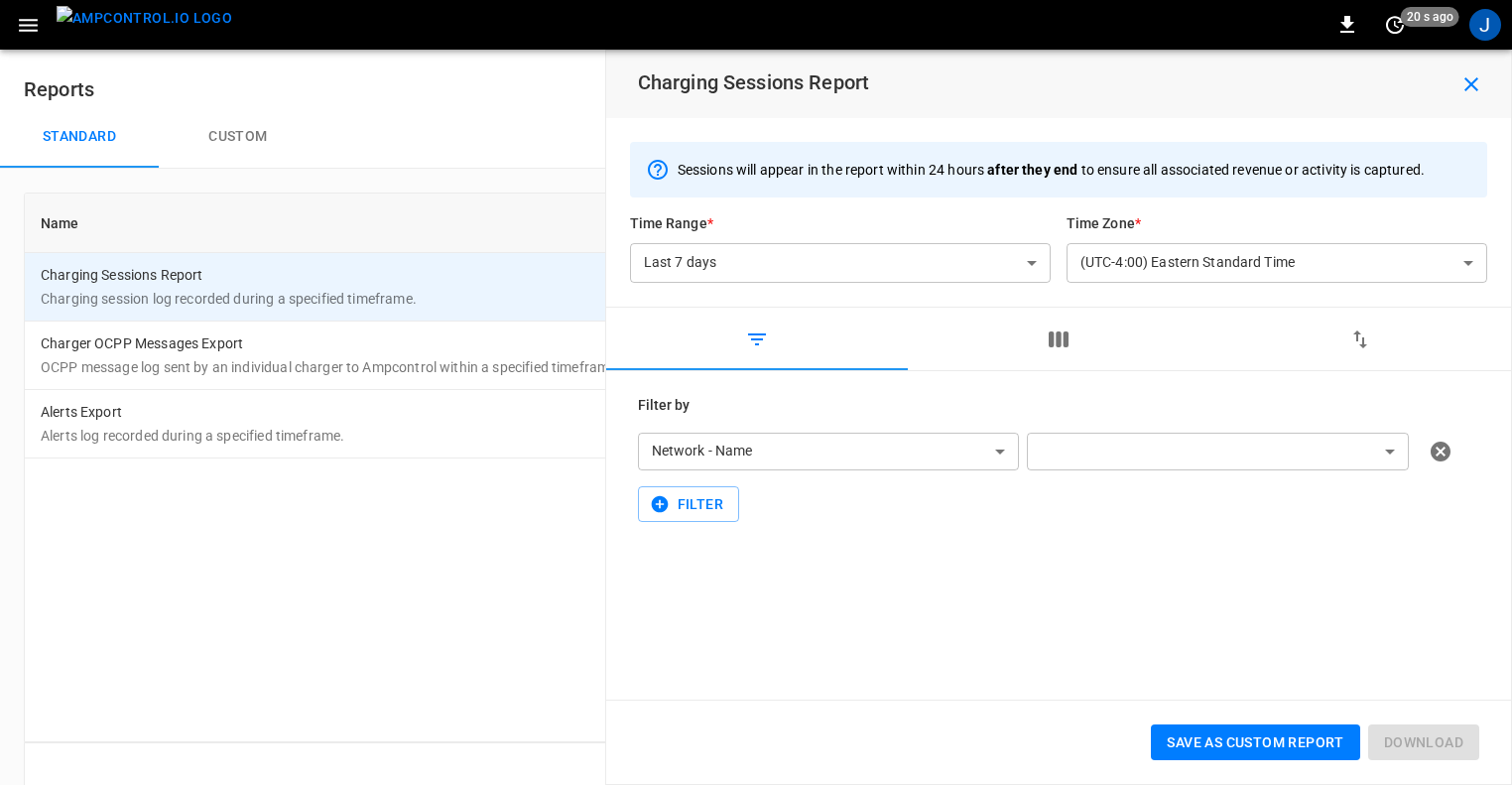 click on "**********" at bounding box center [756, 410] 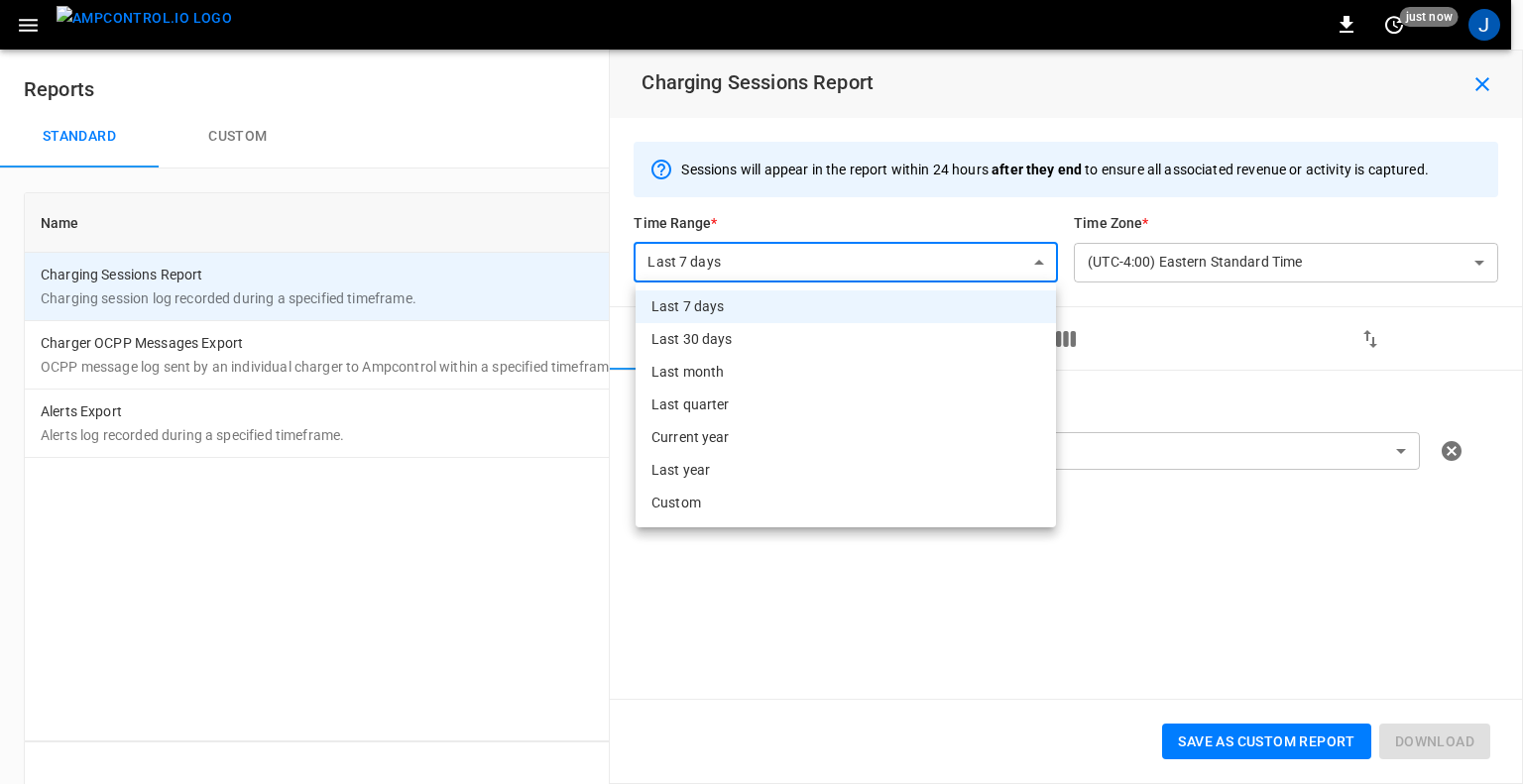 click on "Custom" at bounding box center [846, 503] 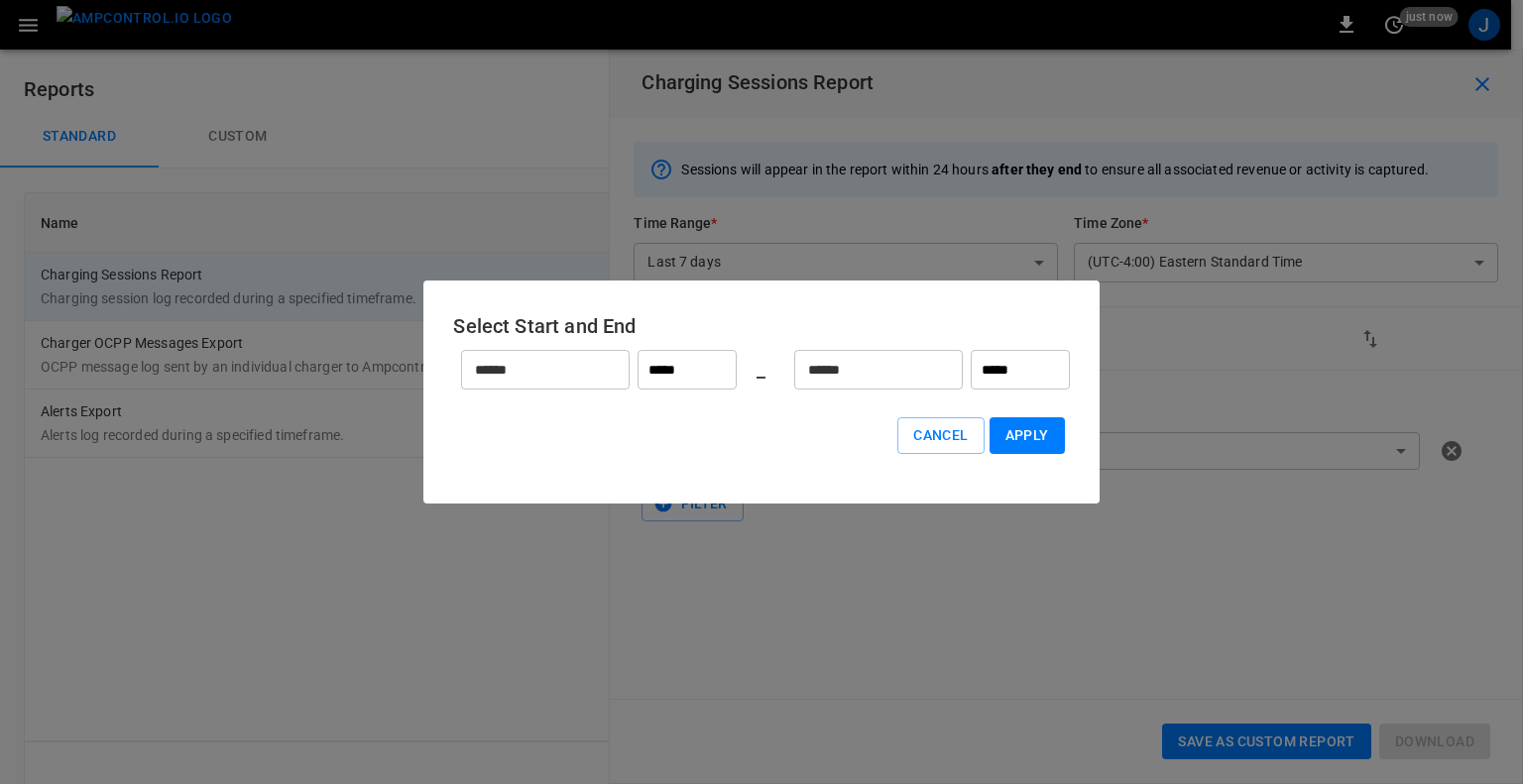 click on "******" at bounding box center [534, 370] 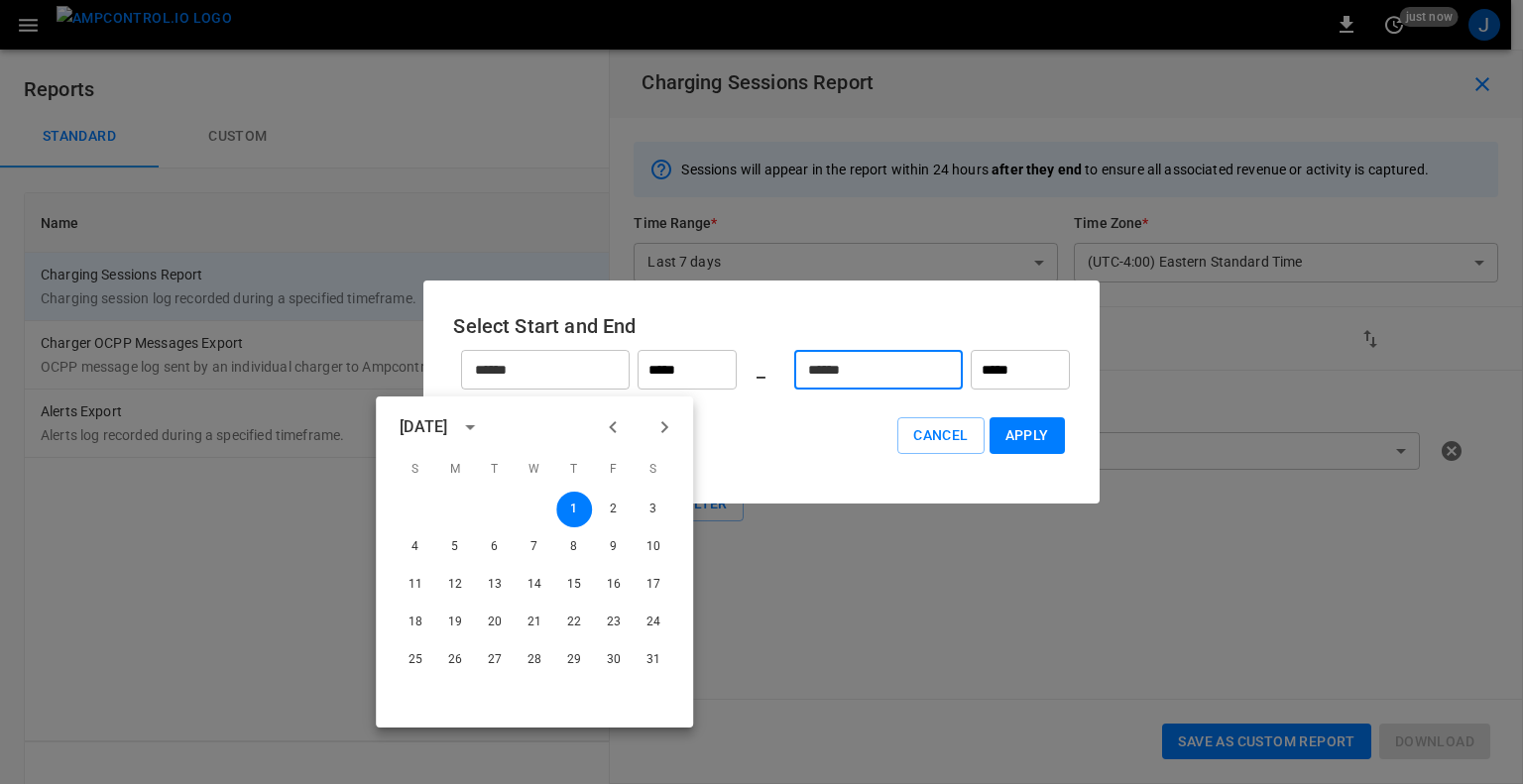 click on "******" at bounding box center (868, 370) 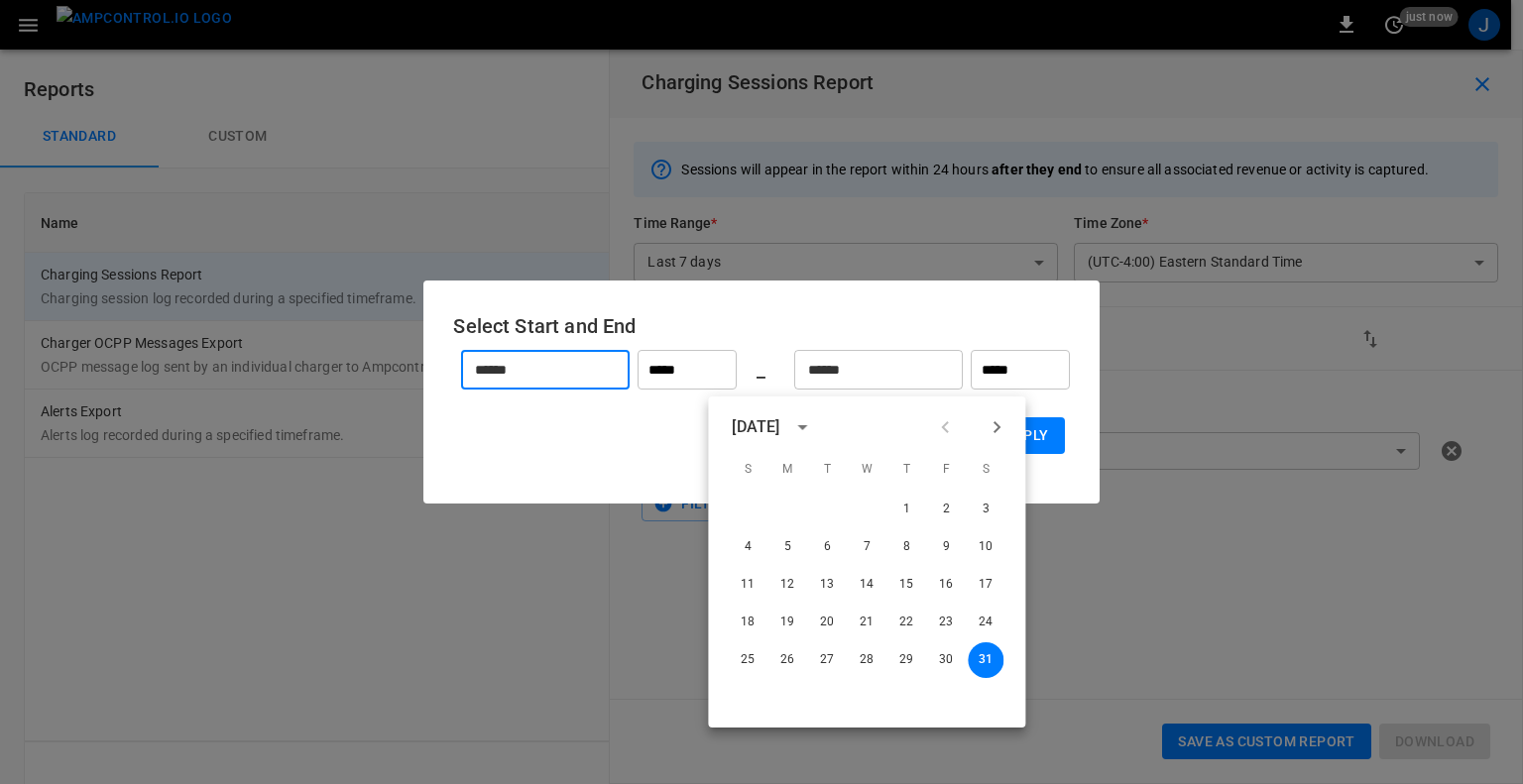 click on "Cancel Apply" at bounding box center [761, 435] 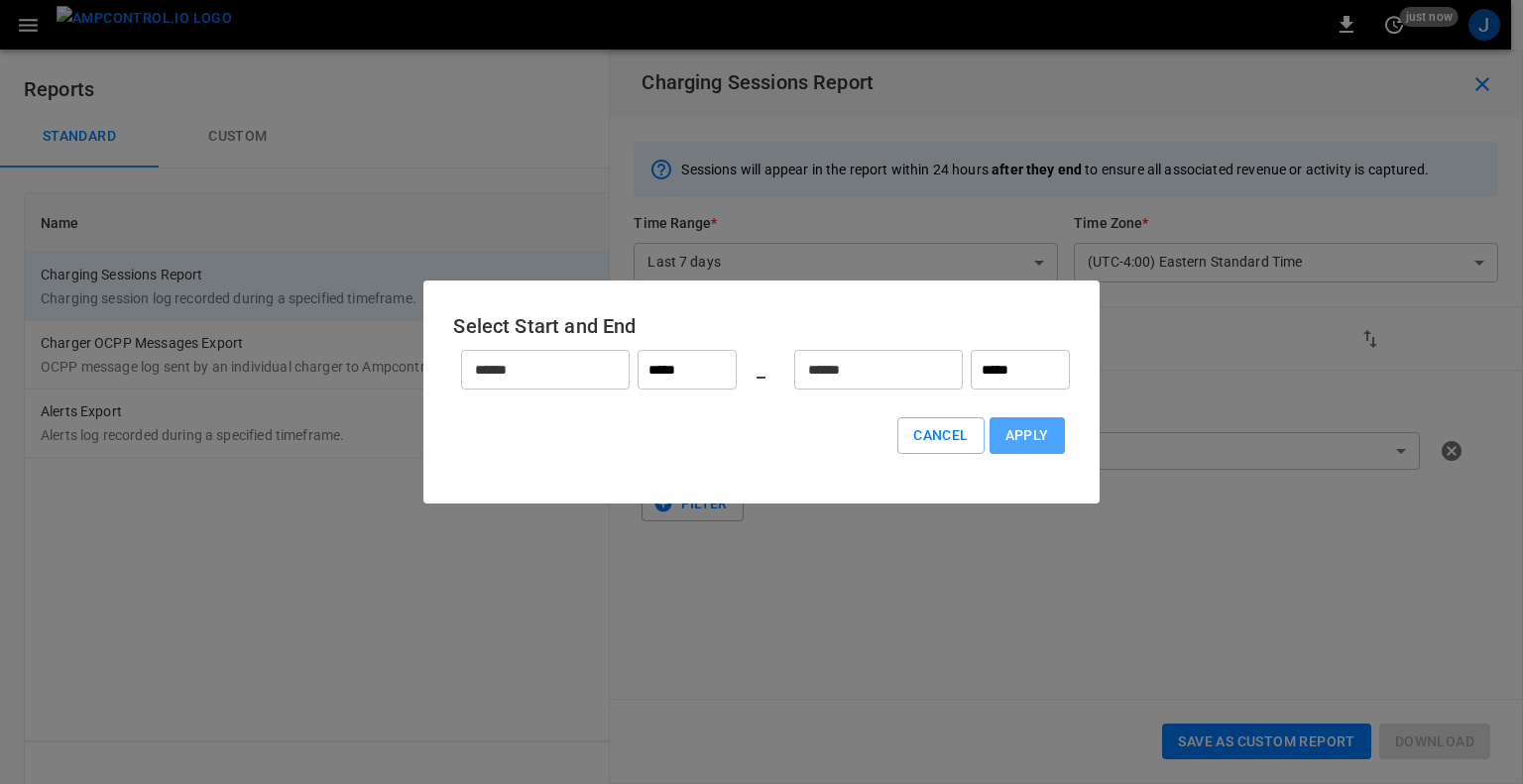 click on "Apply" at bounding box center (1027, 435) 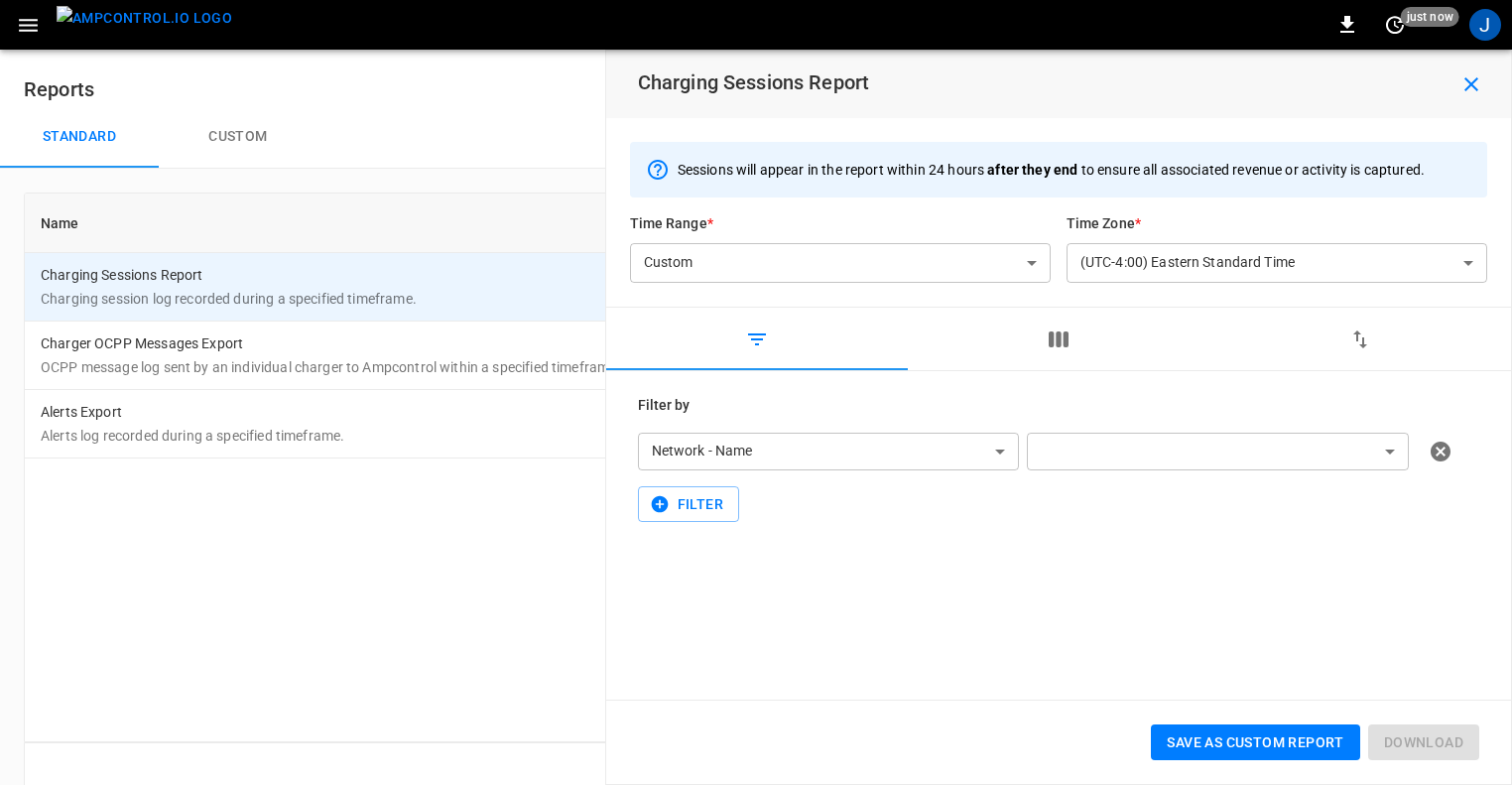 click on "Download" at bounding box center [1420, 738] 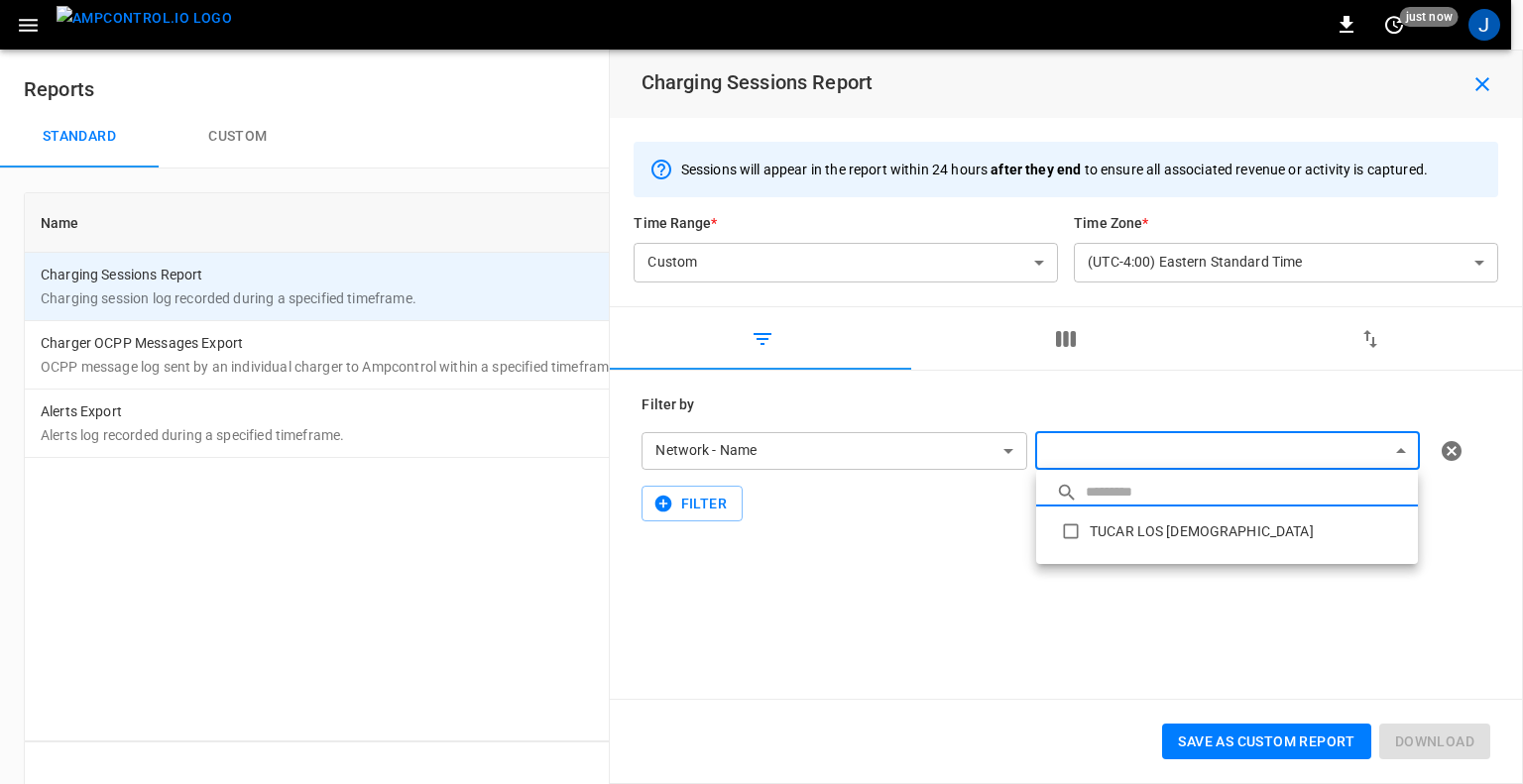 click on "**********" at bounding box center (762, 409) 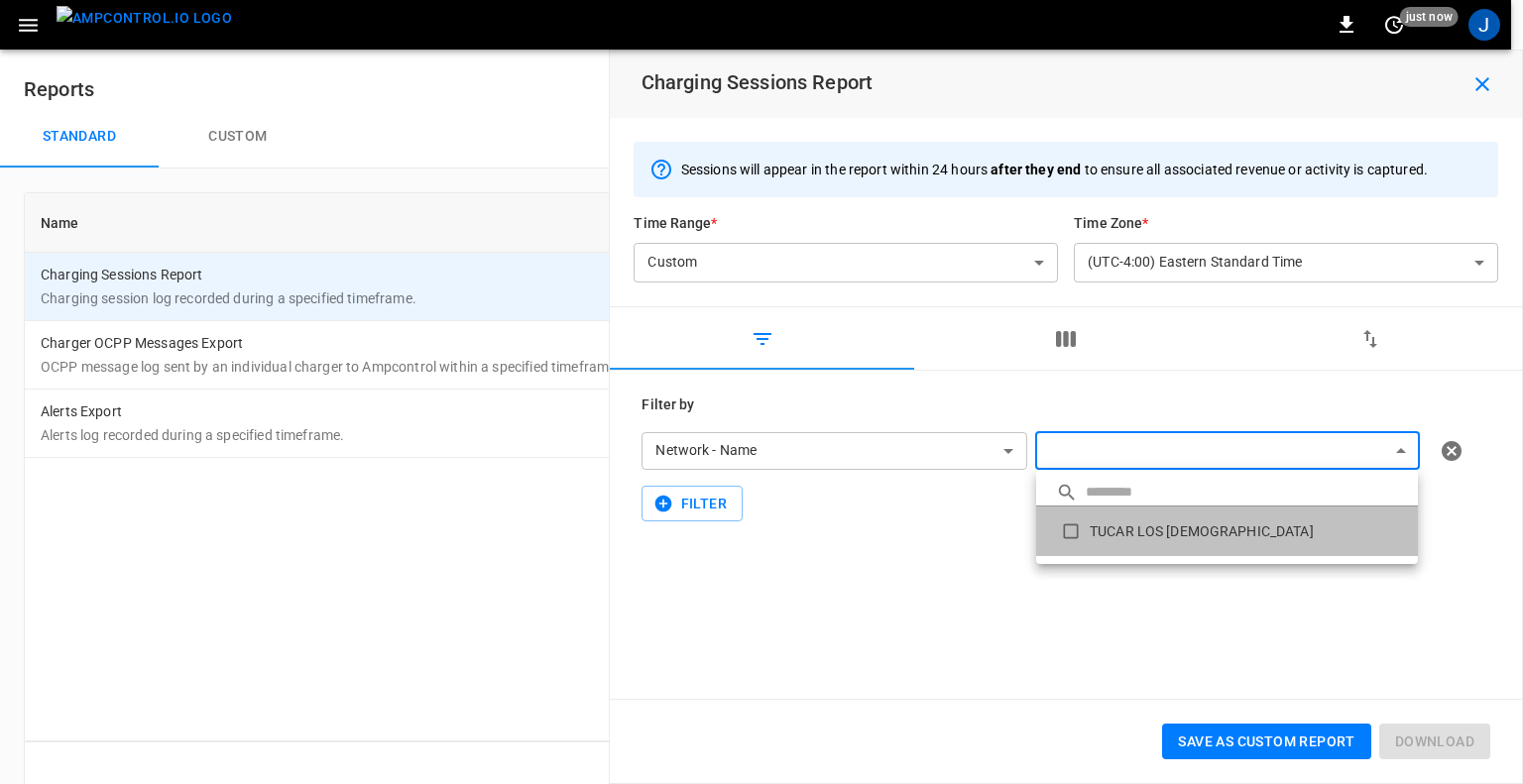 click on "TUCAR LOS [DEMOGRAPHIC_DATA]" at bounding box center [1227, 531] 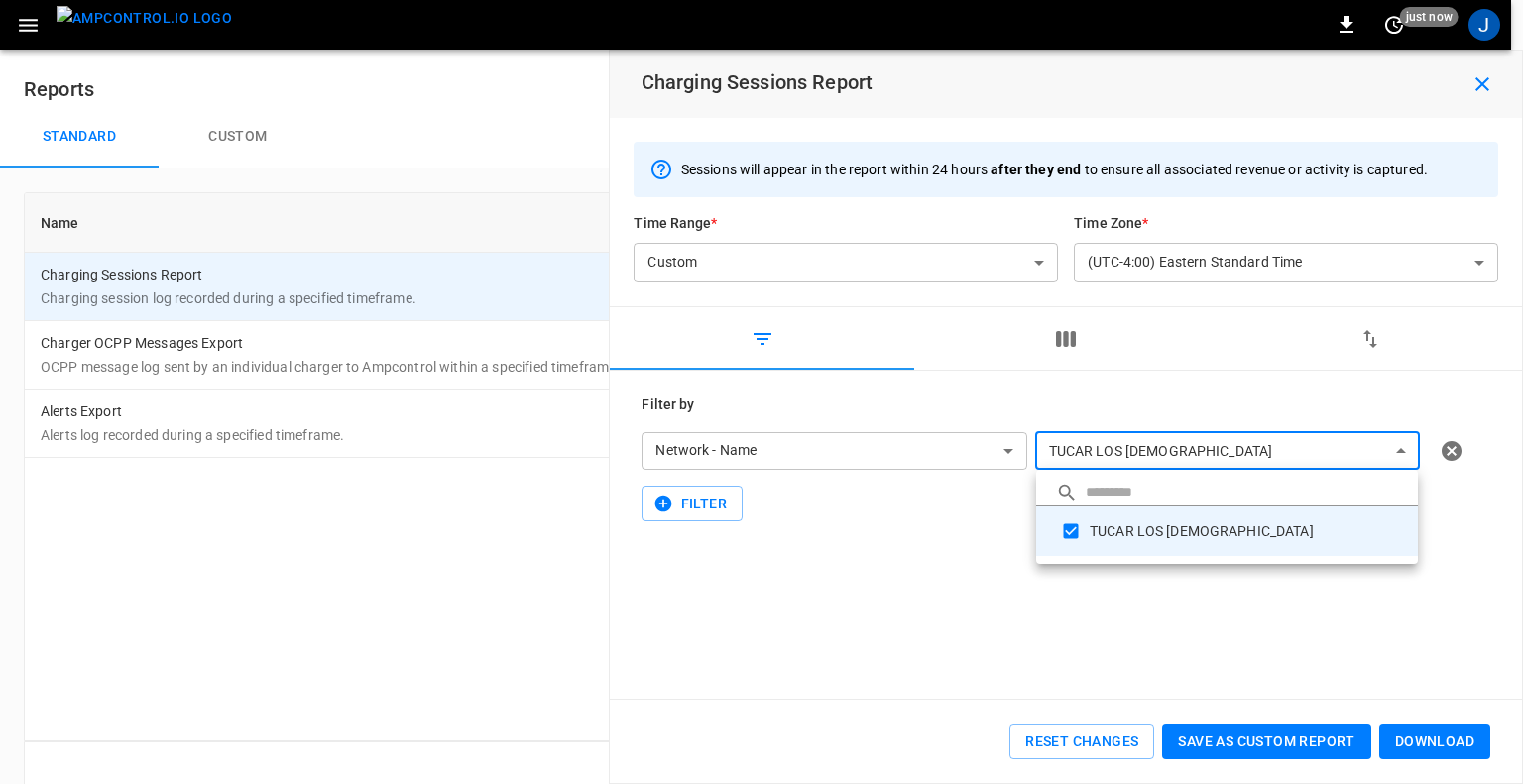 click at bounding box center [762, 392] 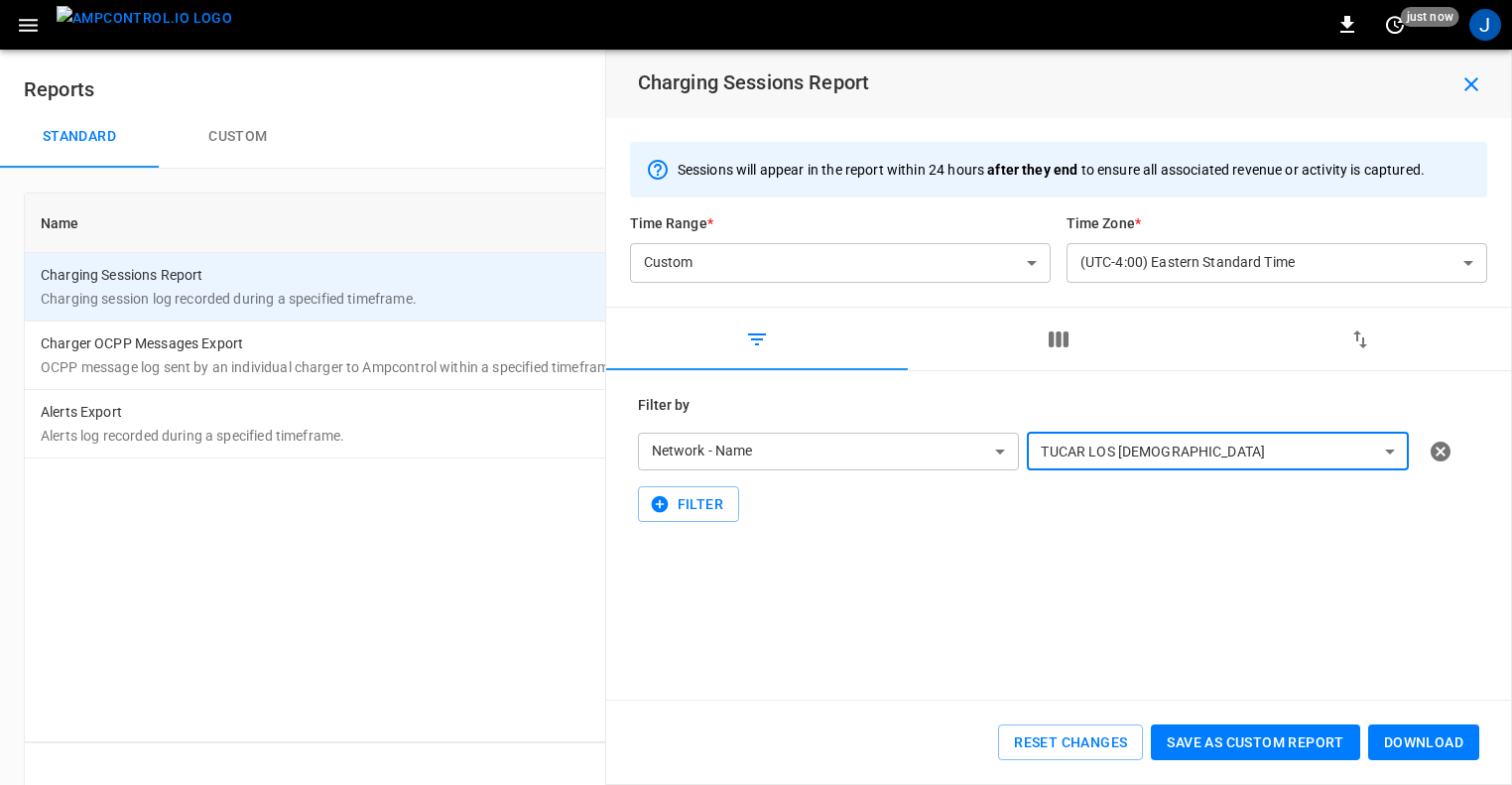 click on "Download" at bounding box center [1424, 742] 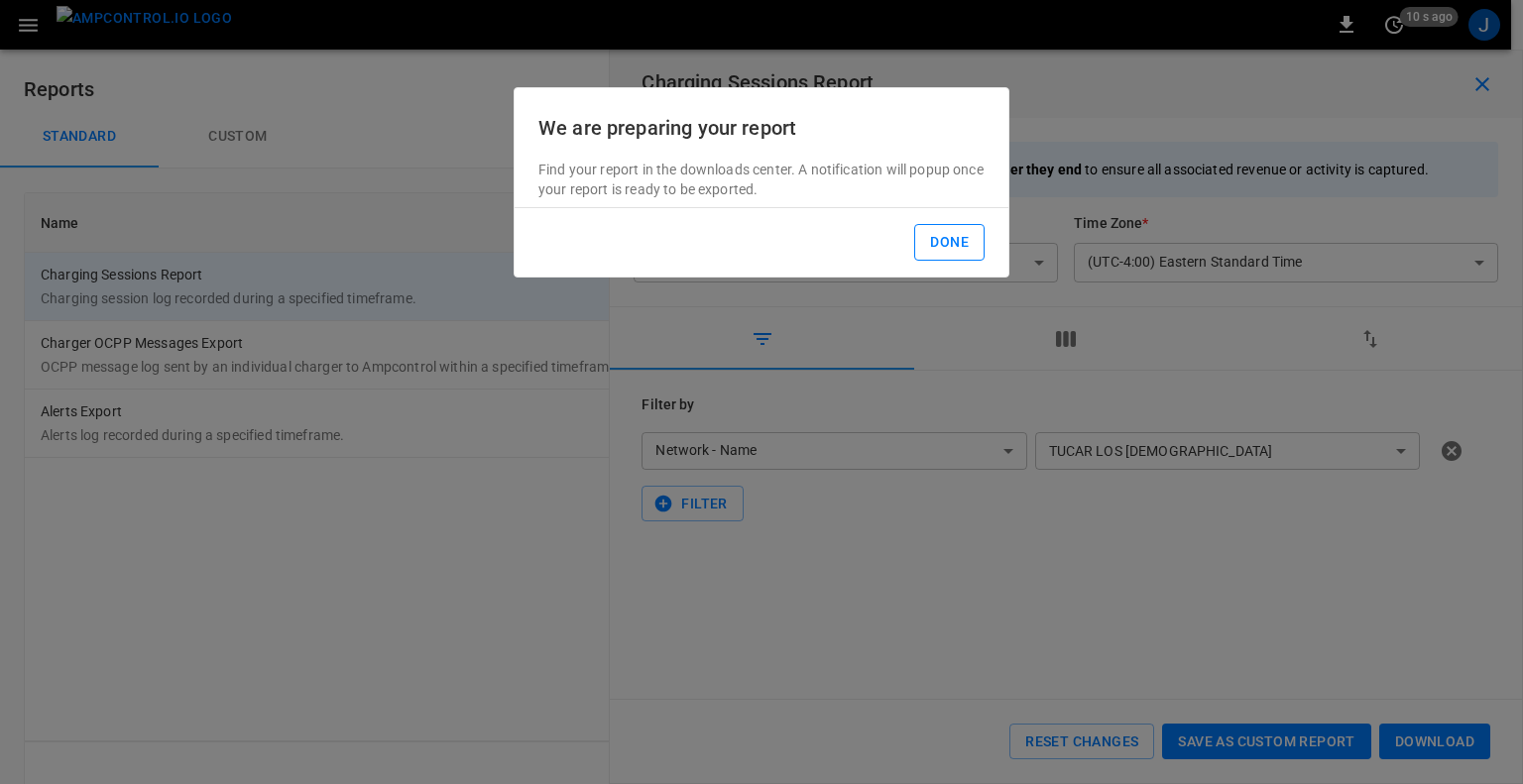 click on "Done" at bounding box center (949, 242) 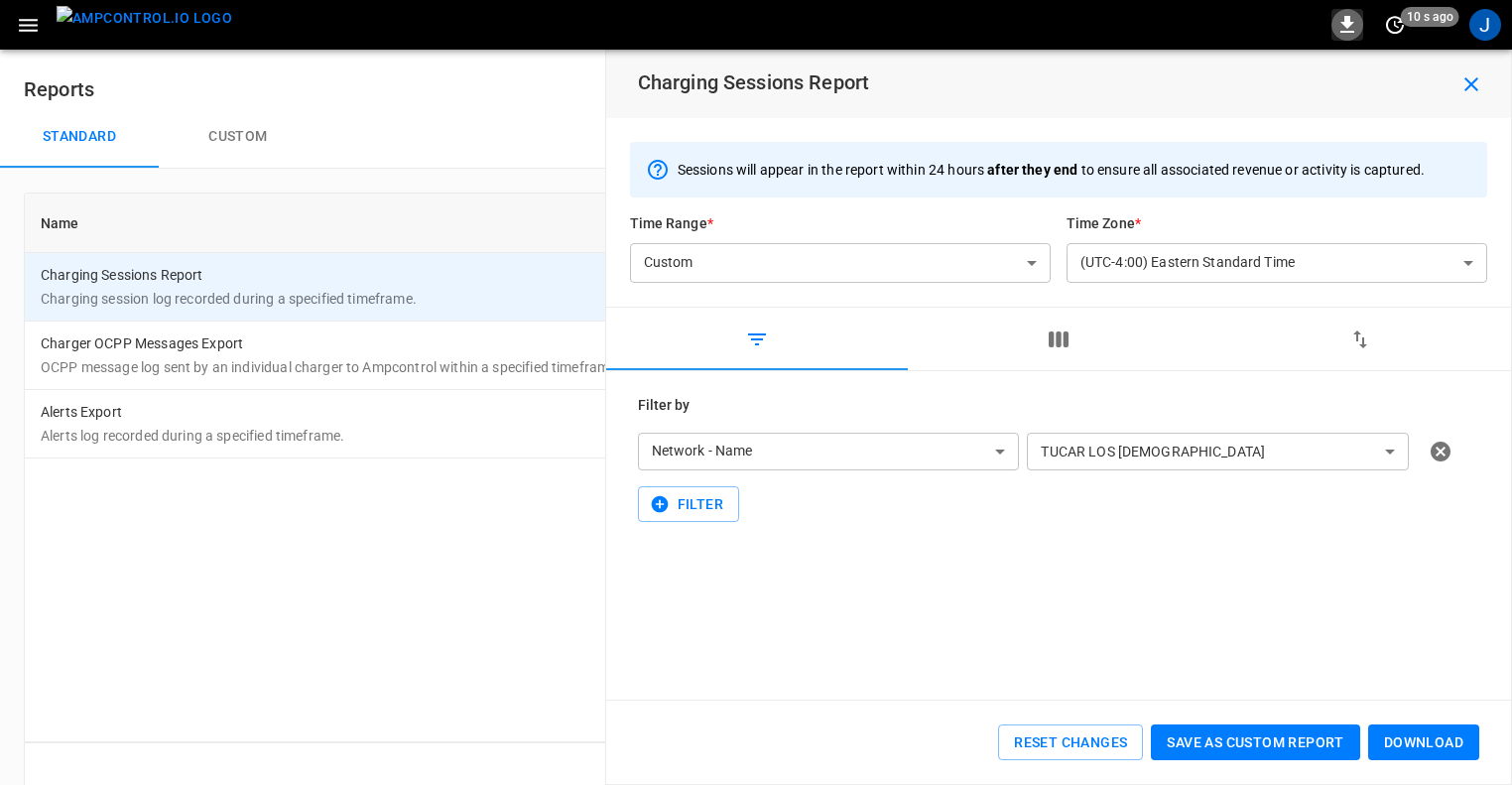 click 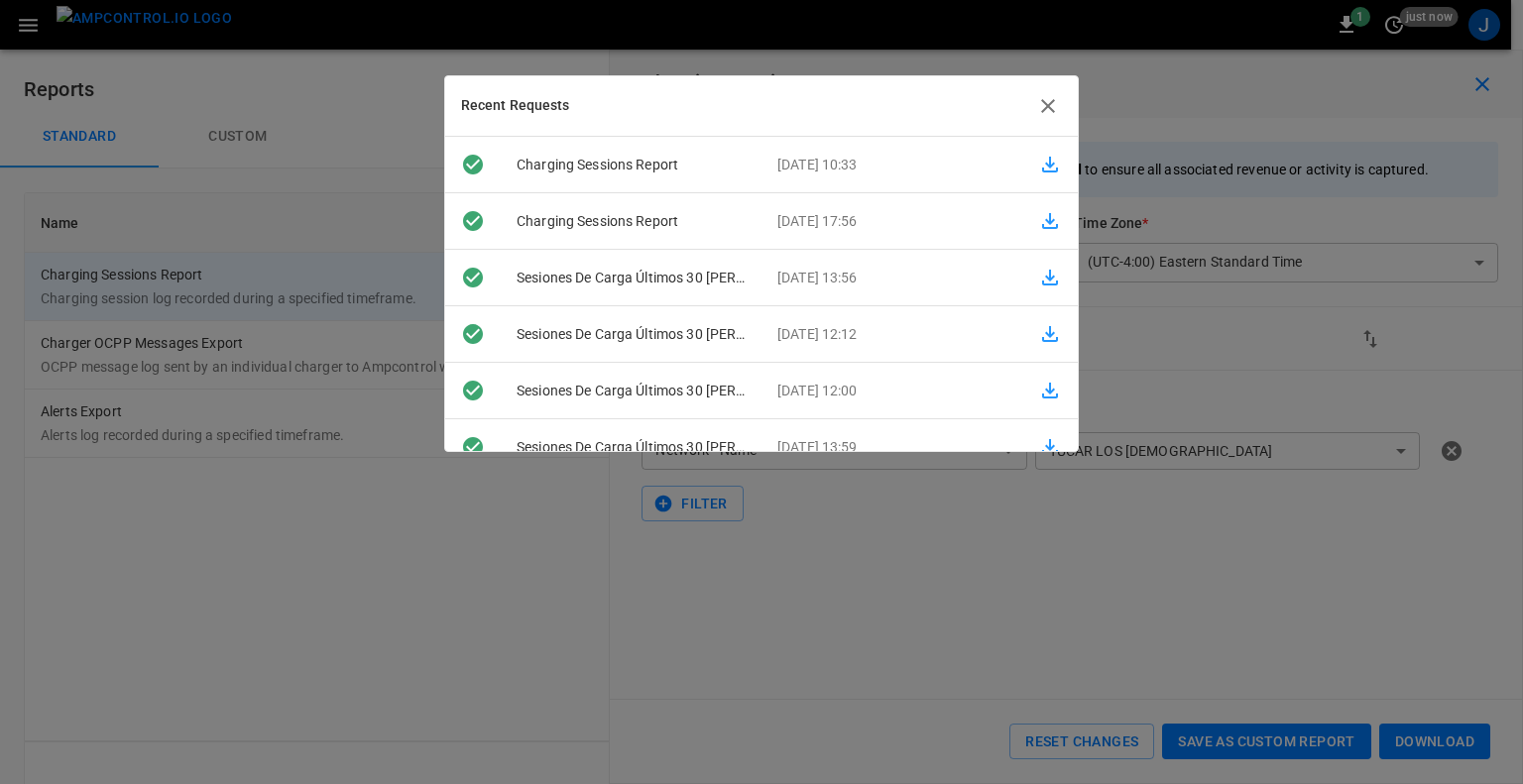 click 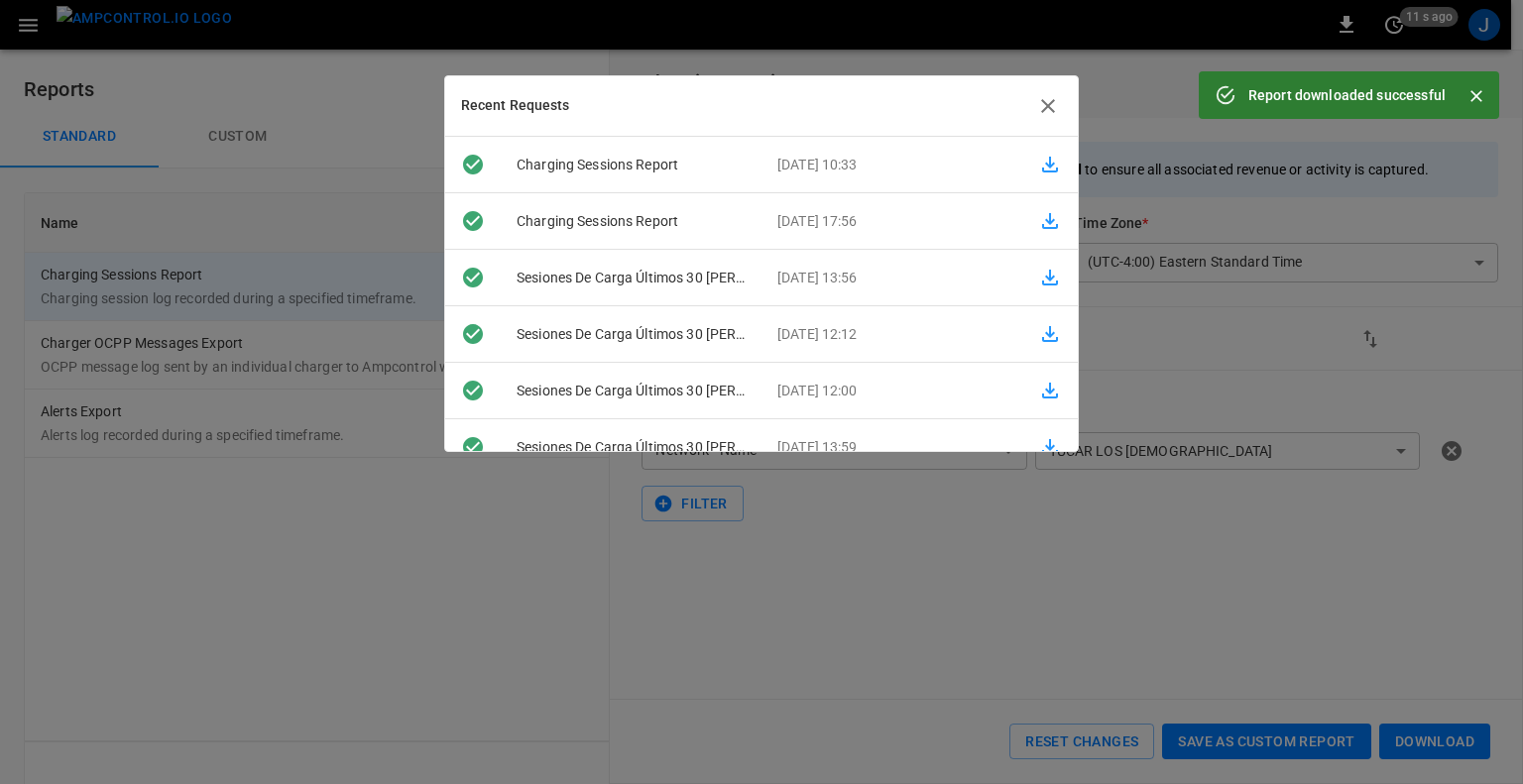 click 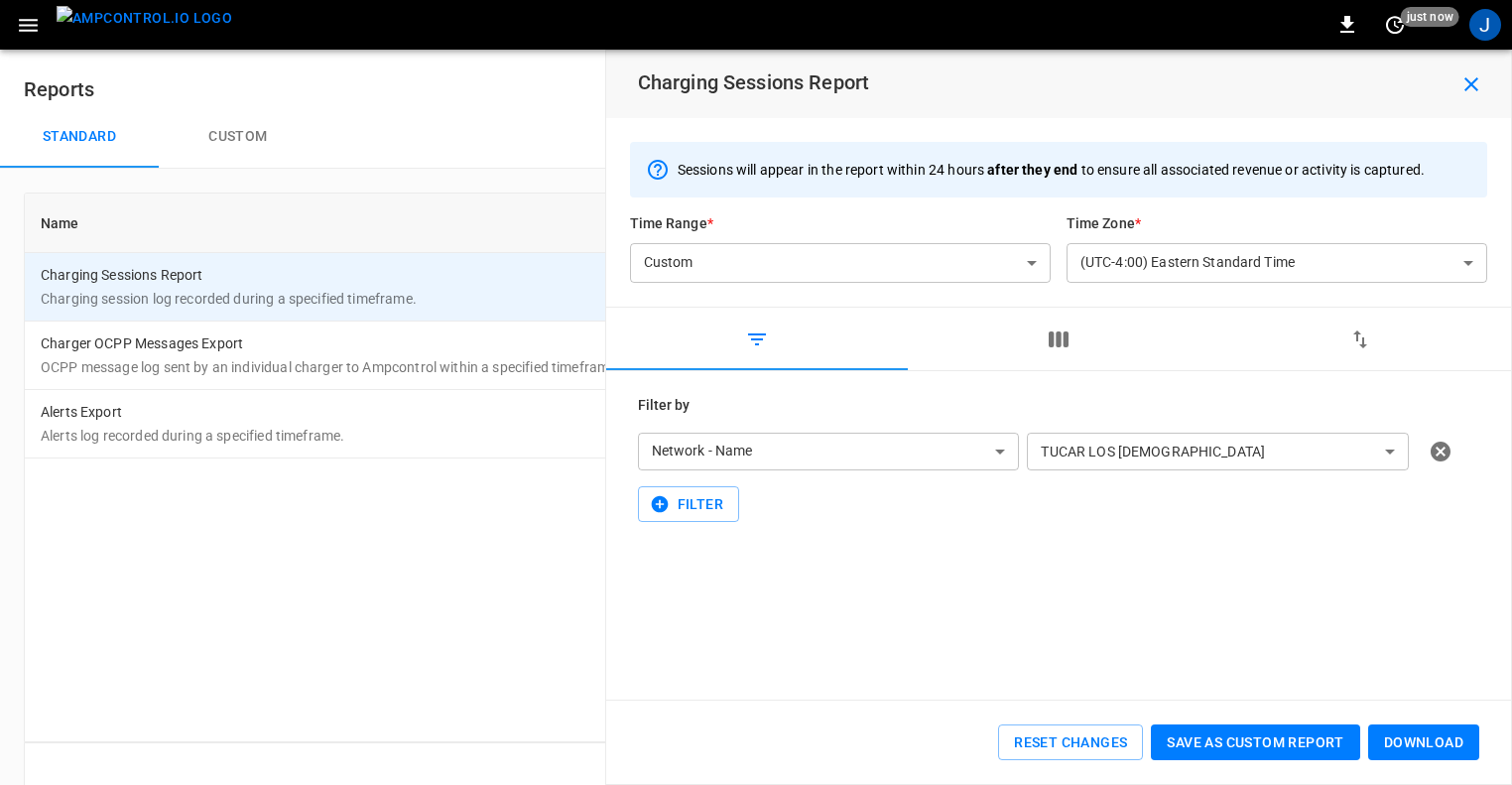 click 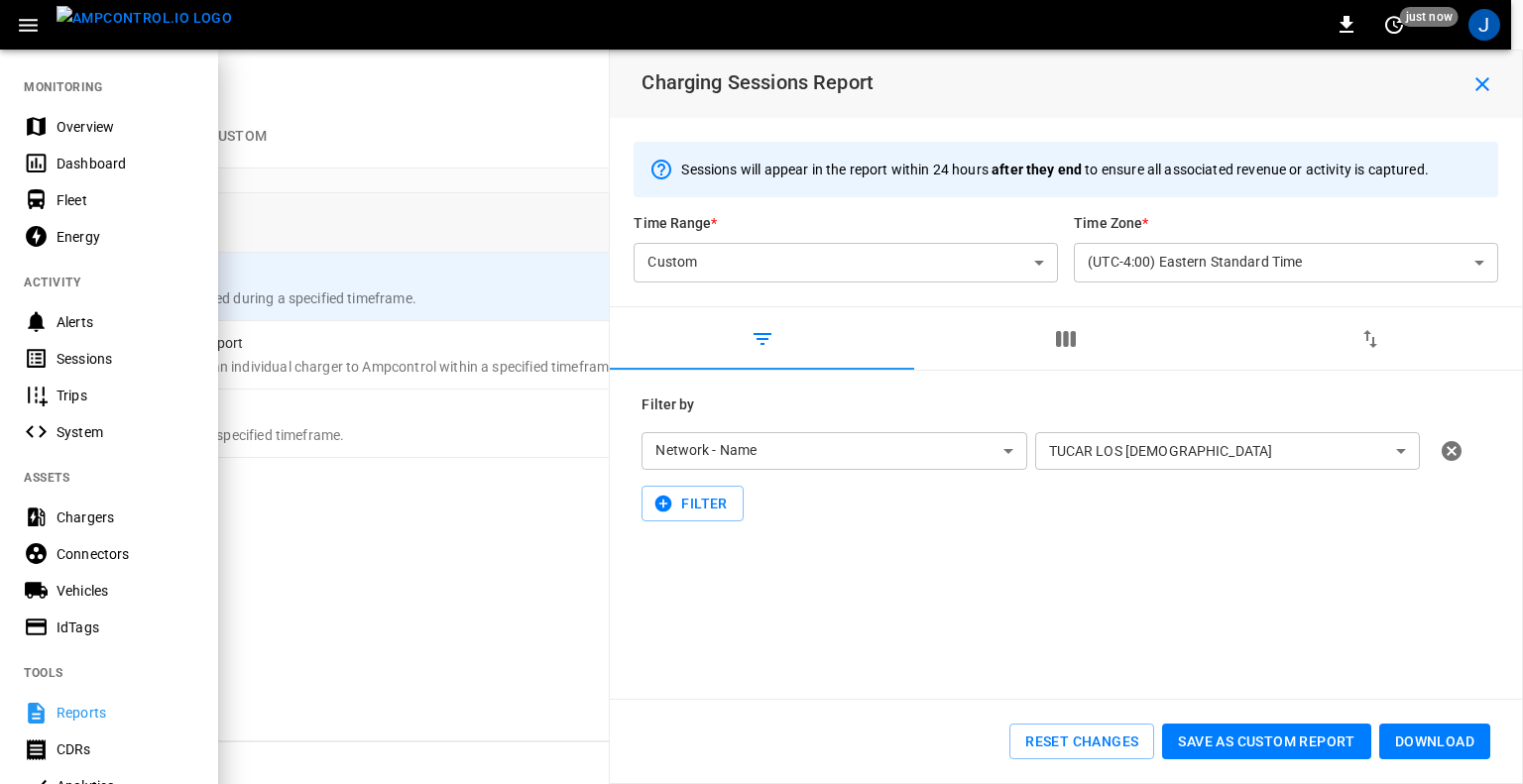 click on "Energy" at bounding box center [125, 237] 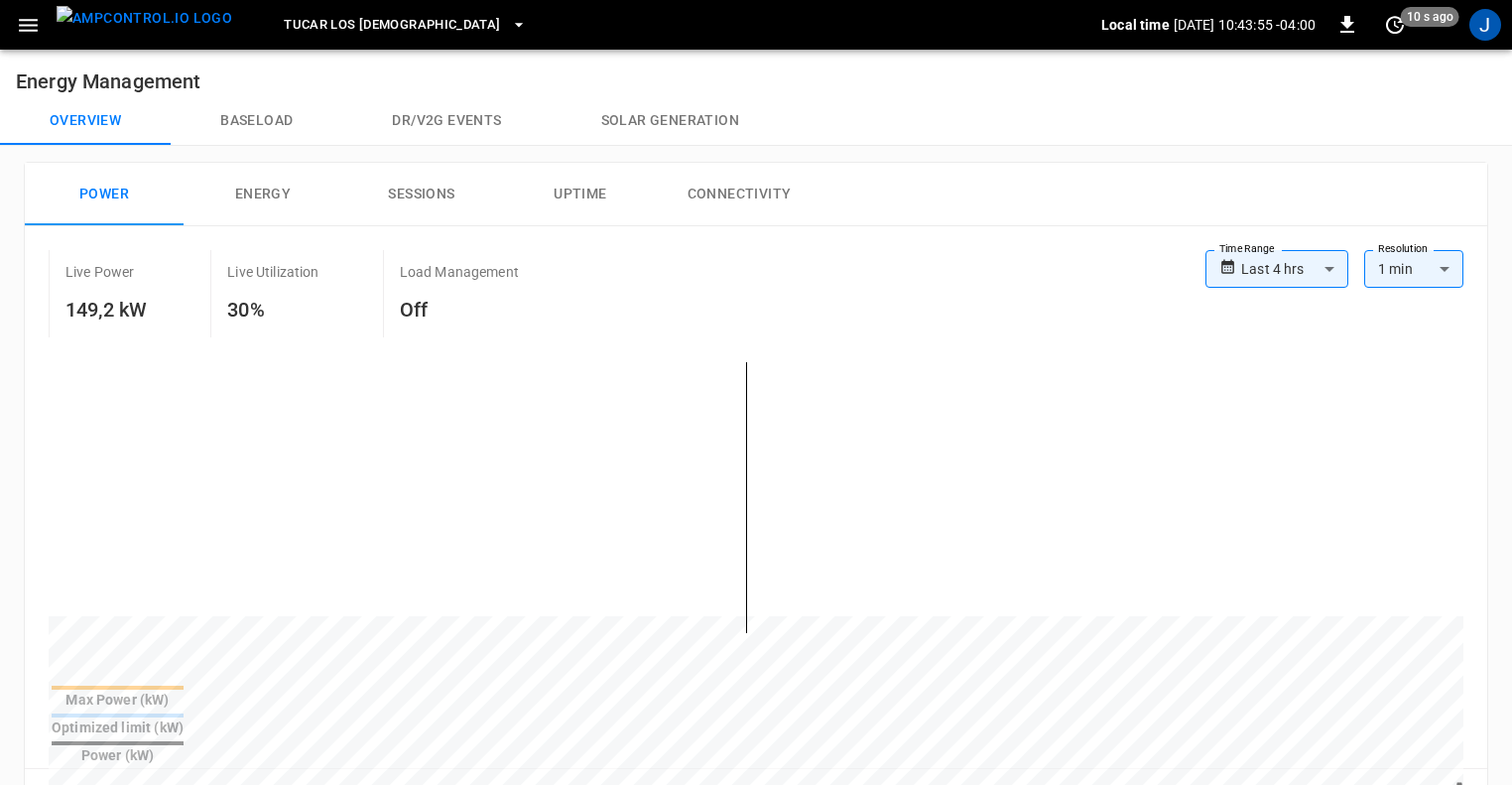 click on "Uptime" at bounding box center [580, 195] 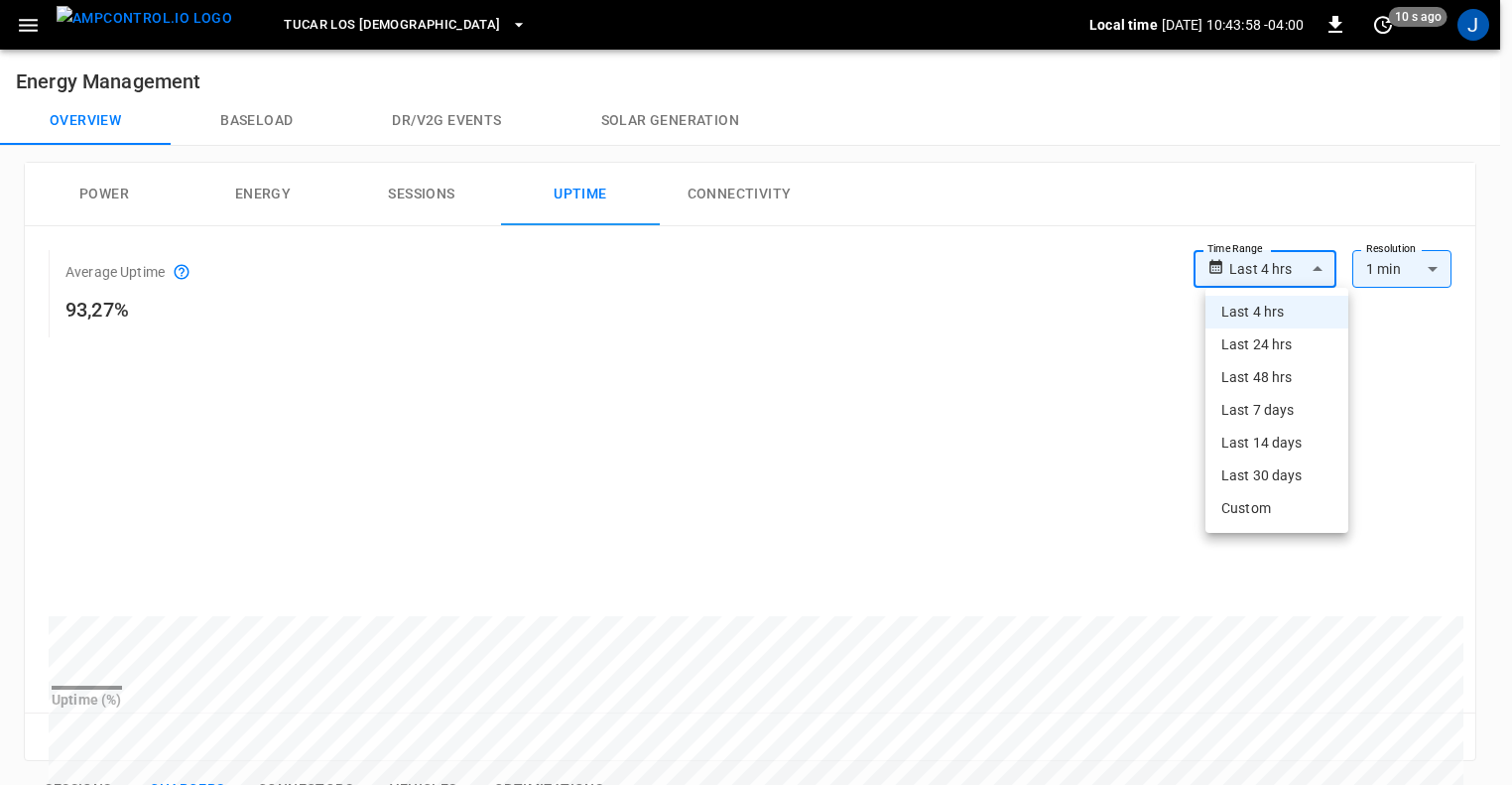 click on "**********" at bounding box center (756, 754) 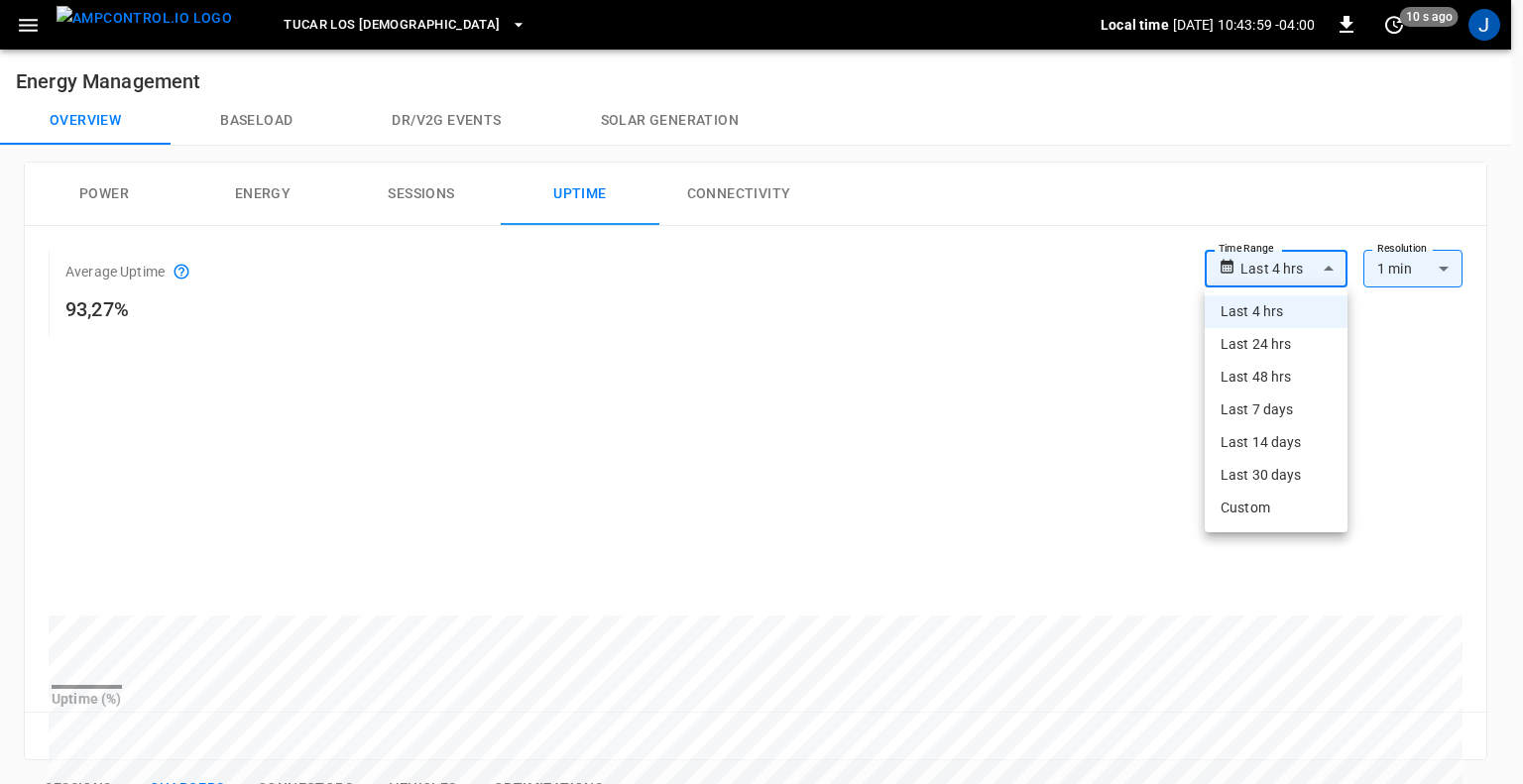 click on "Custom" at bounding box center (1276, 507) 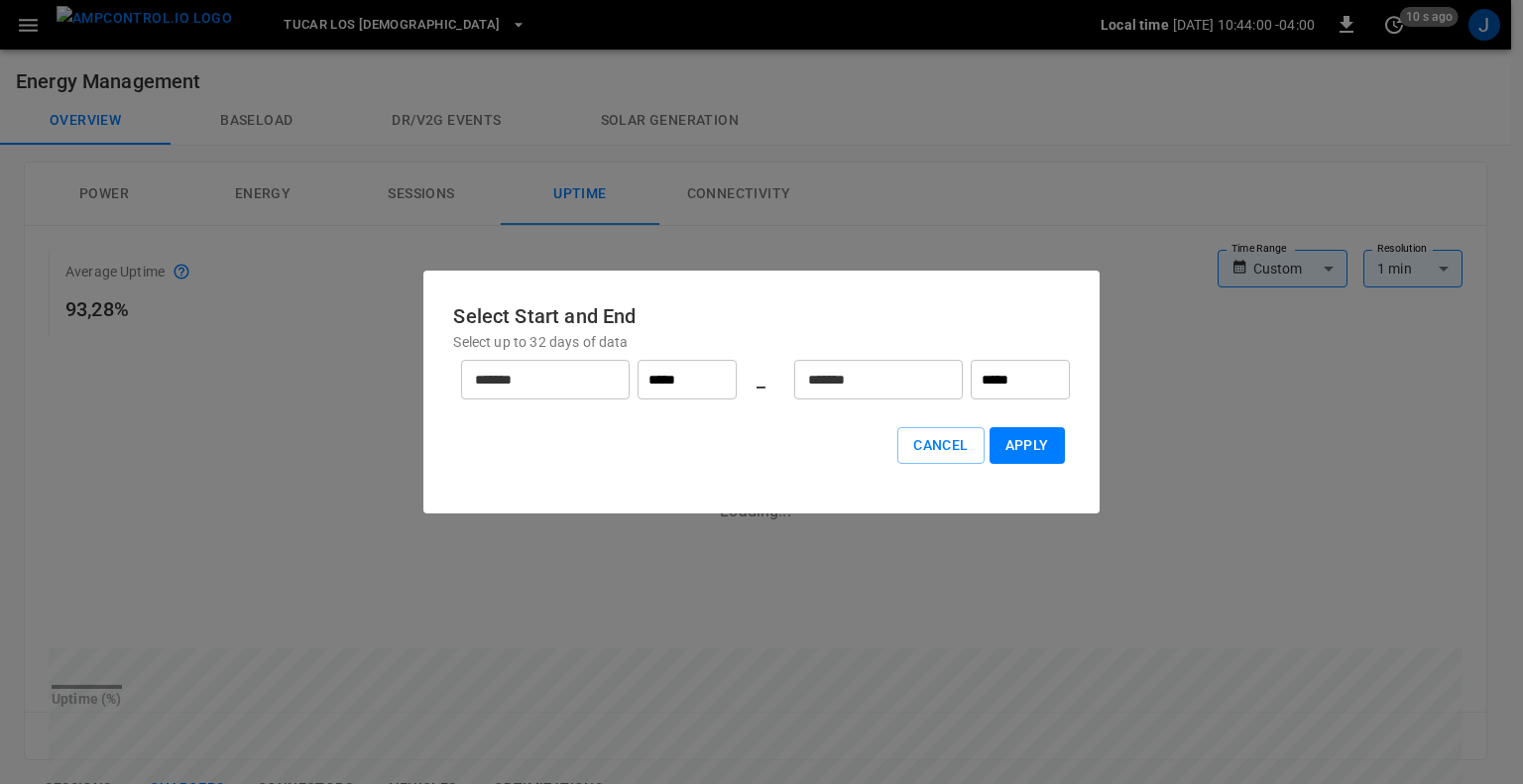 click on "*******" at bounding box center [534, 380] 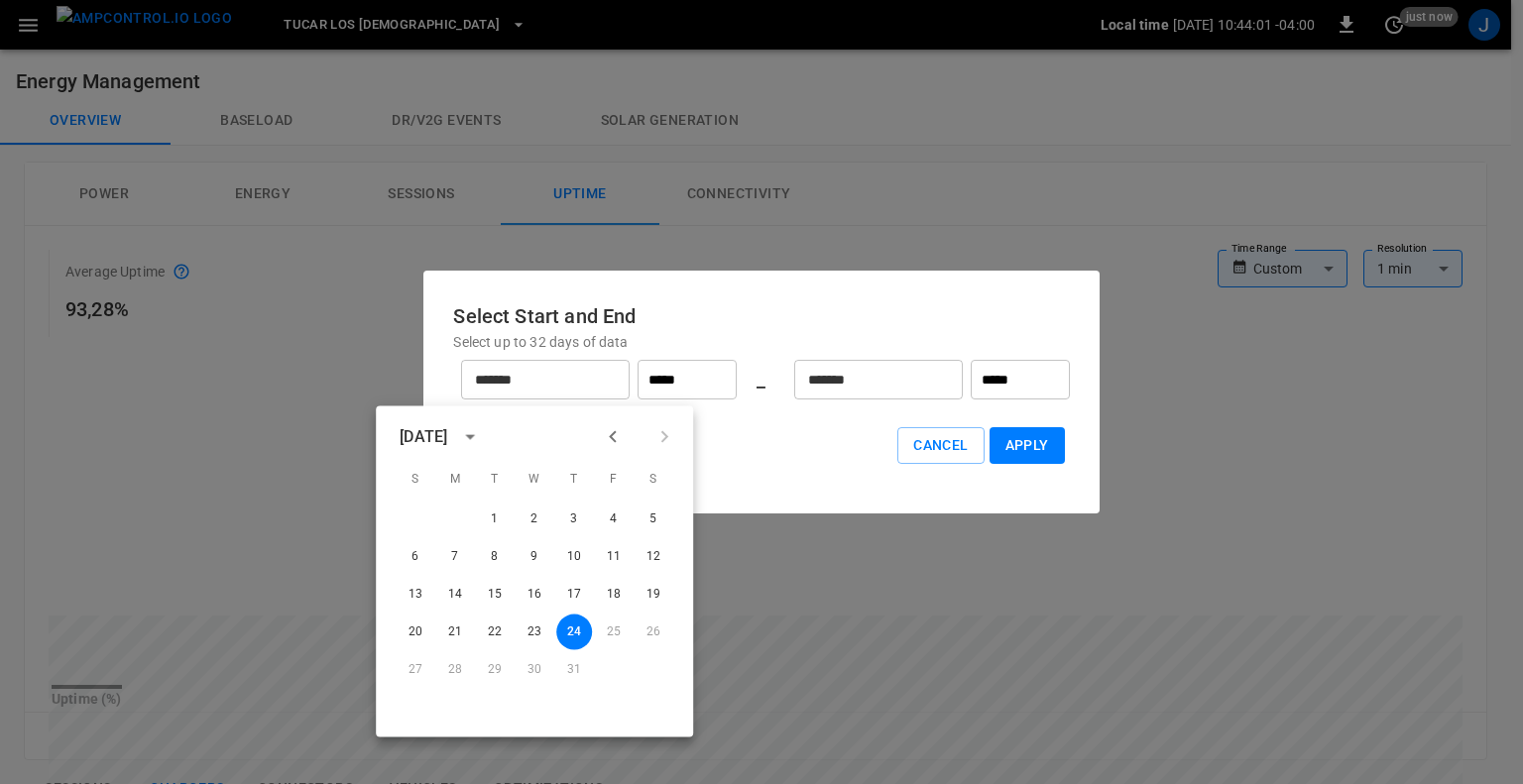 click 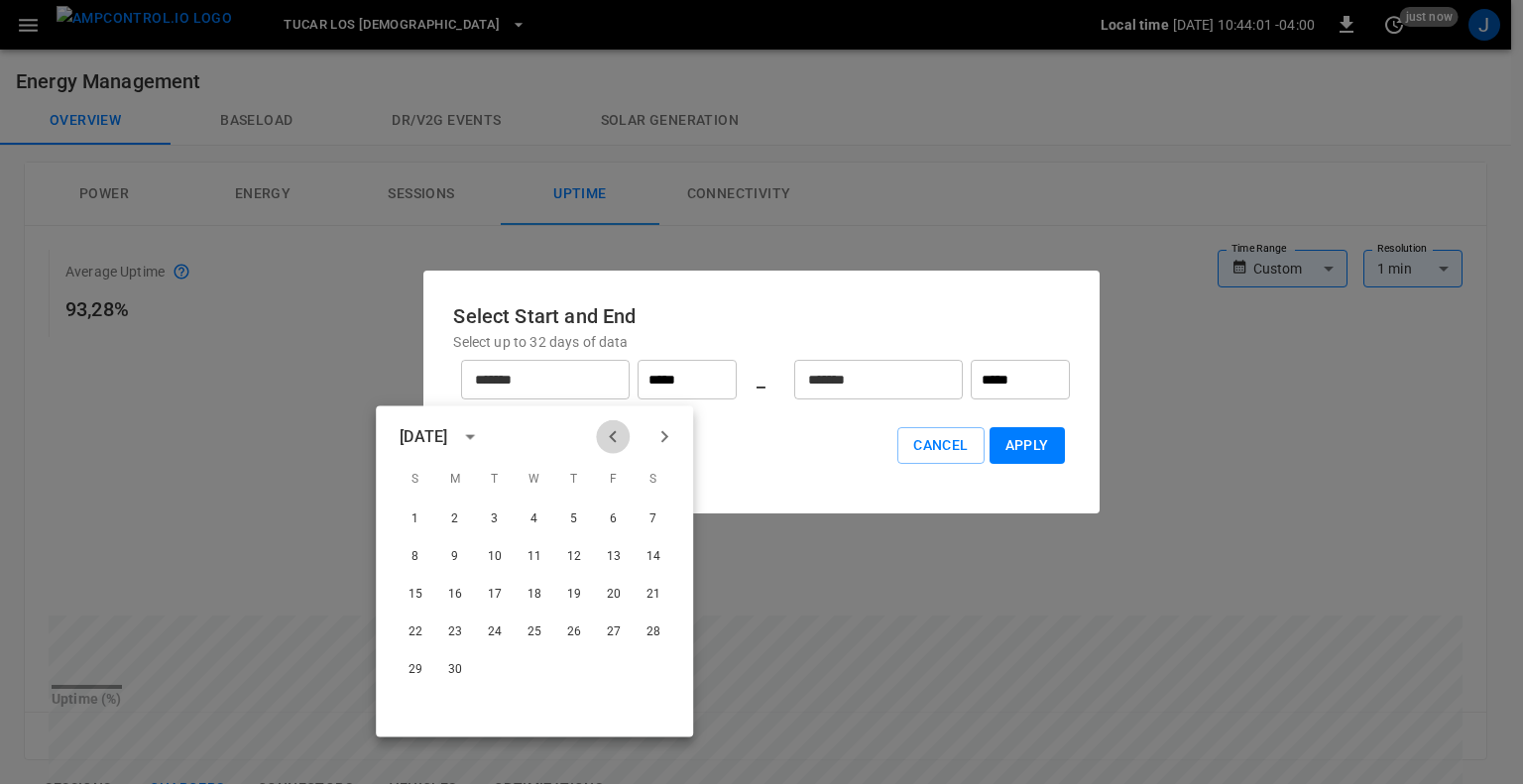 click 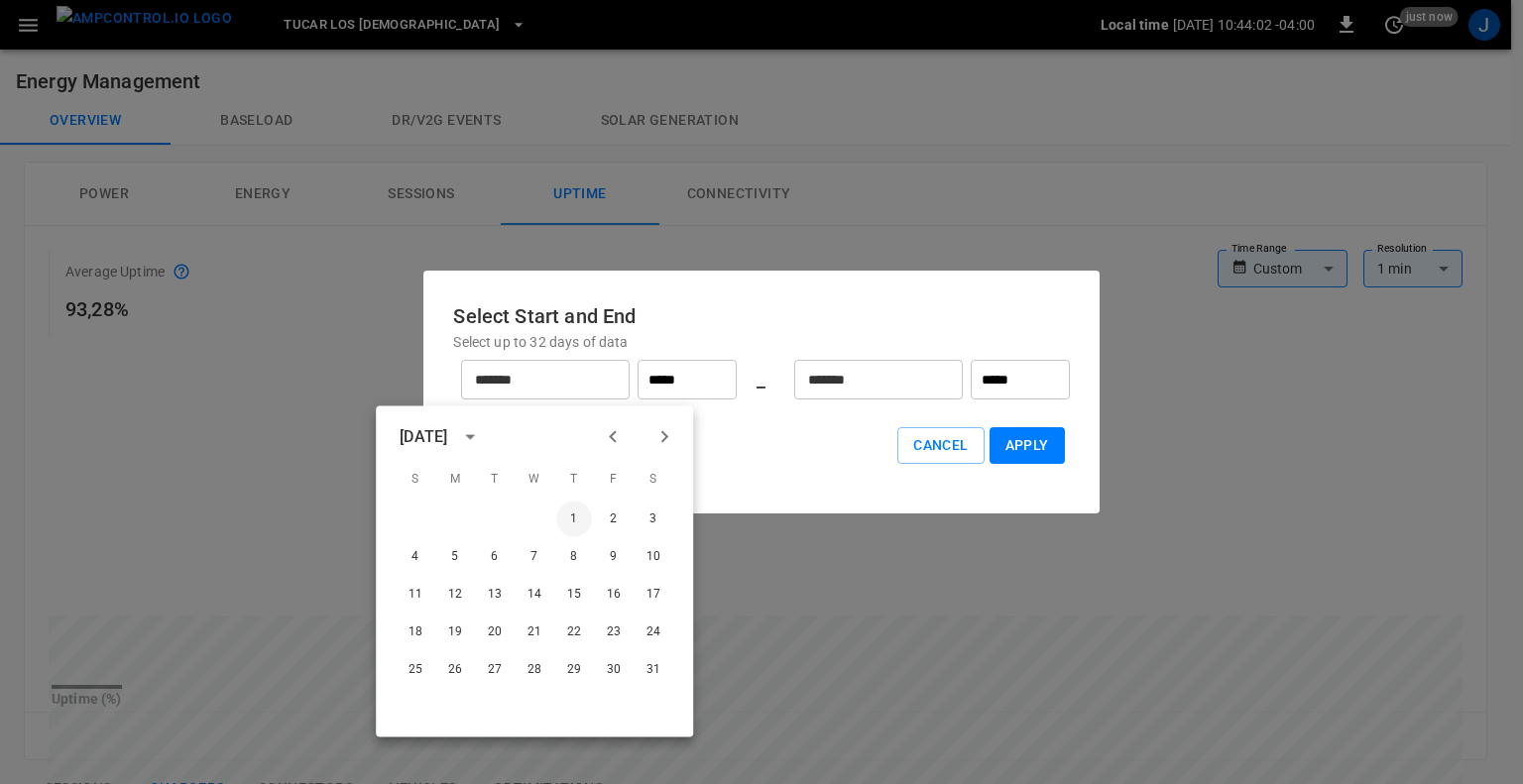 click on "1" at bounding box center (574, 519) 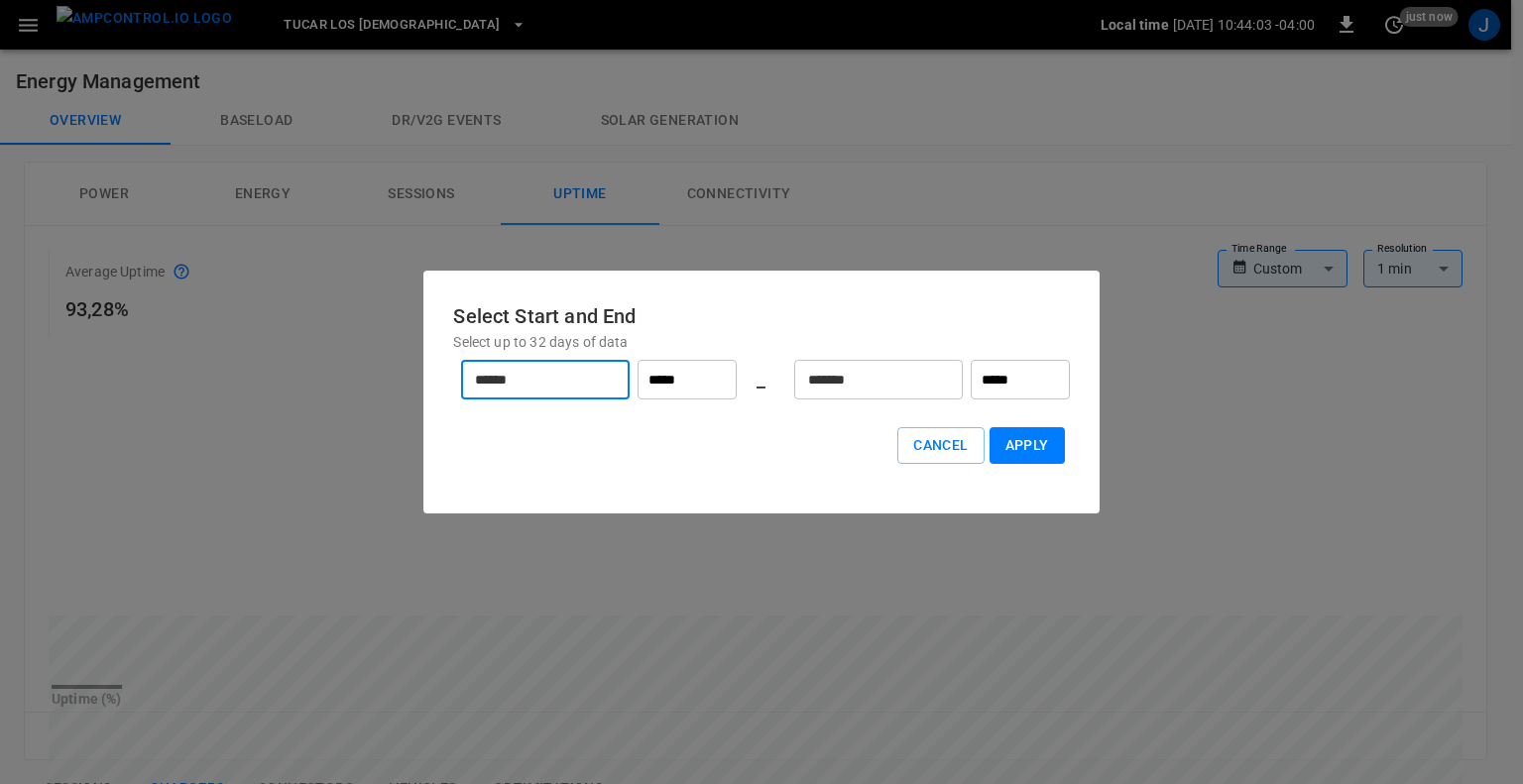 drag, startPoint x: 695, startPoint y: 380, endPoint x: 604, endPoint y: 380, distance: 91 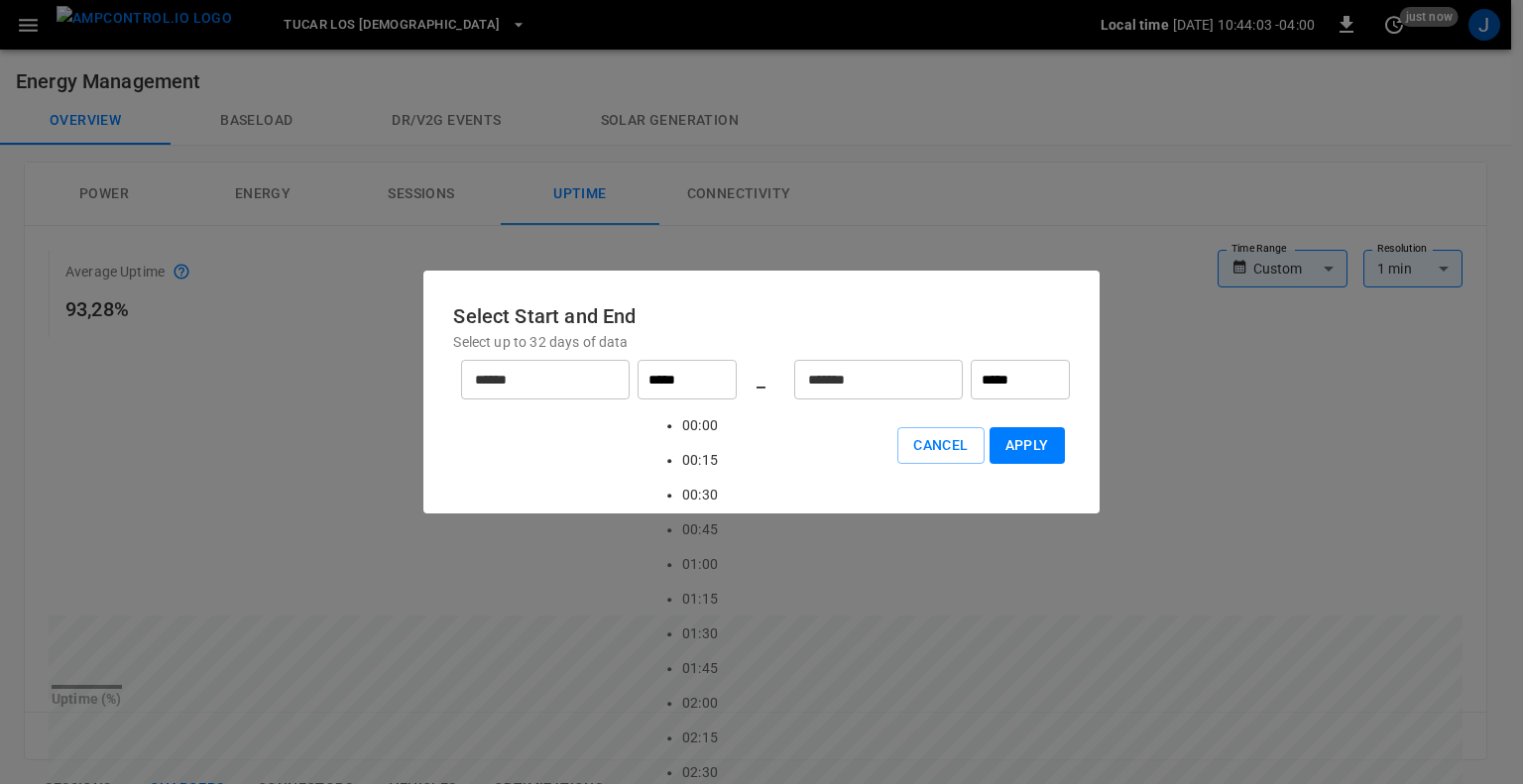 scroll, scrollTop: 1371, scrollLeft: 0, axis: vertical 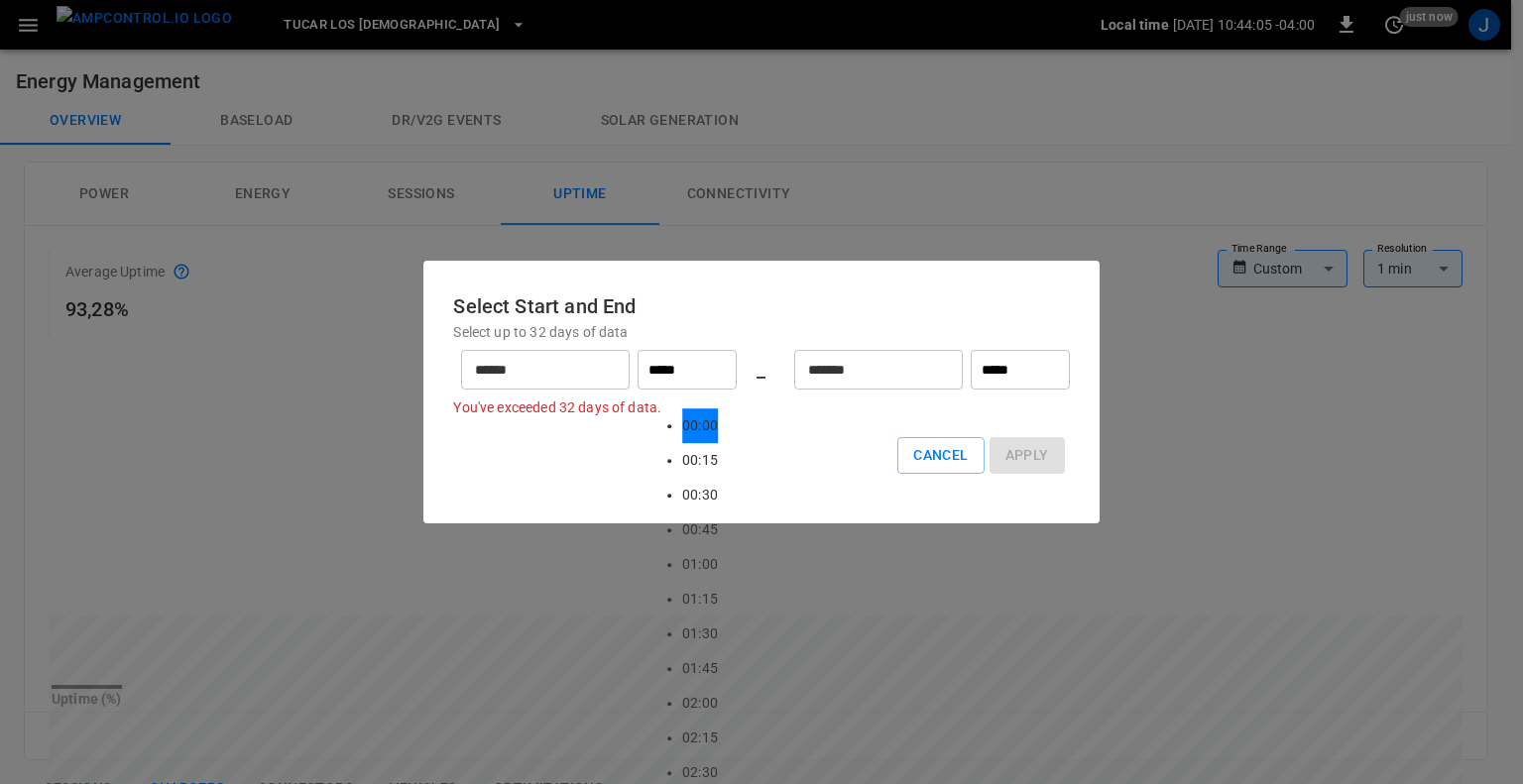 type on "*****" 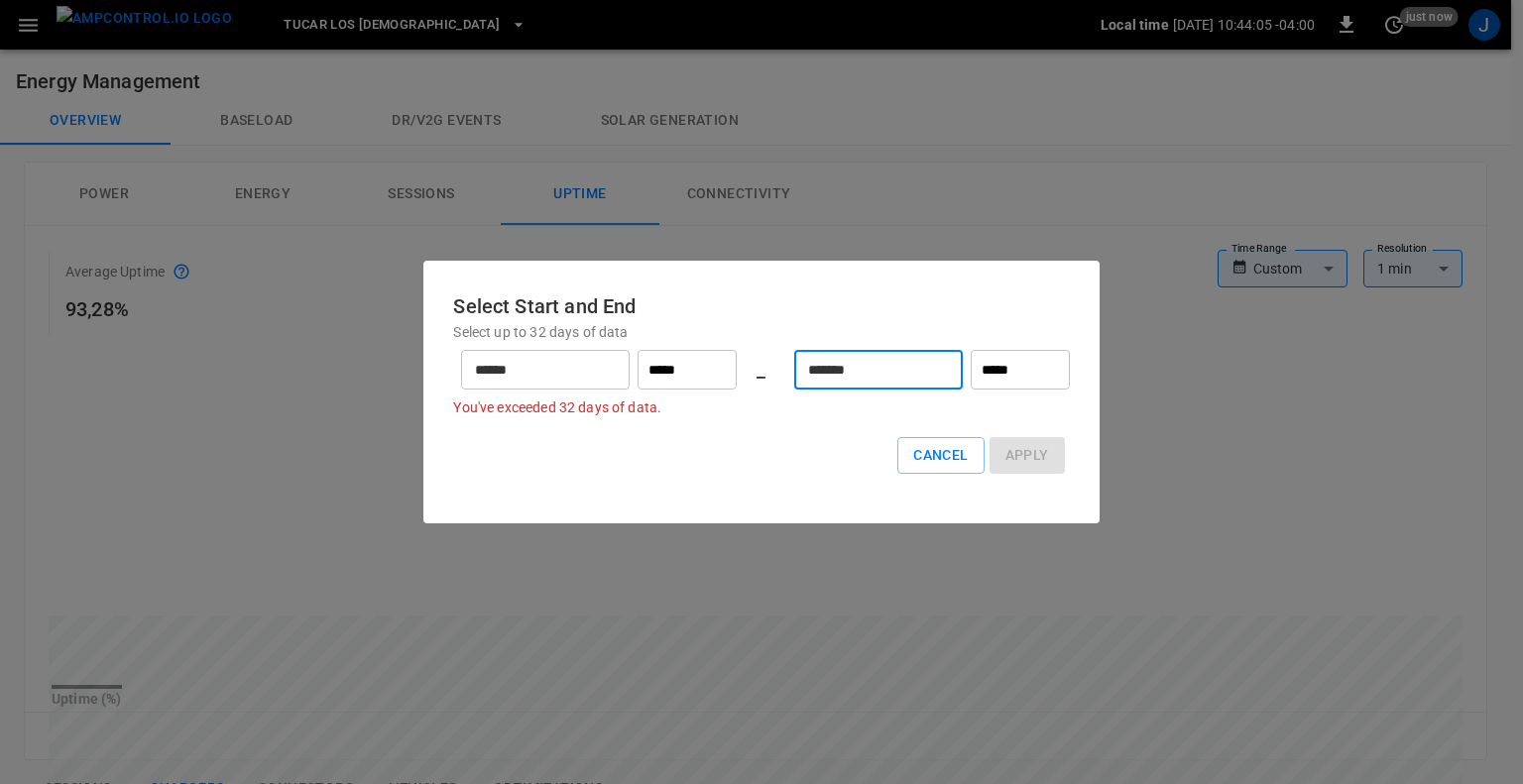 click on "*******" at bounding box center (868, 370) 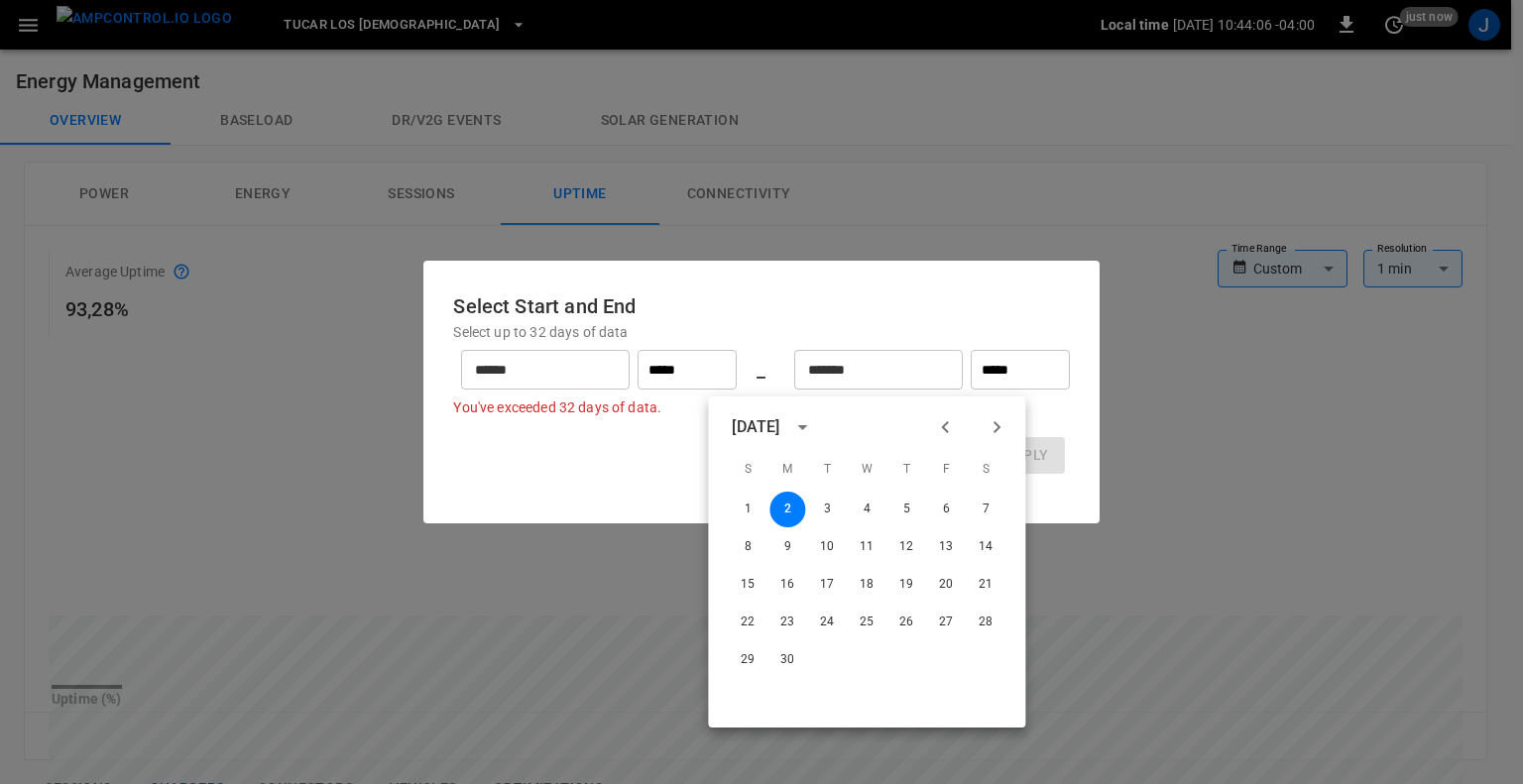 click 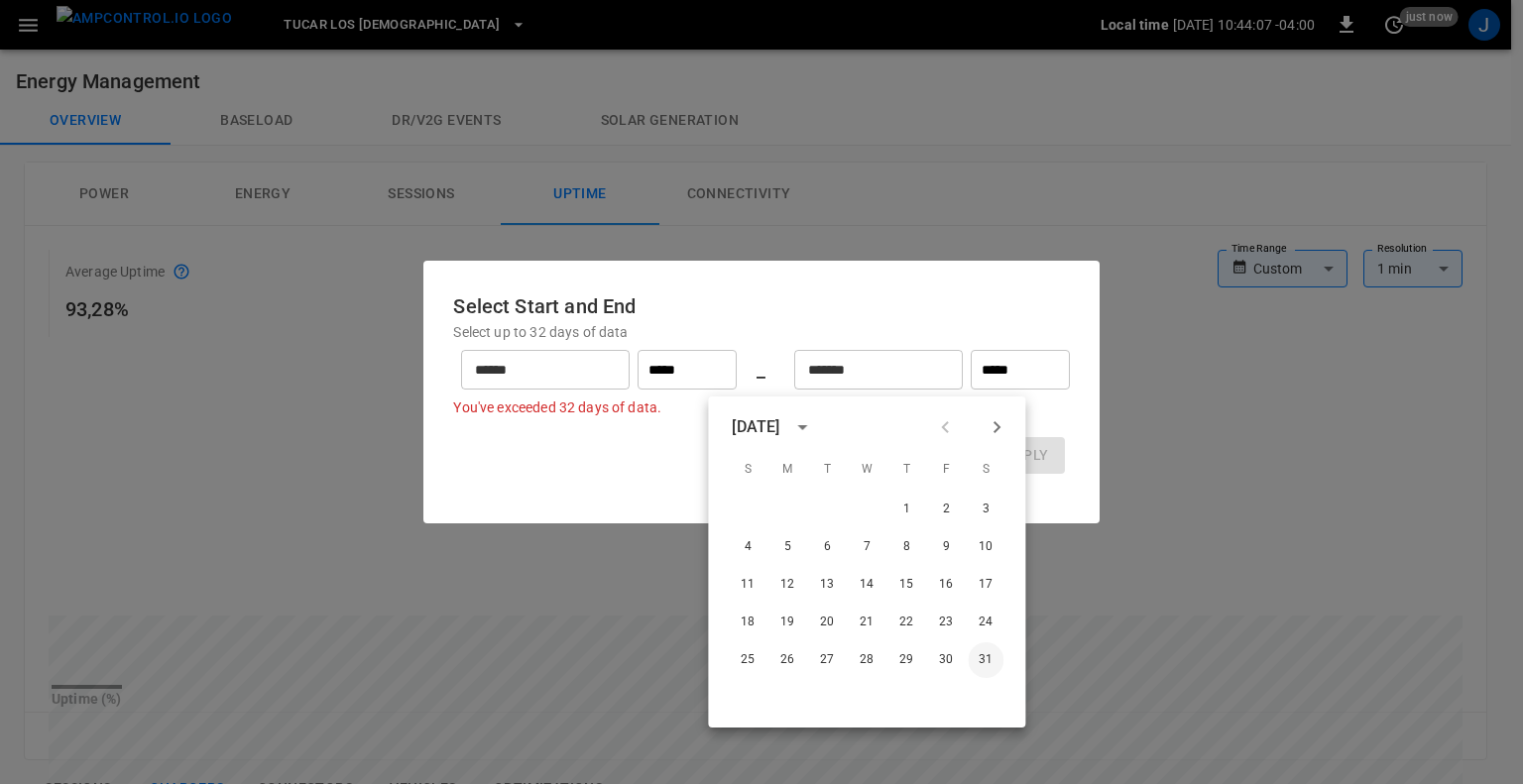 click on "31" at bounding box center (986, 660) 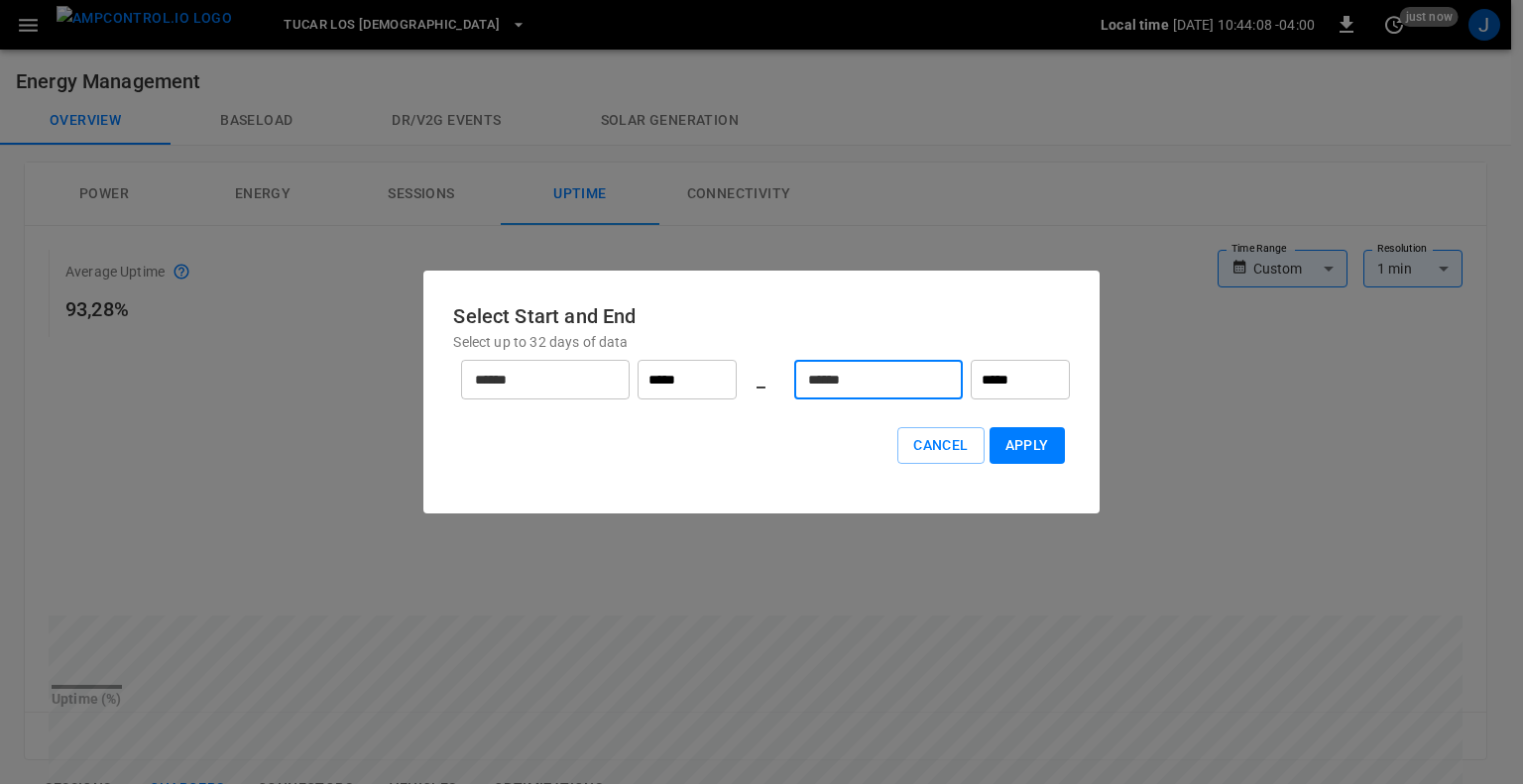 click on "*****" at bounding box center (1020, 380) 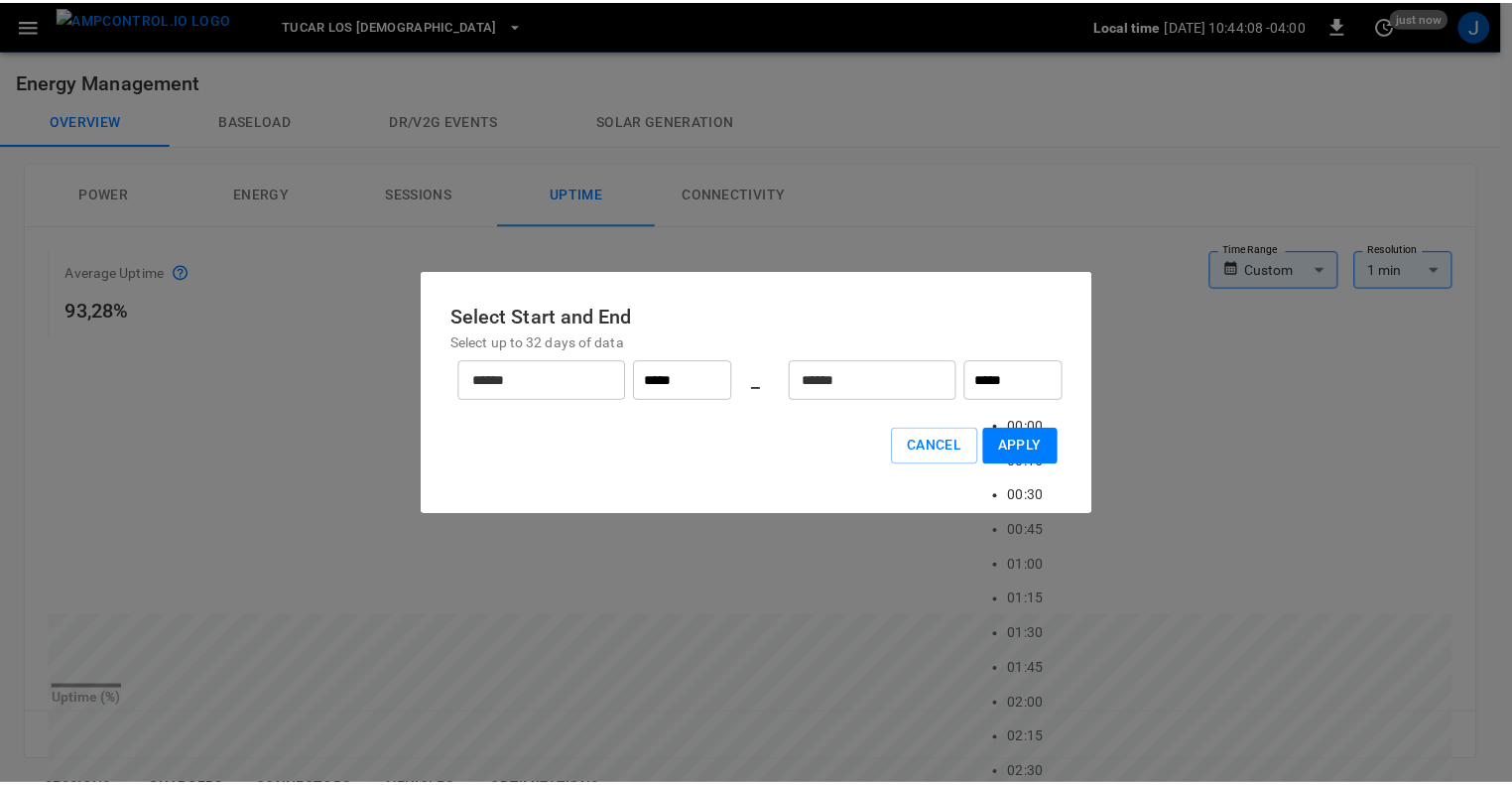 scroll, scrollTop: 1373, scrollLeft: 0, axis: vertical 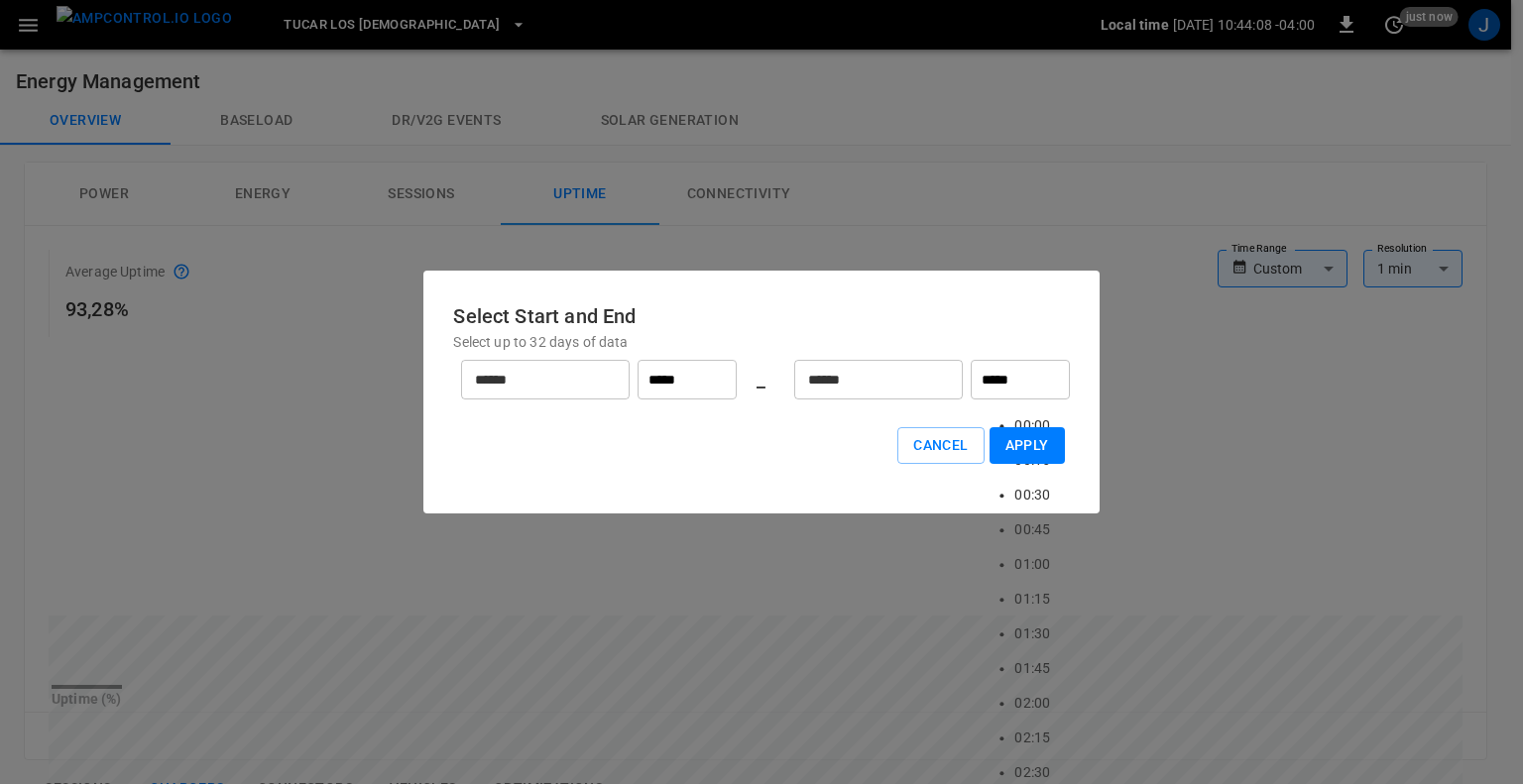 drag, startPoint x: 972, startPoint y: 388, endPoint x: 910, endPoint y: 388, distance: 62 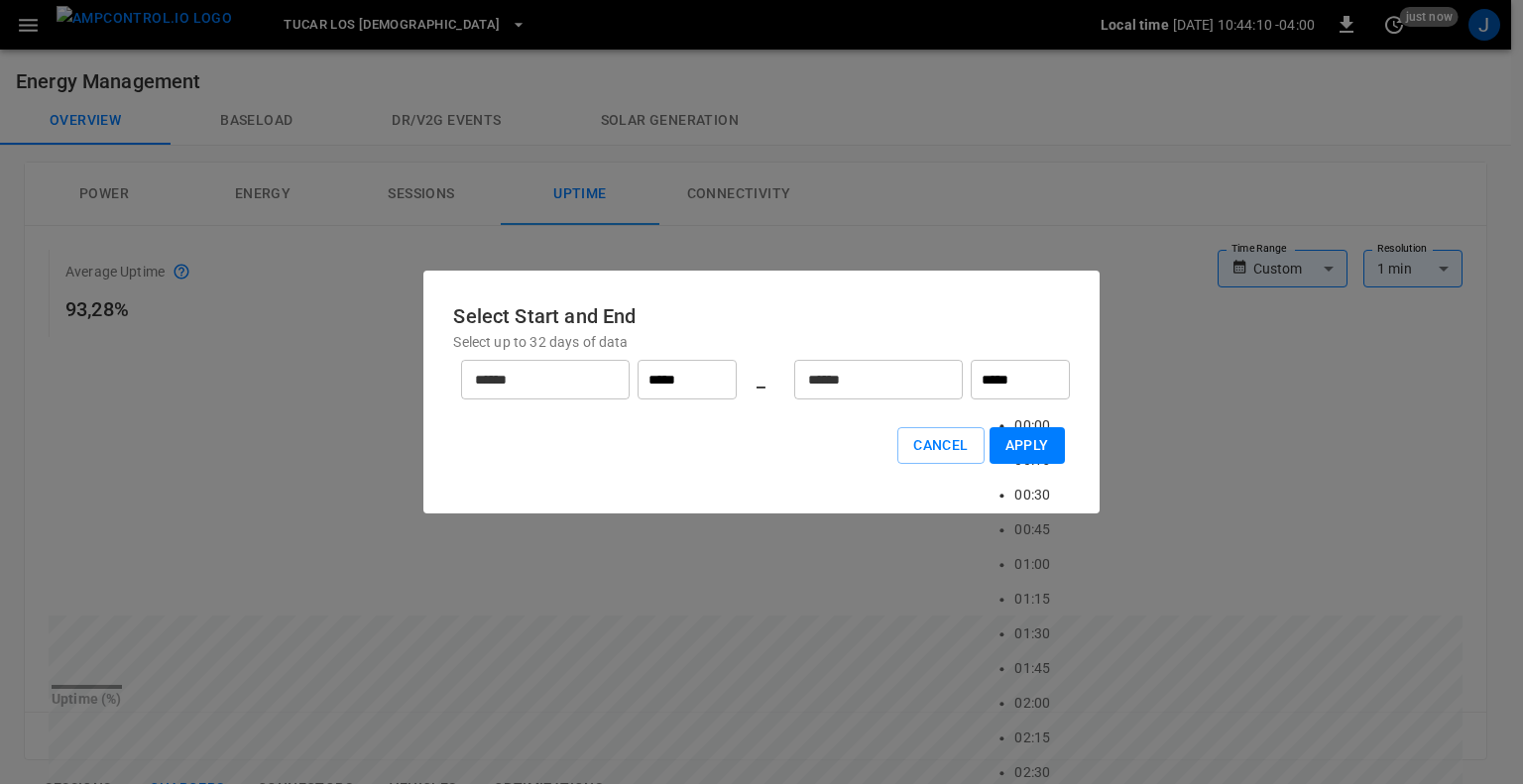 type on "*****" 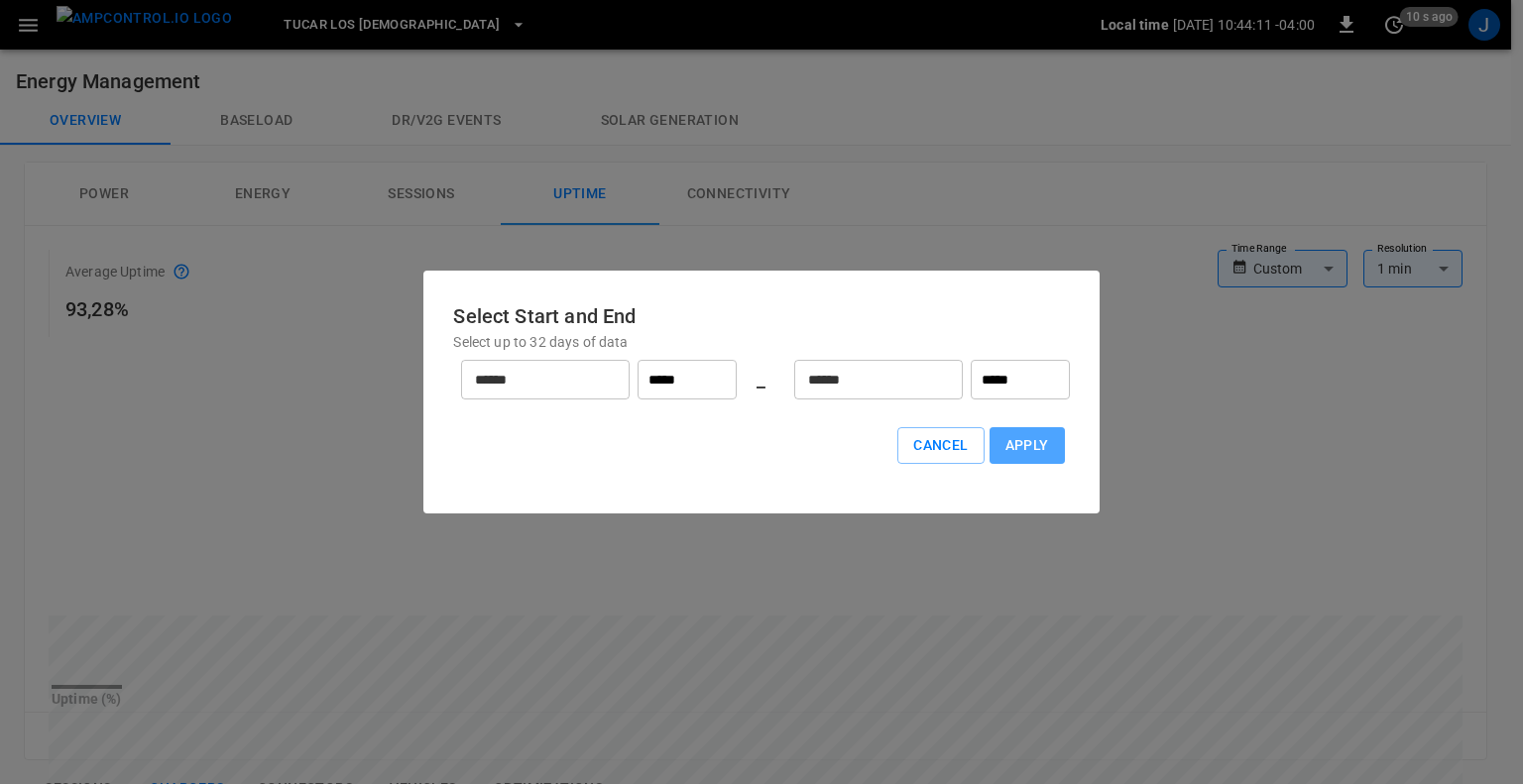 click on "Apply" at bounding box center (1027, 445) 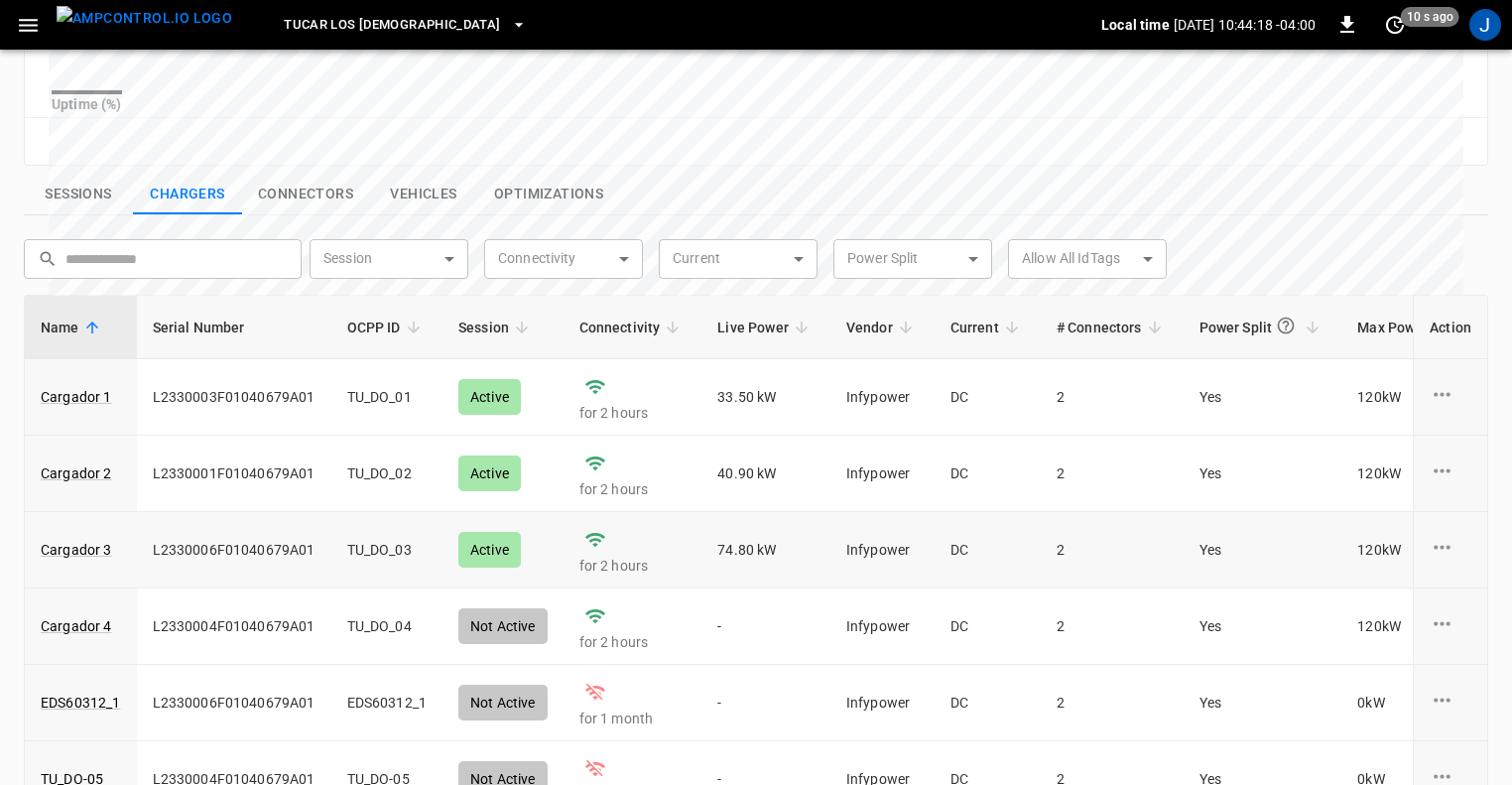 scroll, scrollTop: 695, scrollLeft: 0, axis: vertical 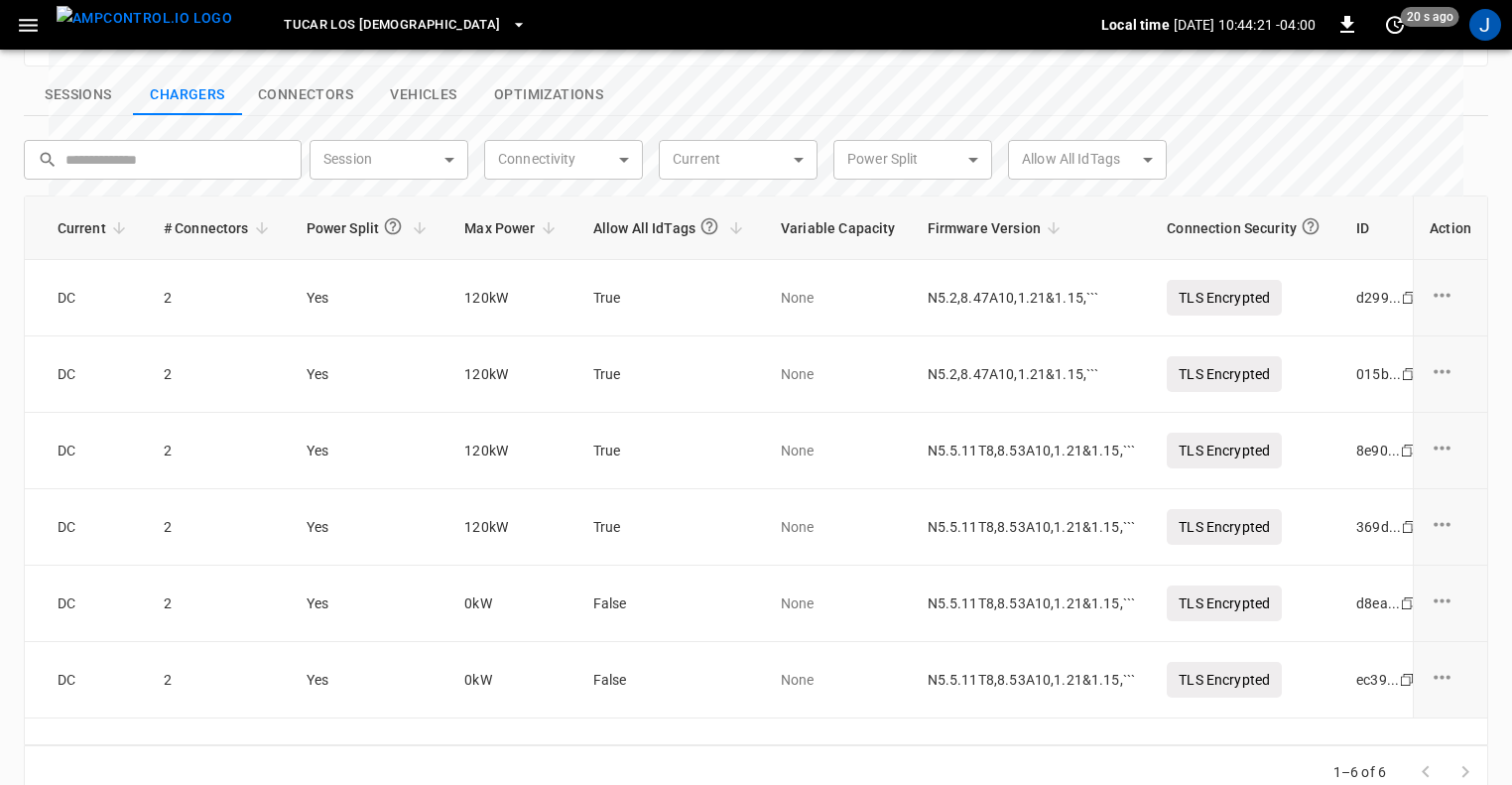 click on "TUCAR LOS DOMINICOS Local time [DATE] 10:44:21 -04:00 0 20 s ago J Energy Management Overview Baseload Dr/V2G events Solar generation Power Energy Sessions Uptime Connectivity Average Uptime 94,54% Time Range Custom ****** Time Range Resolution 1 hr ** Resolution Uptime (%) Reset zoom Sessions Chargers Connectors Vehicles Optimizations ​ ​ Session ​ Session Connectivity ​ Connectivity Current ​ Current Power Split ​ Power Split Allow All IdTags ​ Allow All IdTags Name Serial Number OCPP ID Session Connectivity Live Power Vendor Current # Connectors Power Split Max Power Allow All IdTags Variable Capacity Firmware Version Connection Security ID Action Cargador 1 L2330003F01040679A01 TU_DO_01 Active for 2 hours 33.50 kW Infypower DC 2 Yes 120  kW   True None N5.2,8.47A10,1.21&1.15,``` TLS Encrypted d299 ... Copy Cargador 2 L2330001F01040679A01 TU_DO_02 Active for 2 hours 40.90 kW Infypower DC 2 Yes 120  kW   True None N5.2,8.47A10,1.21&1.15,``` TLS Encrypted 015b ... Copy Cargador 3 TU_DO_03 2" at bounding box center (756, 60) 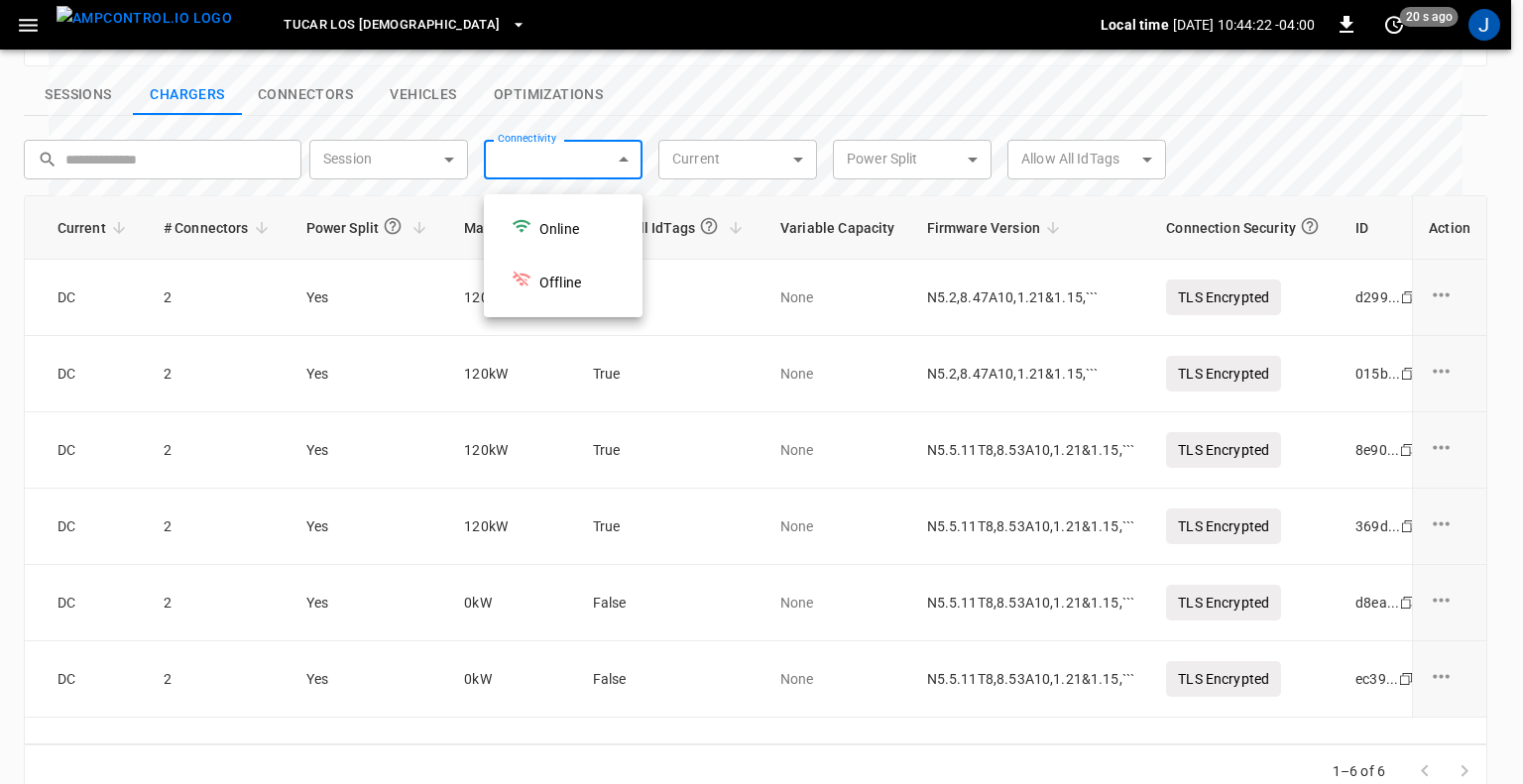 click at bounding box center (762, 392) 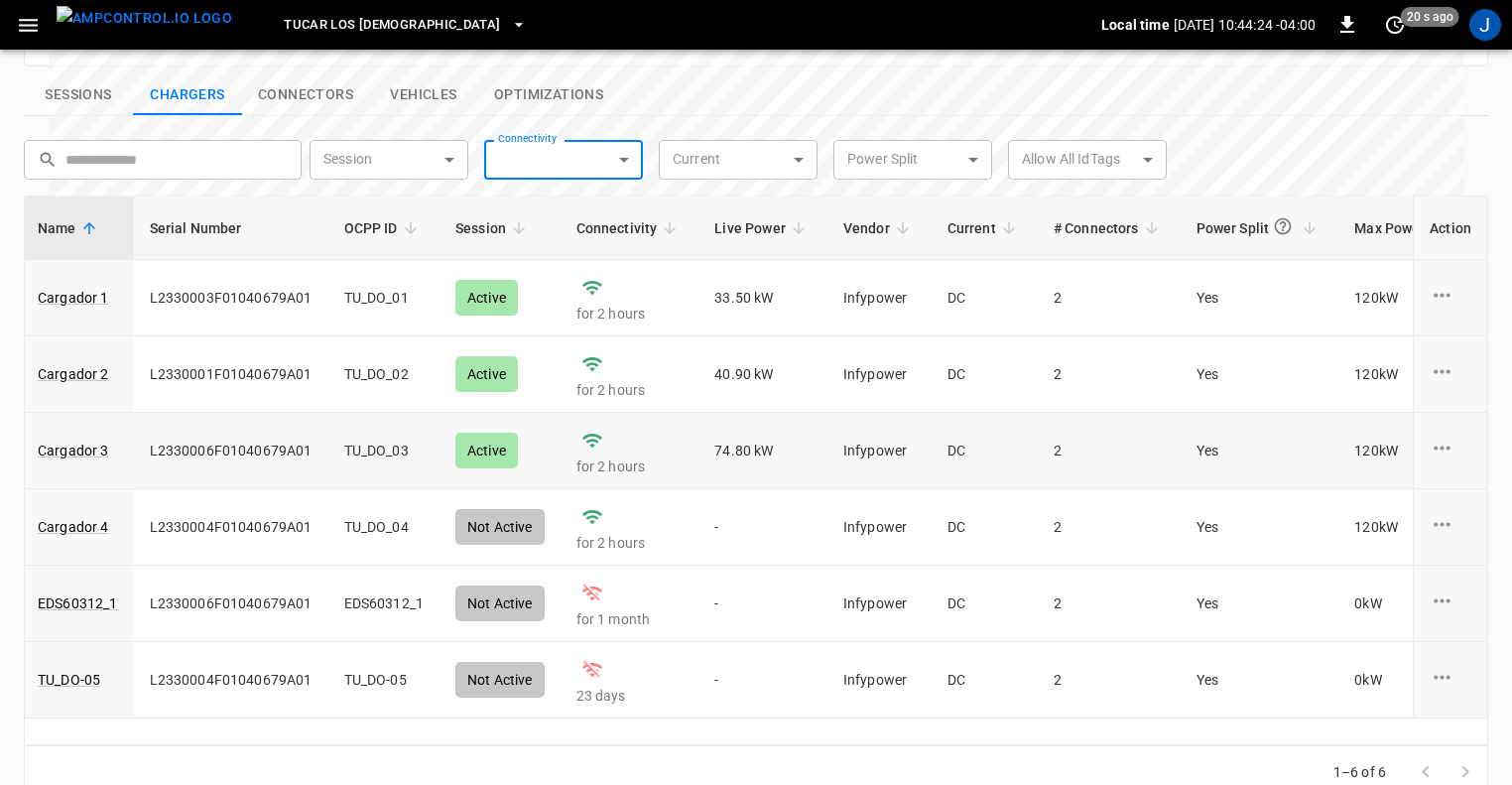 scroll, scrollTop: 0, scrollLeft: 0, axis: both 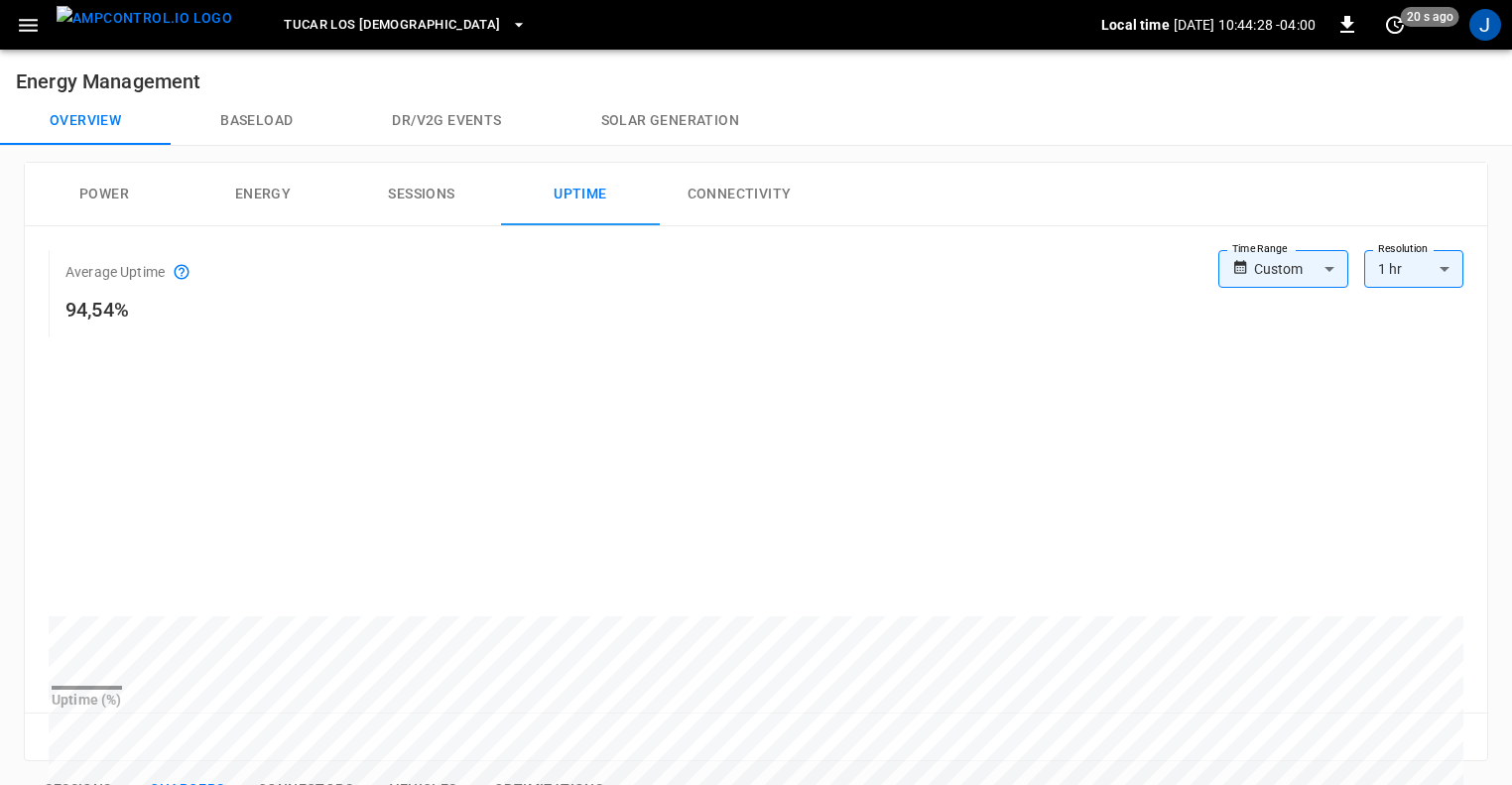 click on "Connectivity" at bounding box center [739, 195] 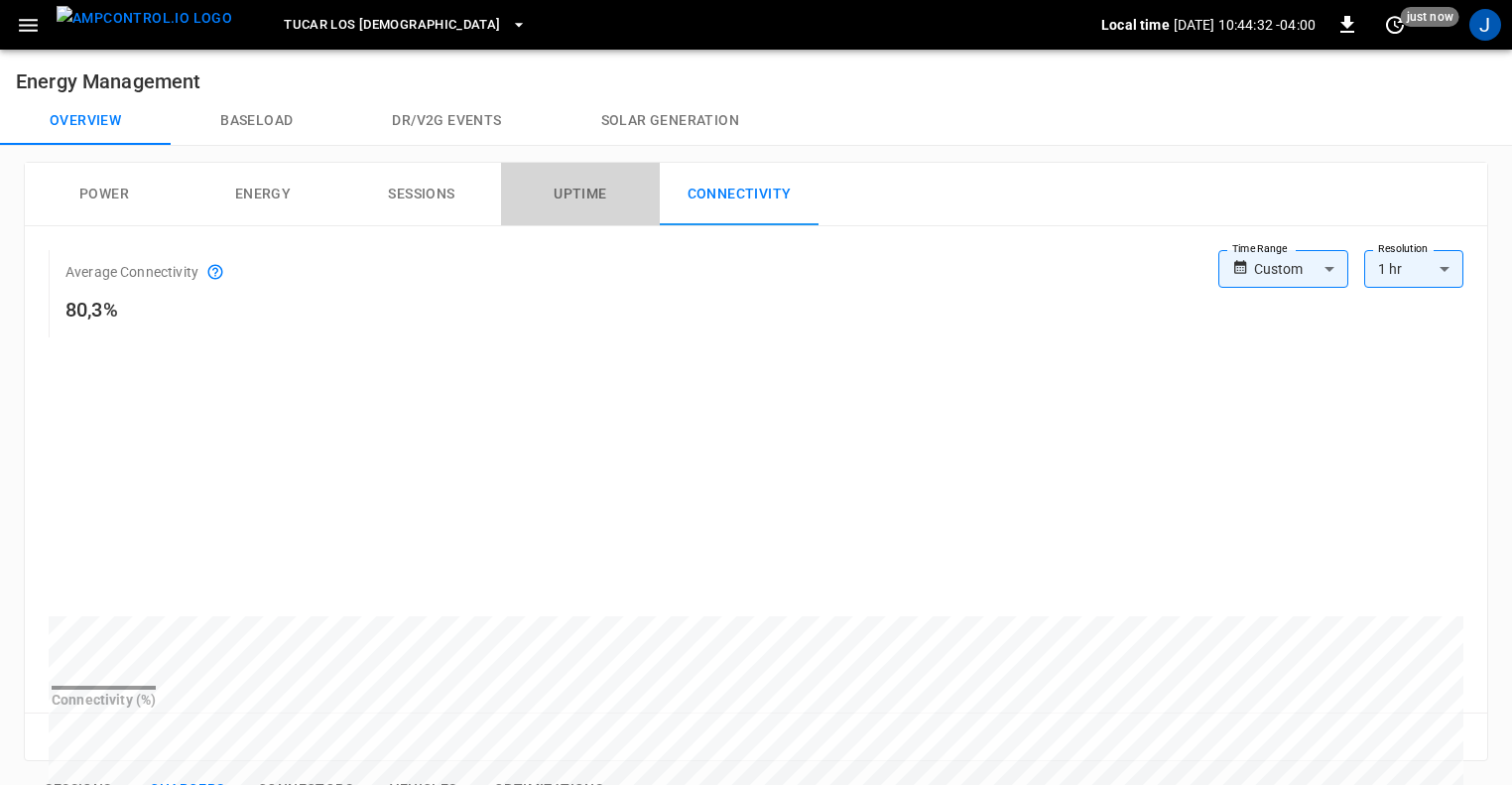 click on "Uptime" at bounding box center (580, 195) 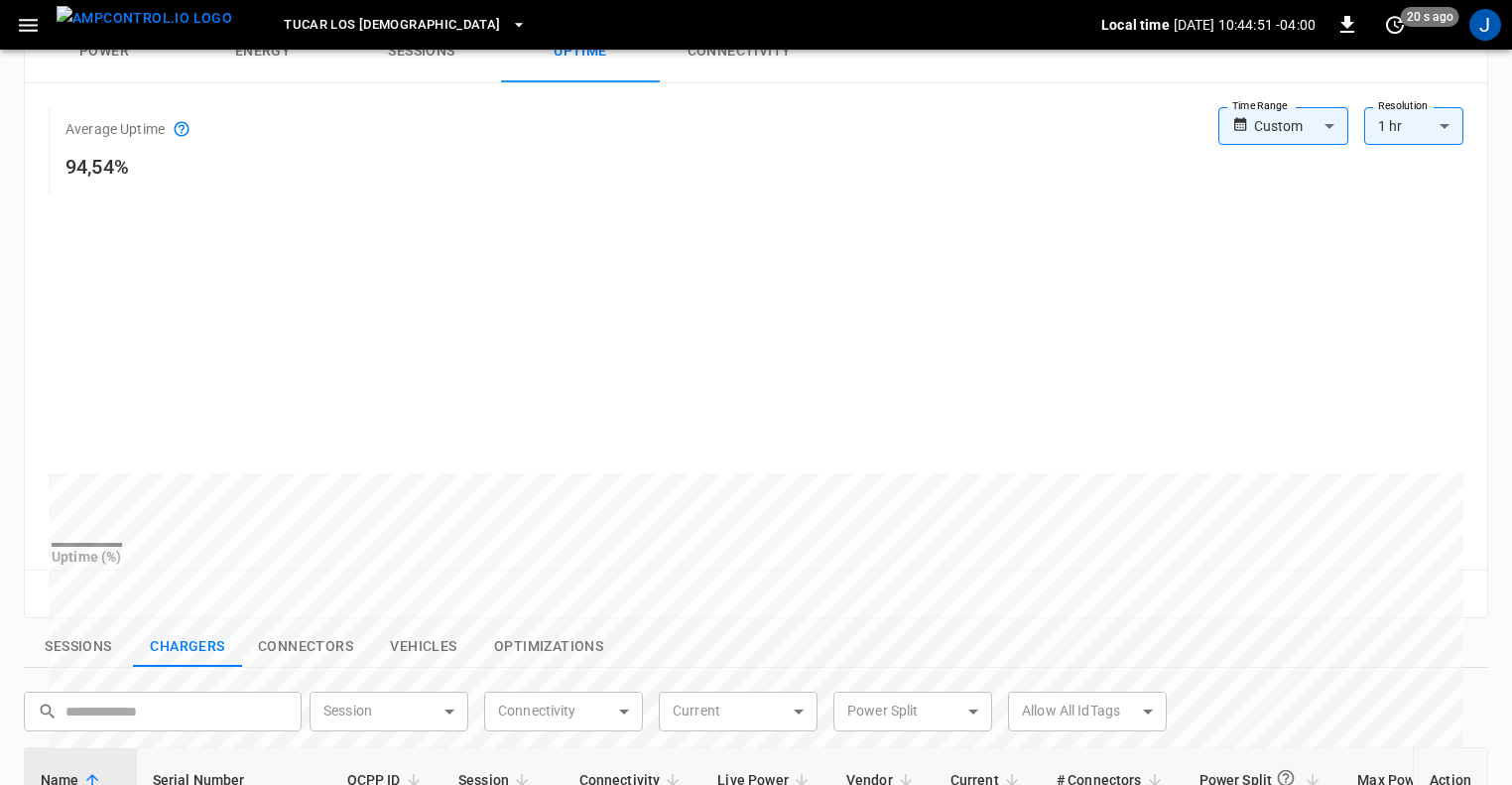 scroll, scrollTop: 0, scrollLeft: 0, axis: both 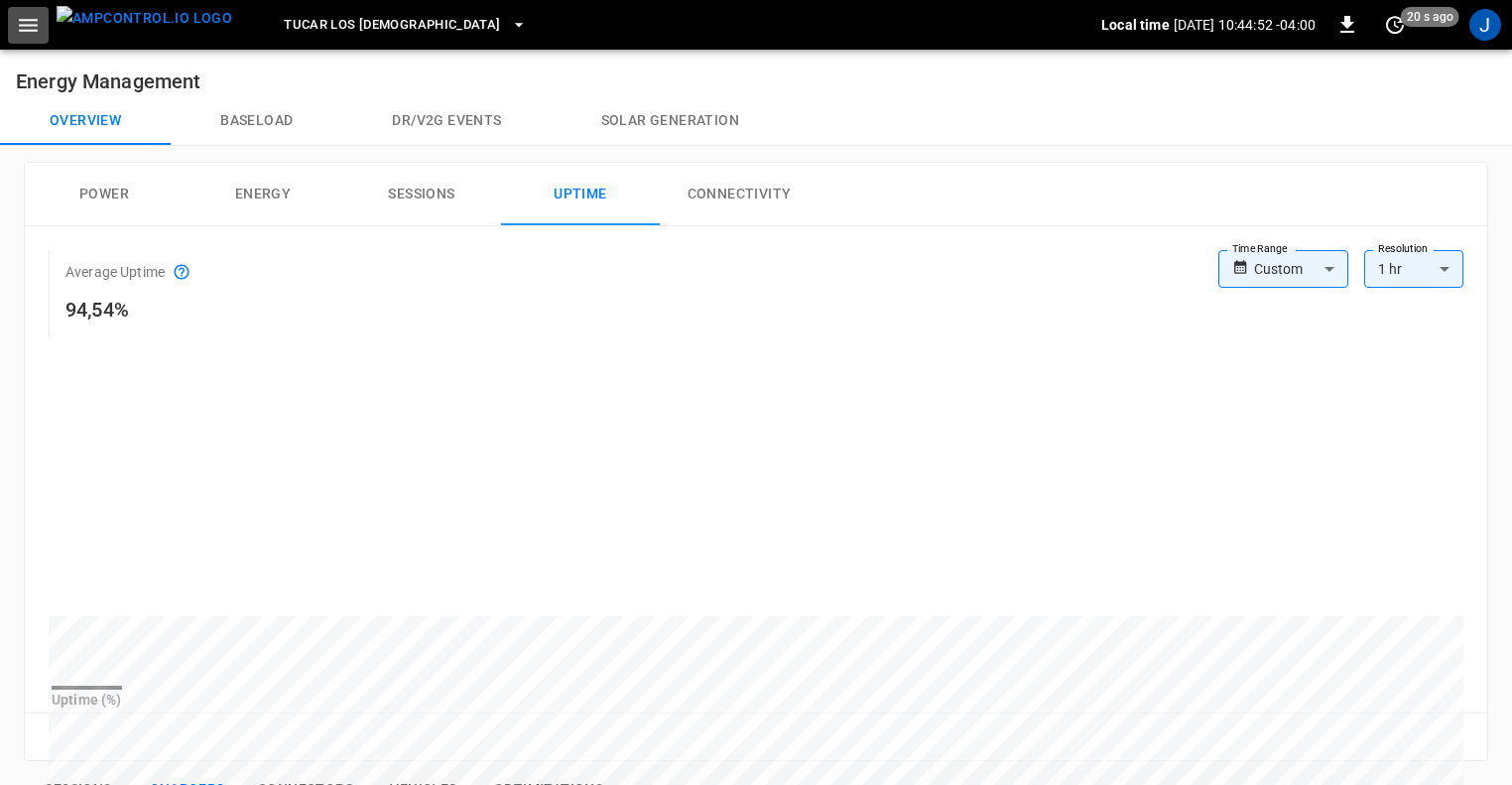 click 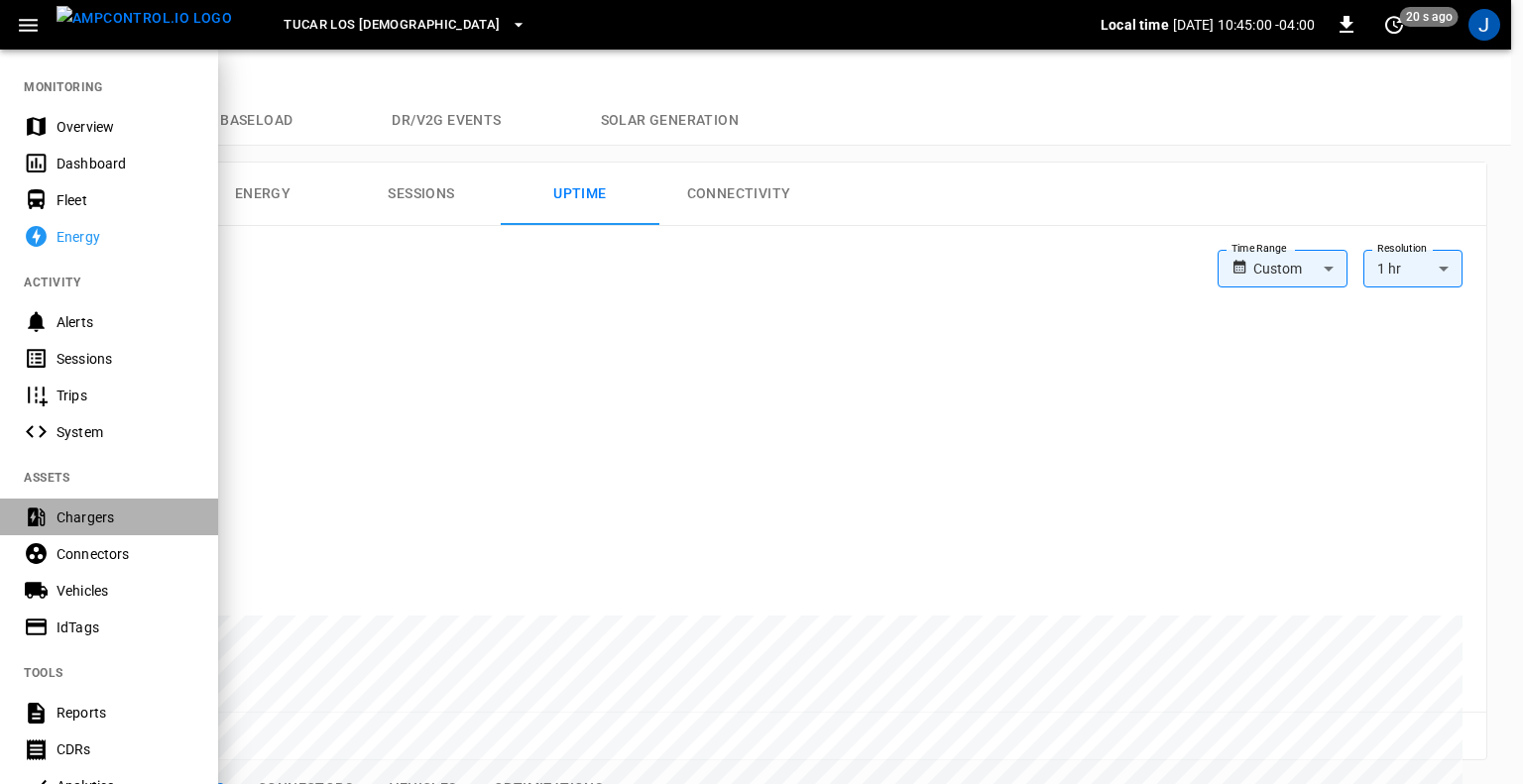 click on "Chargers" at bounding box center [125, 517] 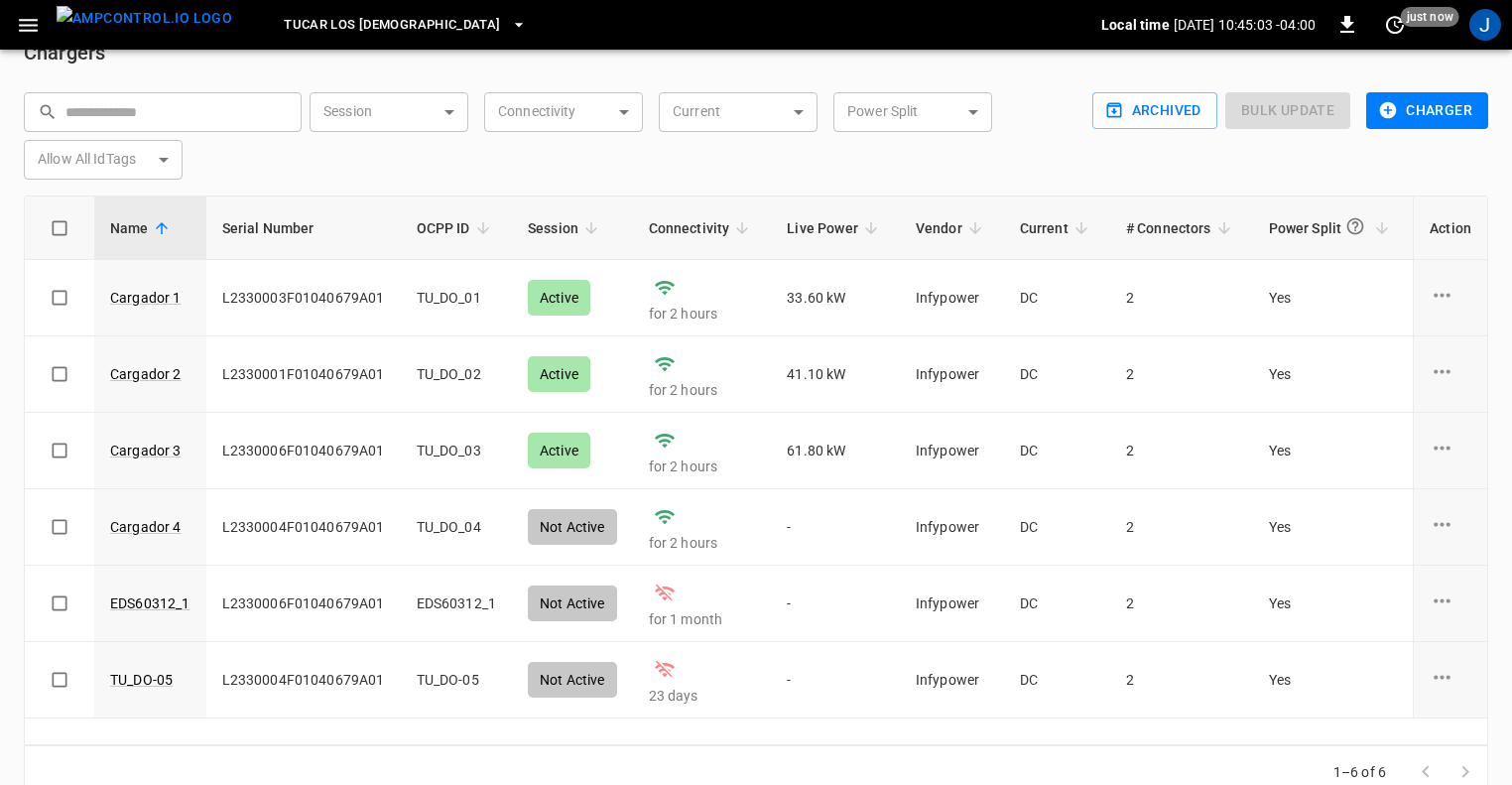 scroll, scrollTop: 73, scrollLeft: 0, axis: vertical 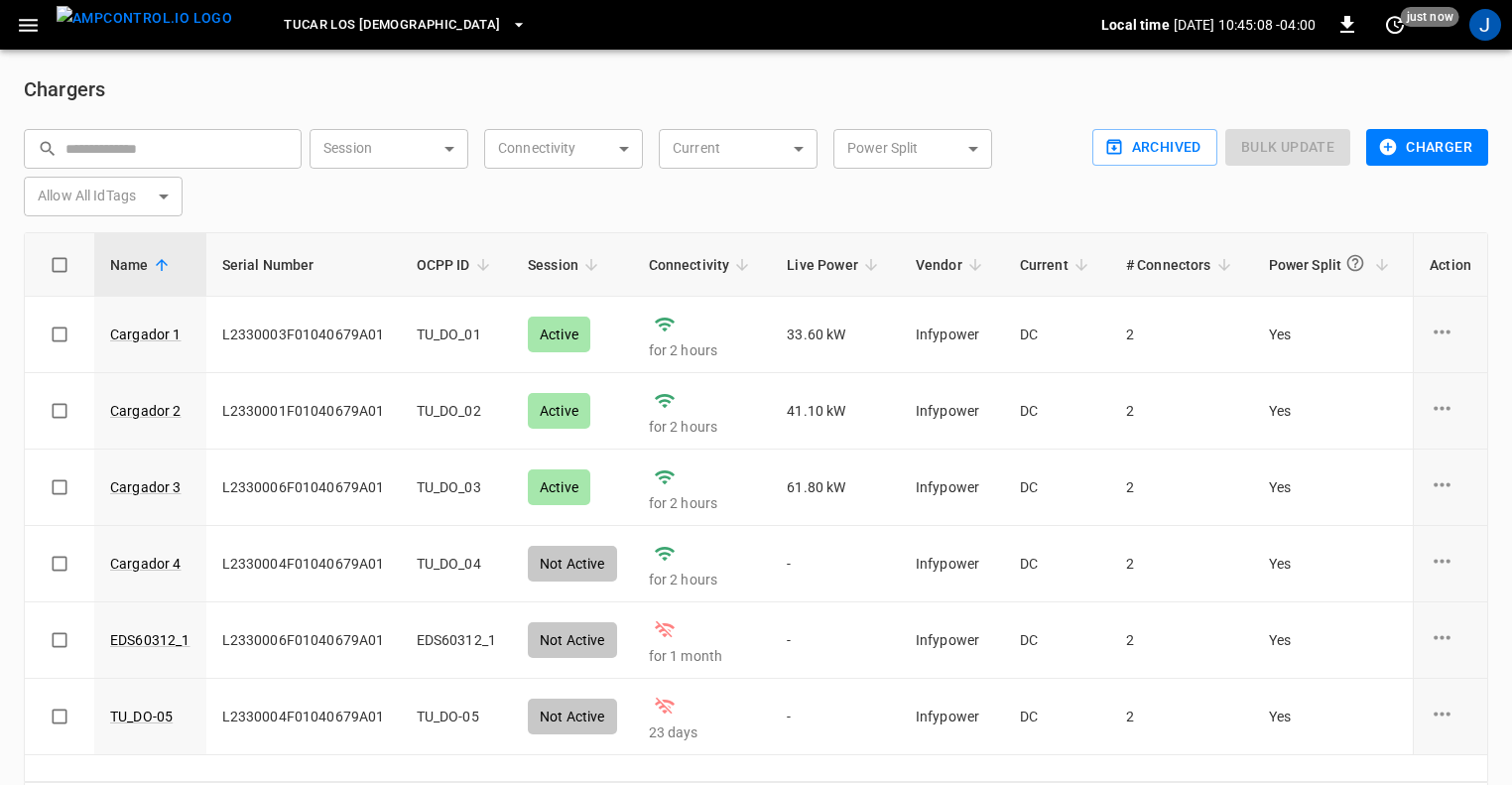 click 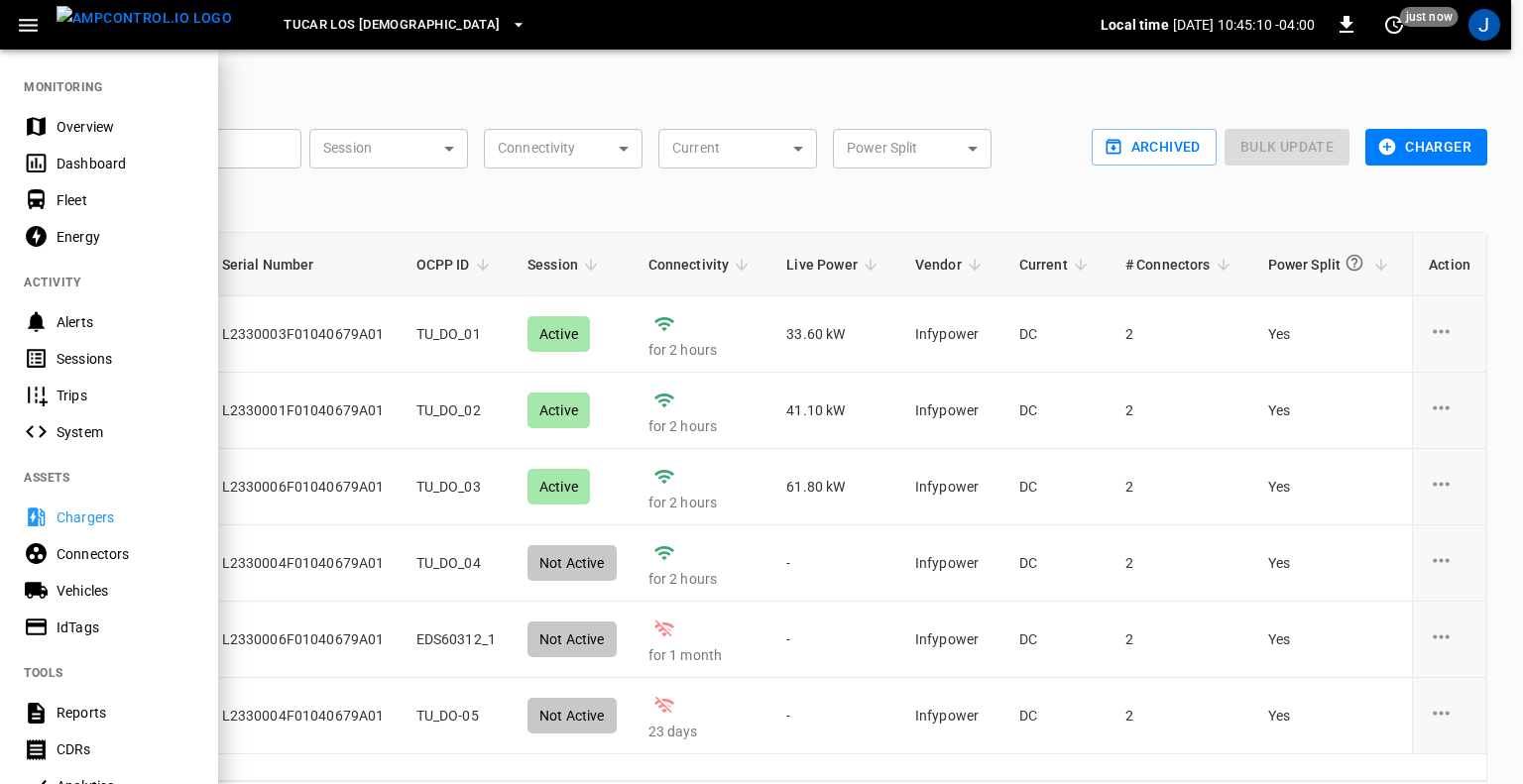 click on "Reports" at bounding box center [125, 713] 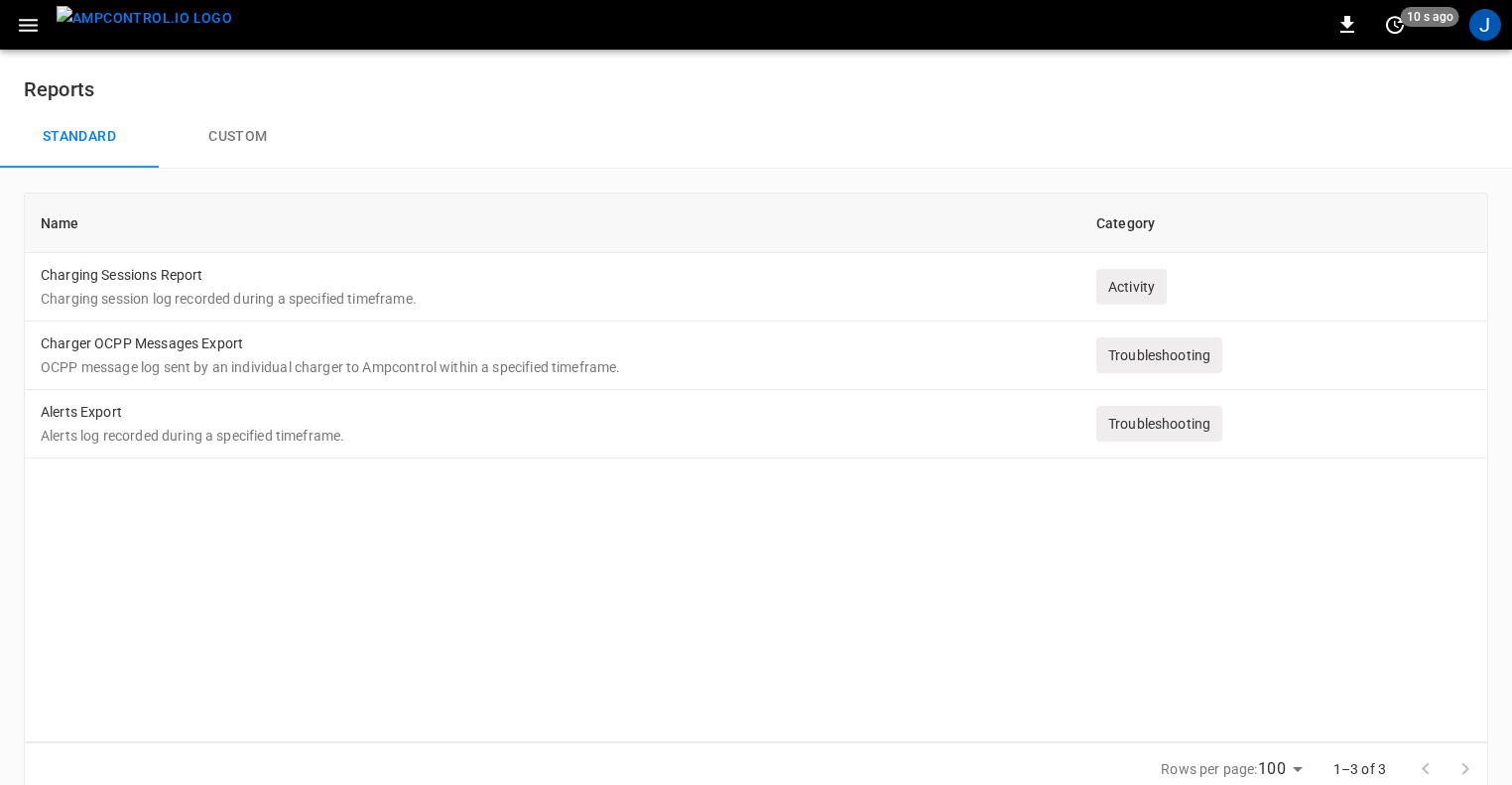 click on "Custom" at bounding box center [238, 137] 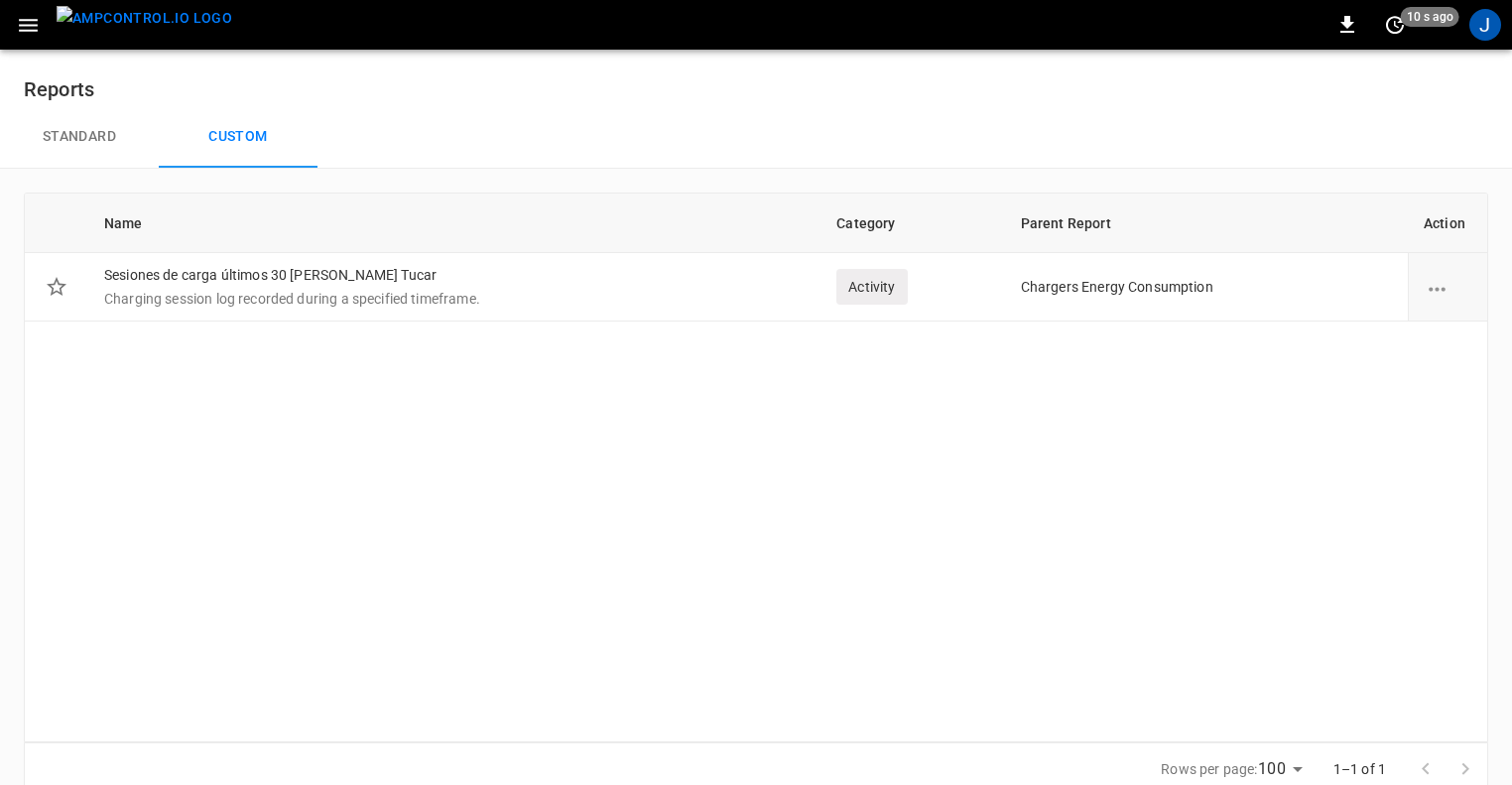 click on "Standard" at bounding box center [79, 137] 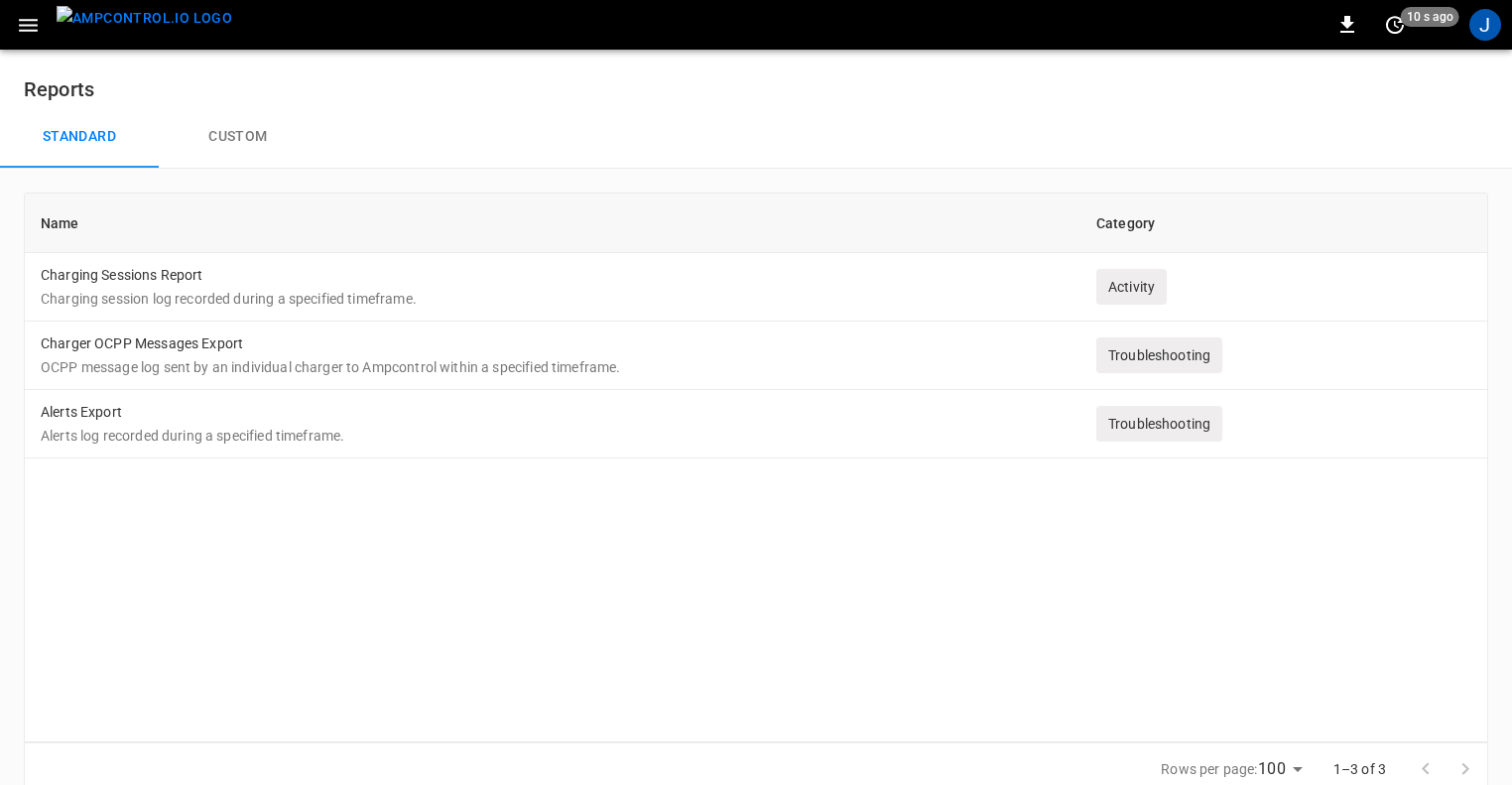 click 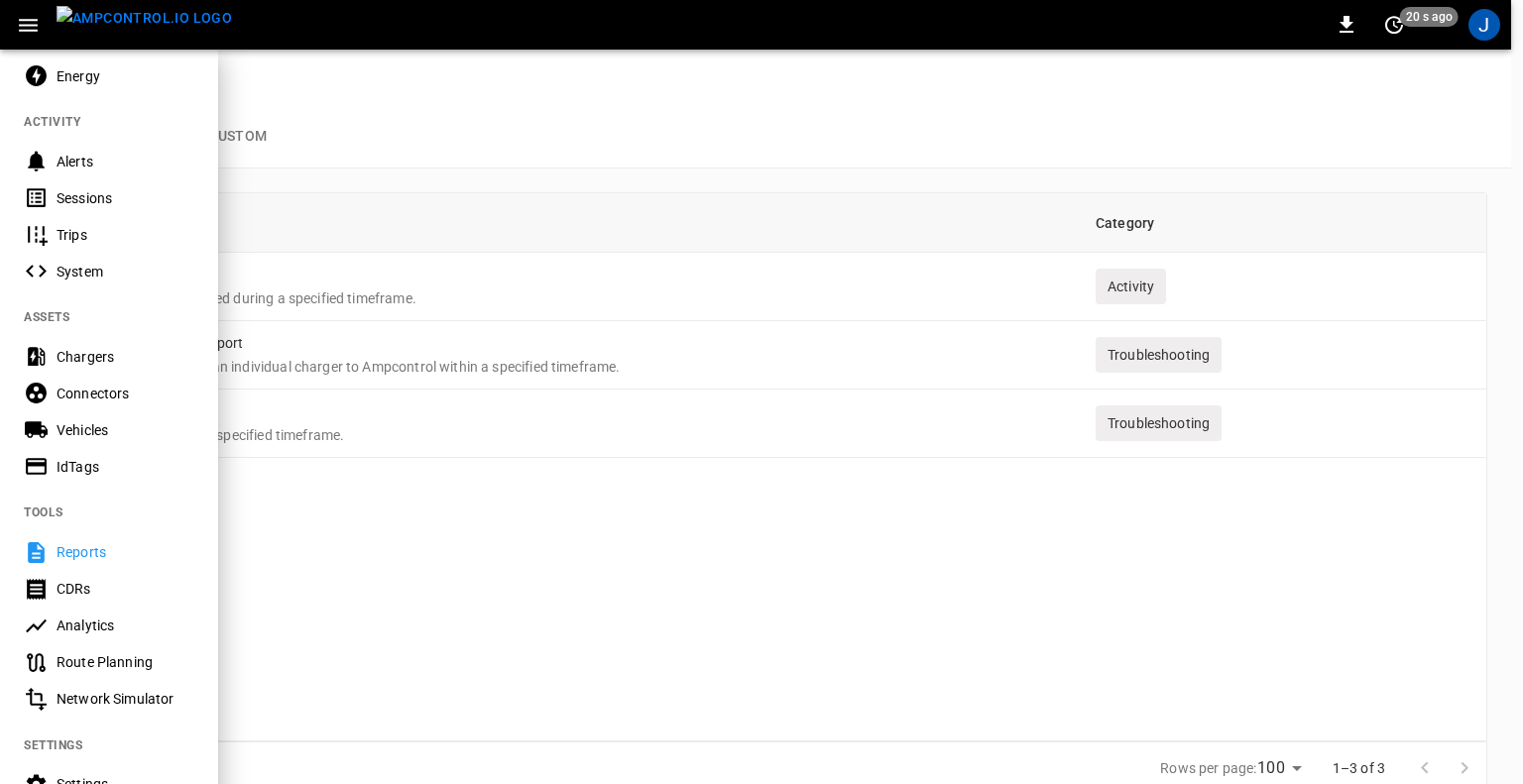 scroll, scrollTop: 198, scrollLeft: 0, axis: vertical 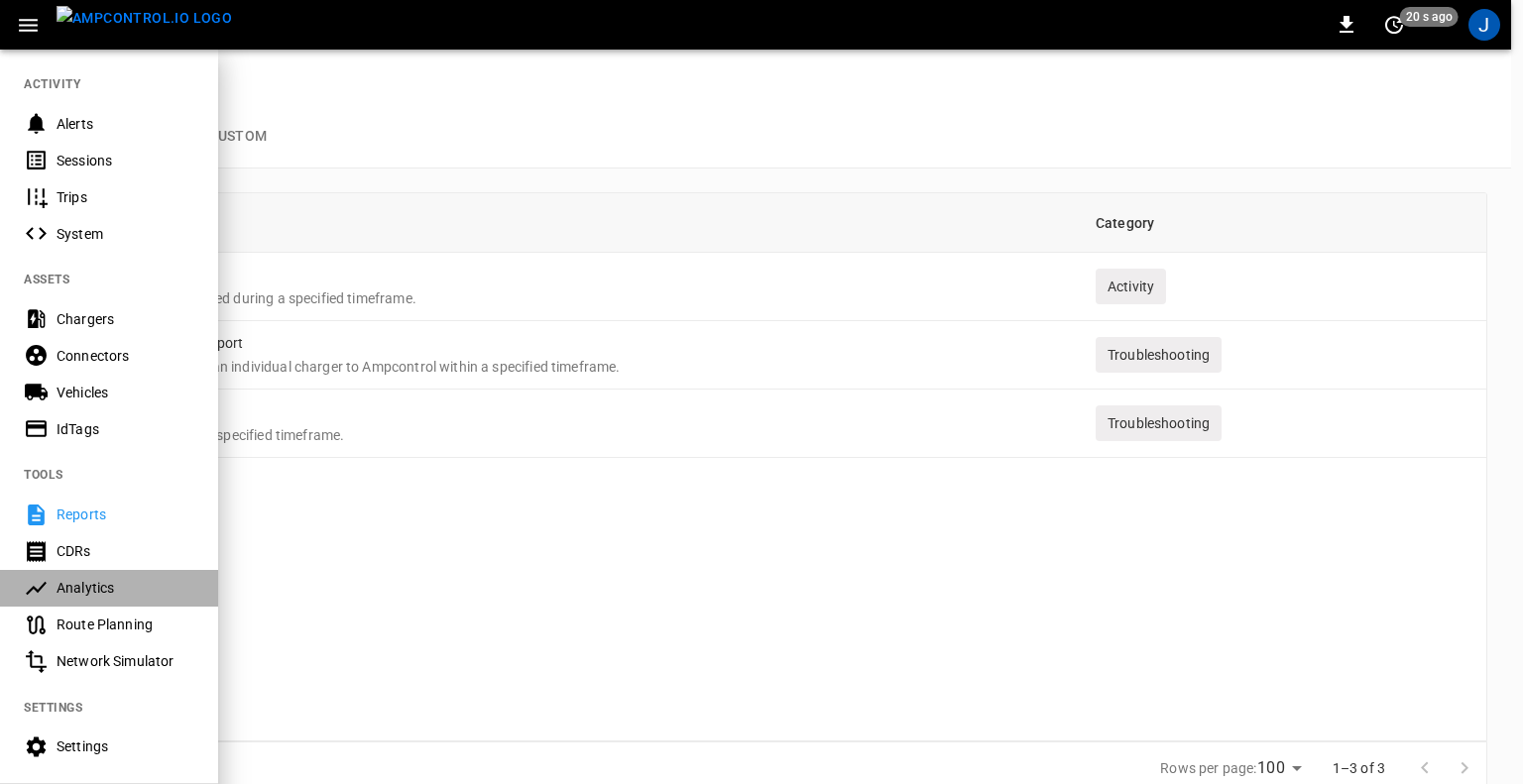 click on "Analytics" at bounding box center [125, 588] 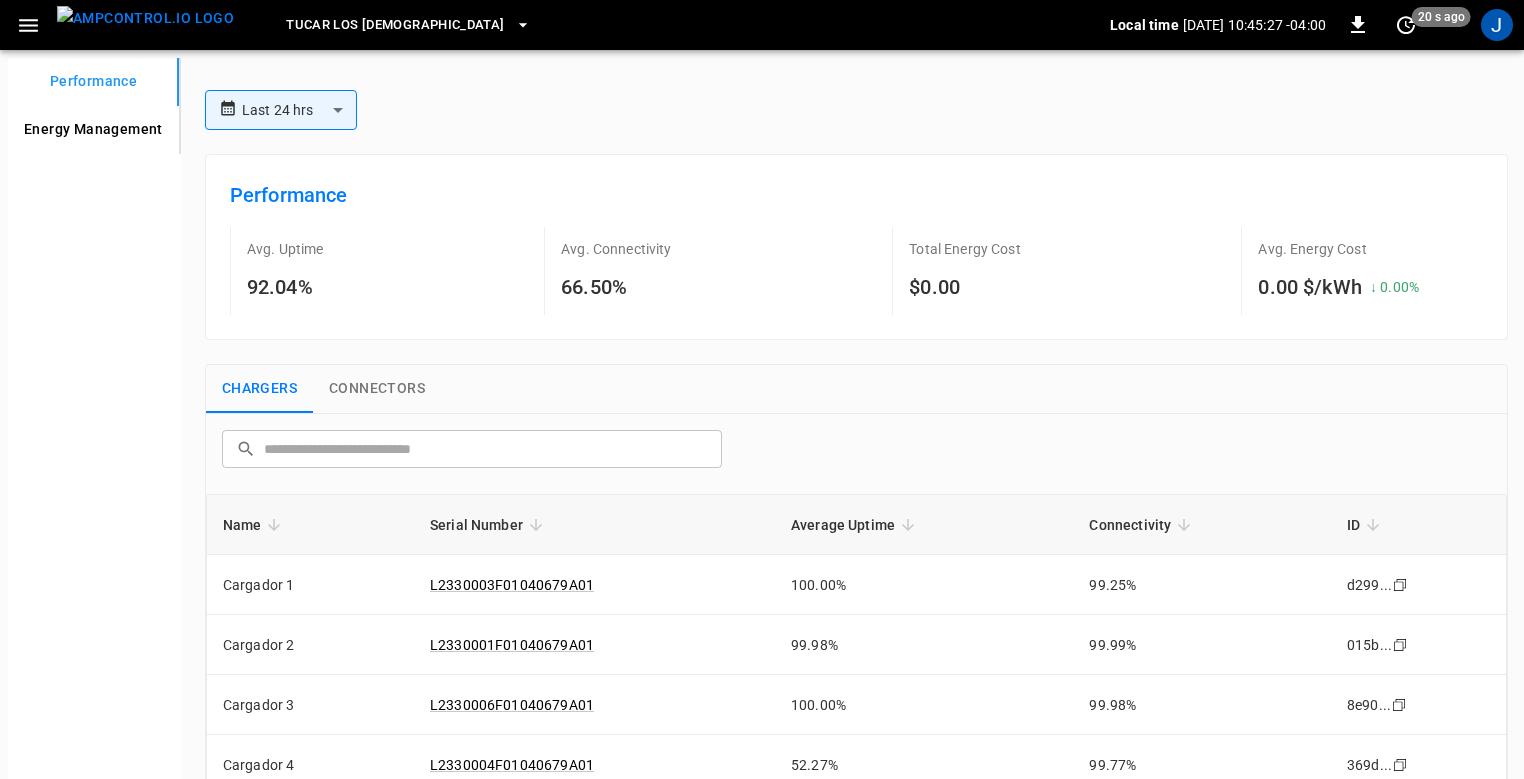 click on "**********" at bounding box center [762, 555] 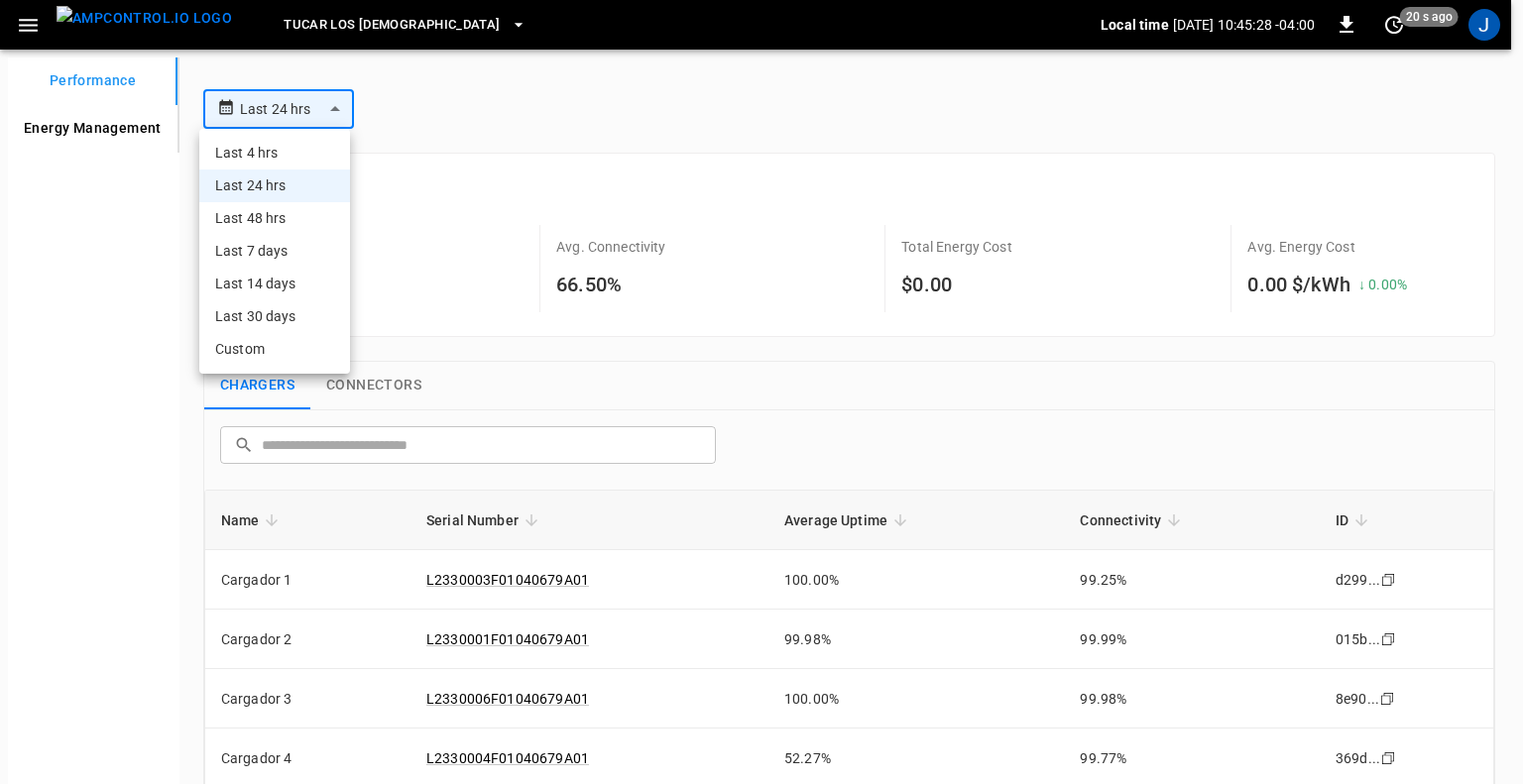 click on "Custom" at bounding box center [275, 349] 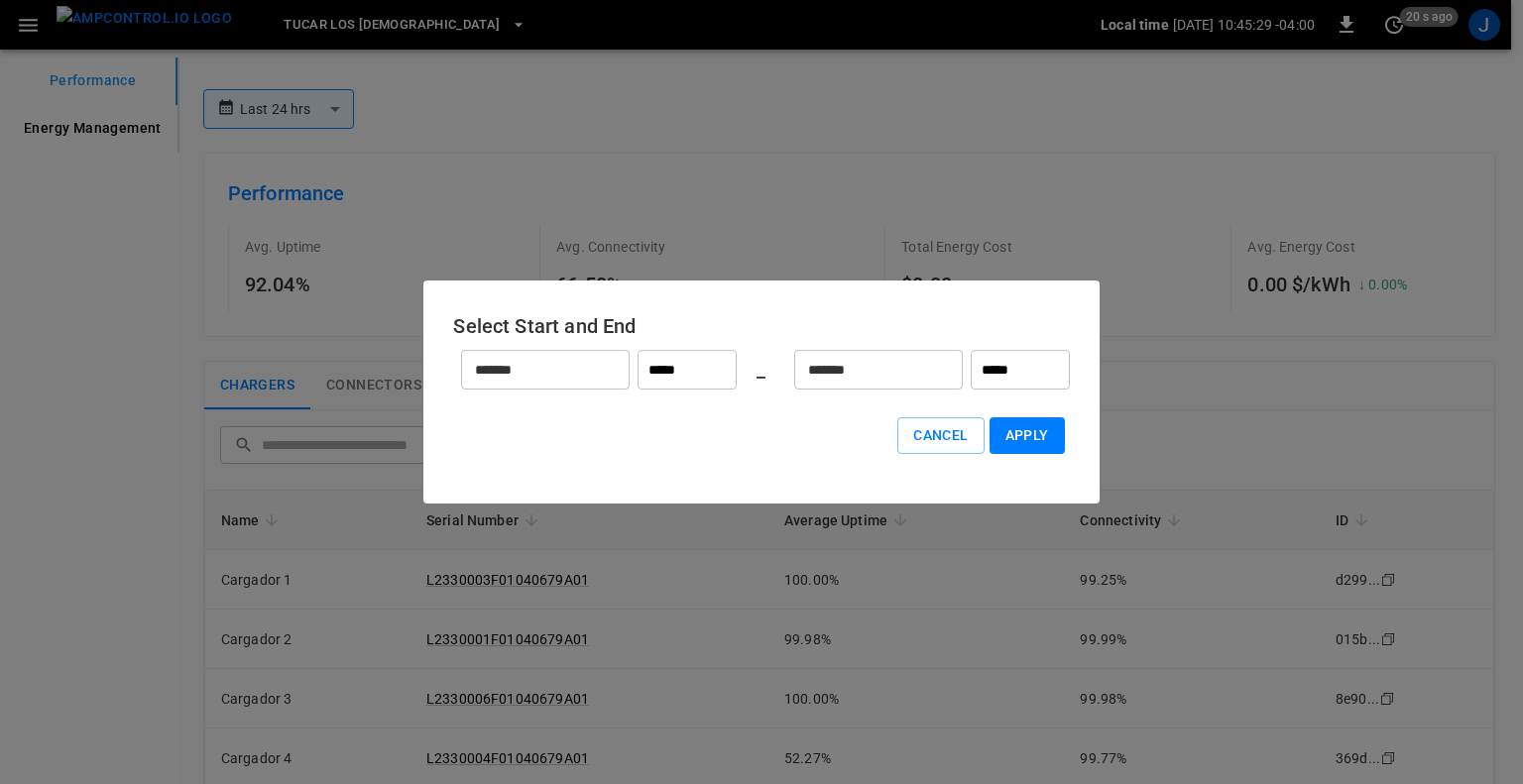 click on "*******" at bounding box center (534, 370) 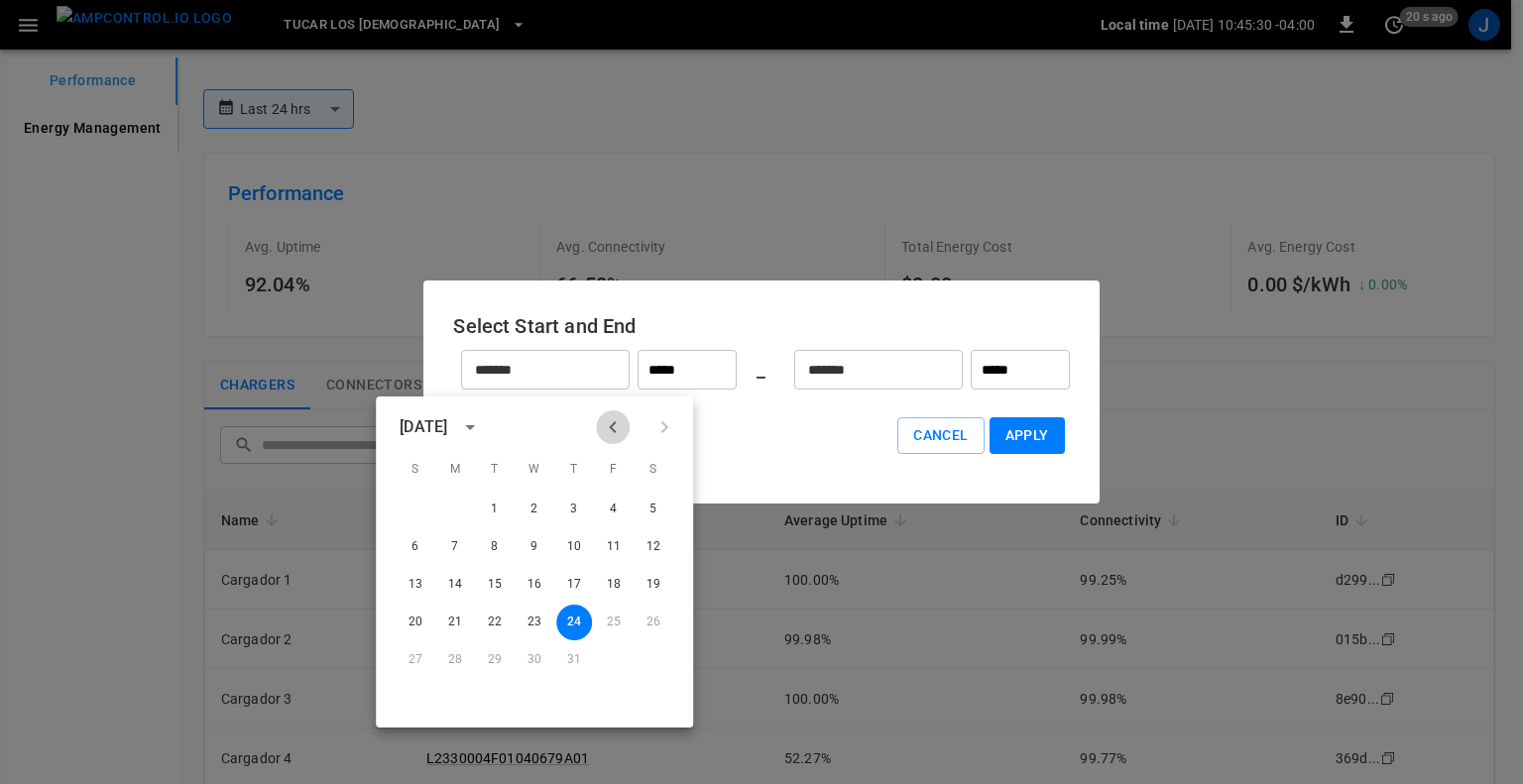 click 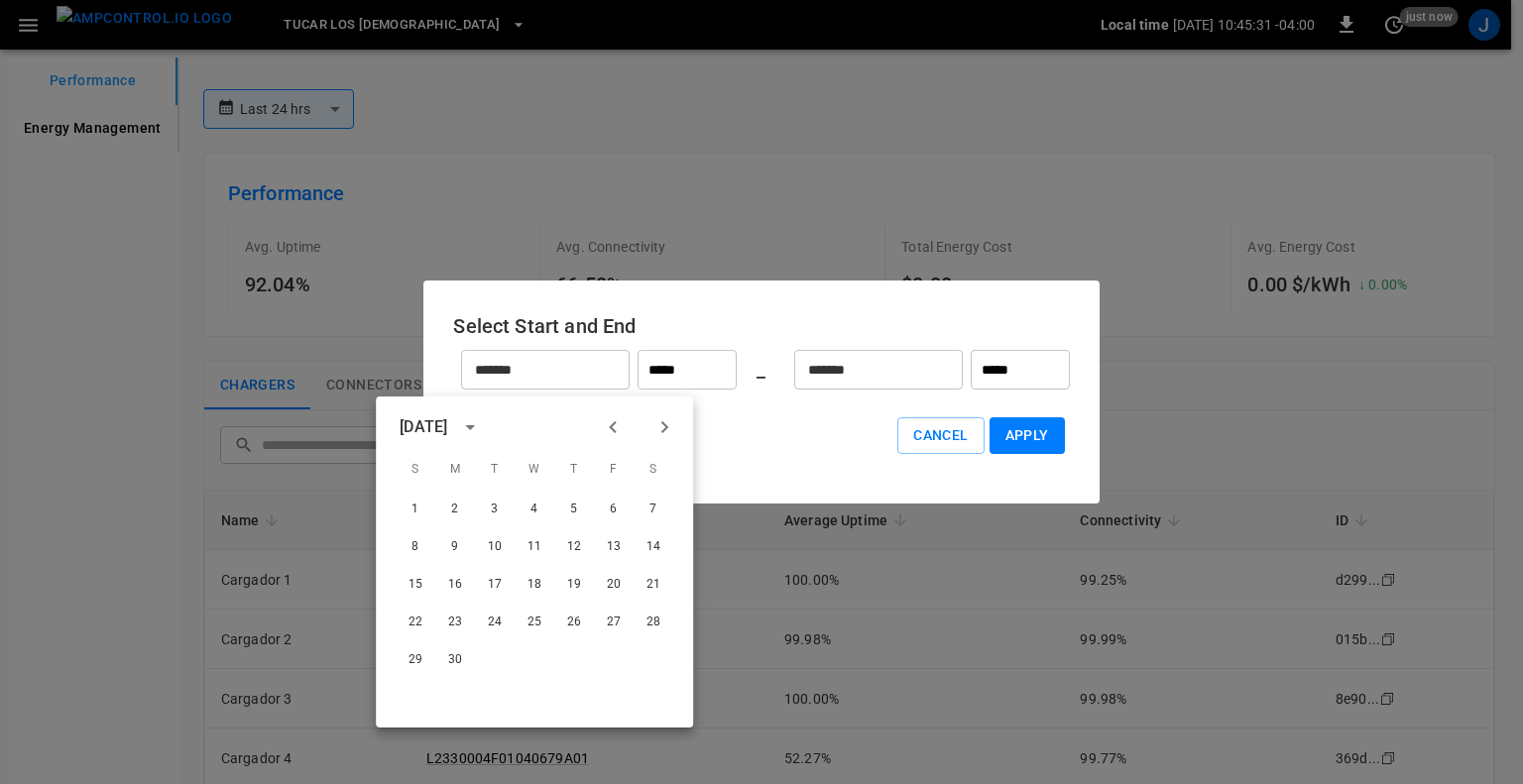 click 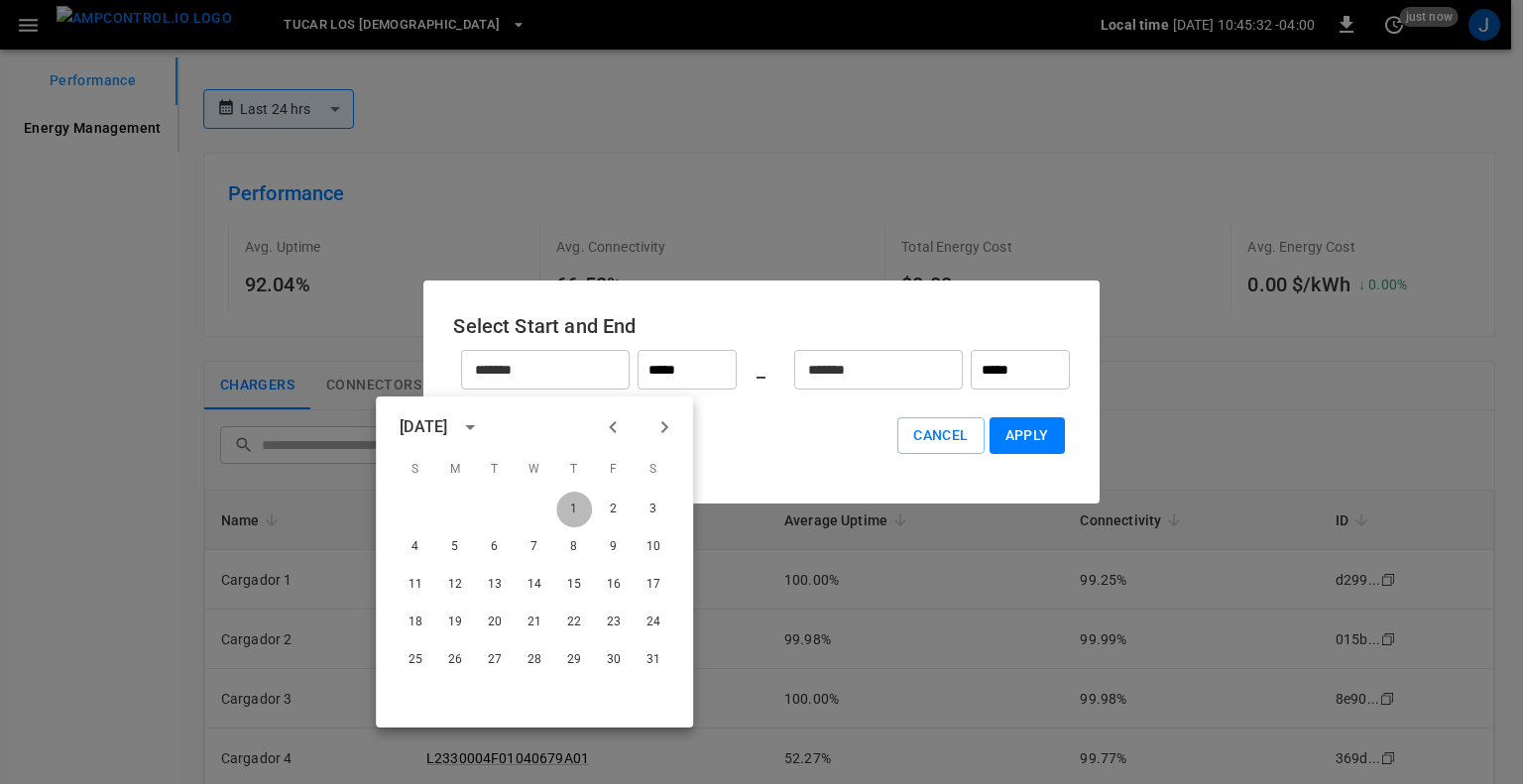 click on "1" at bounding box center [574, 509] 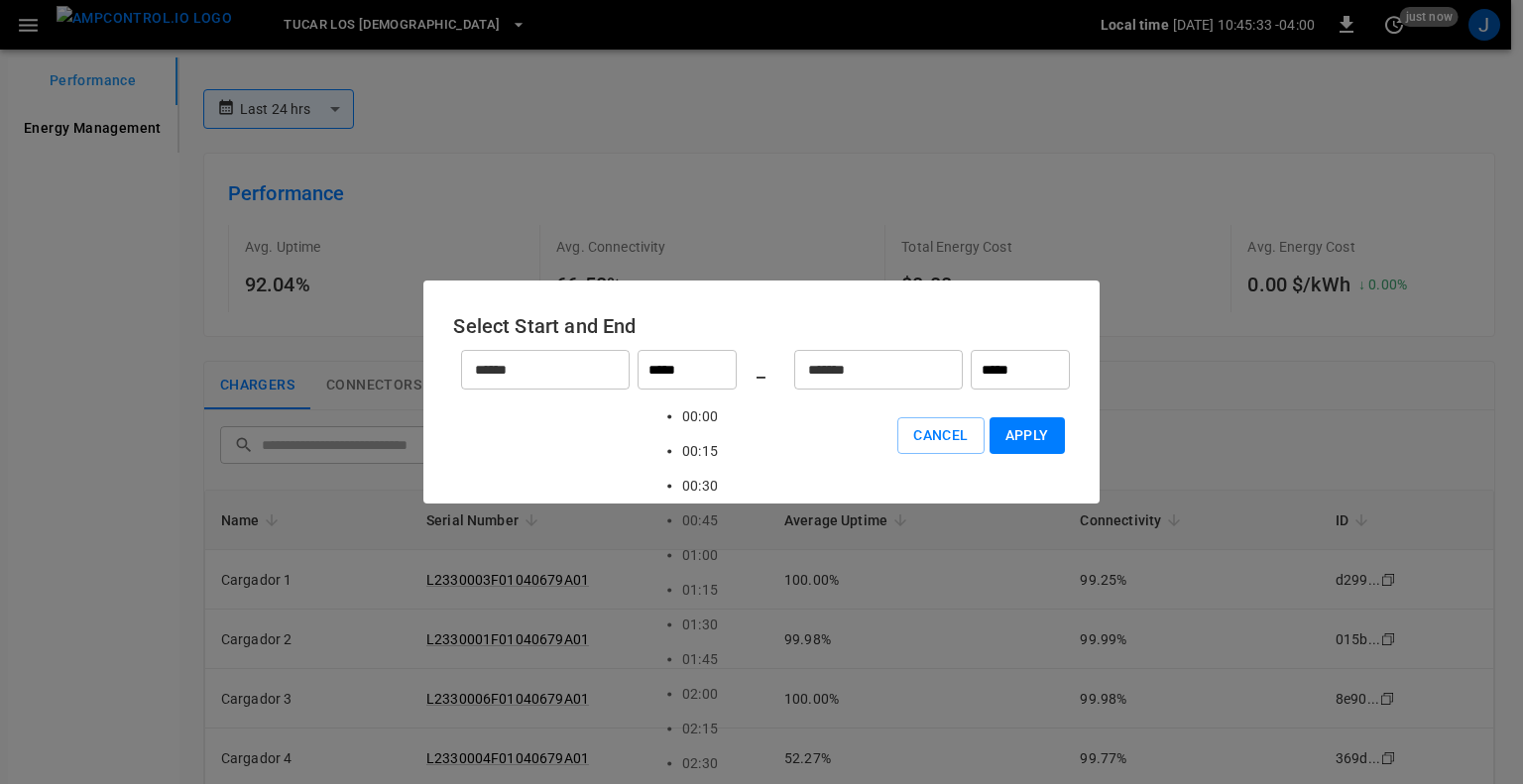 scroll, scrollTop: 1405, scrollLeft: 0, axis: vertical 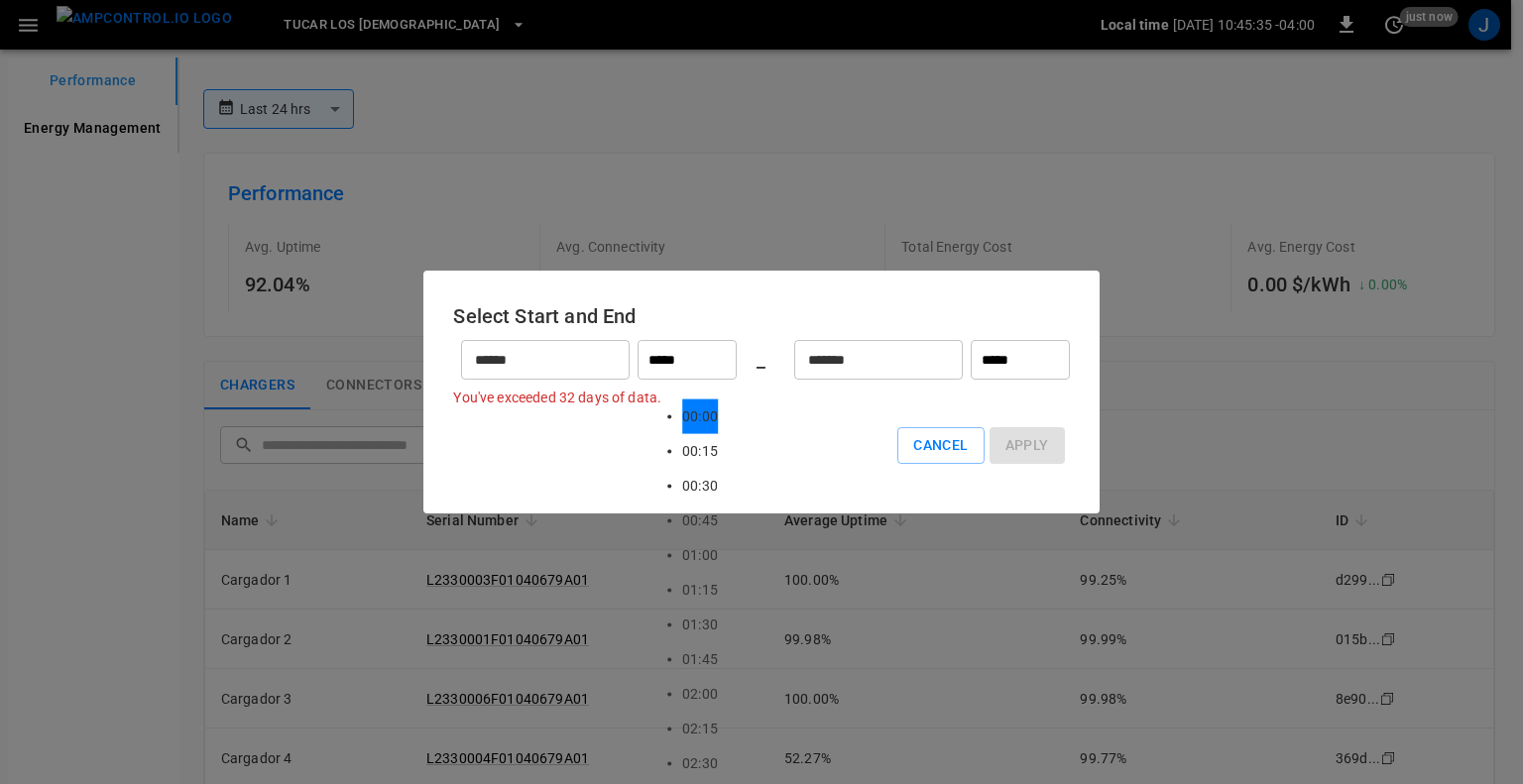 type on "*****" 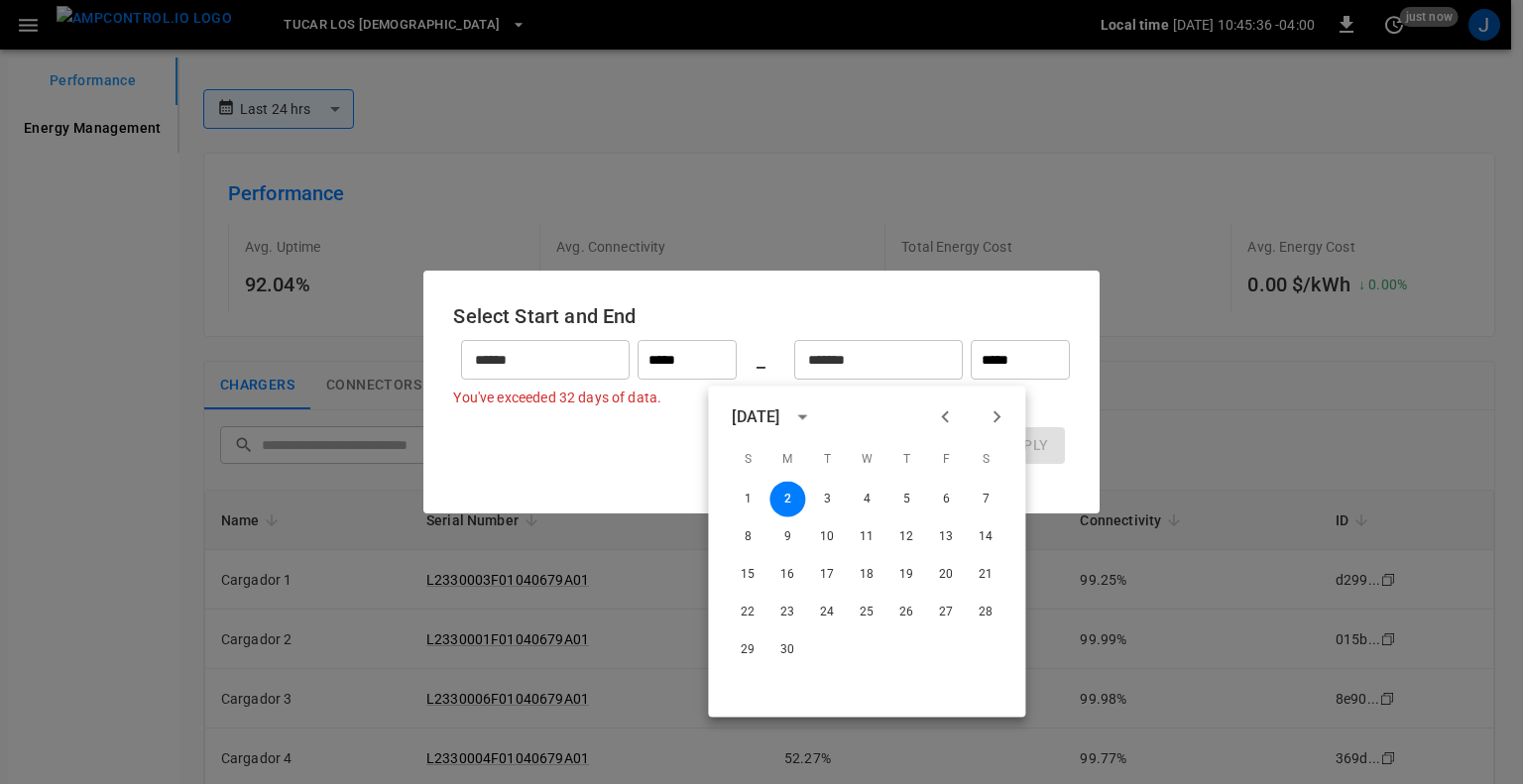 click 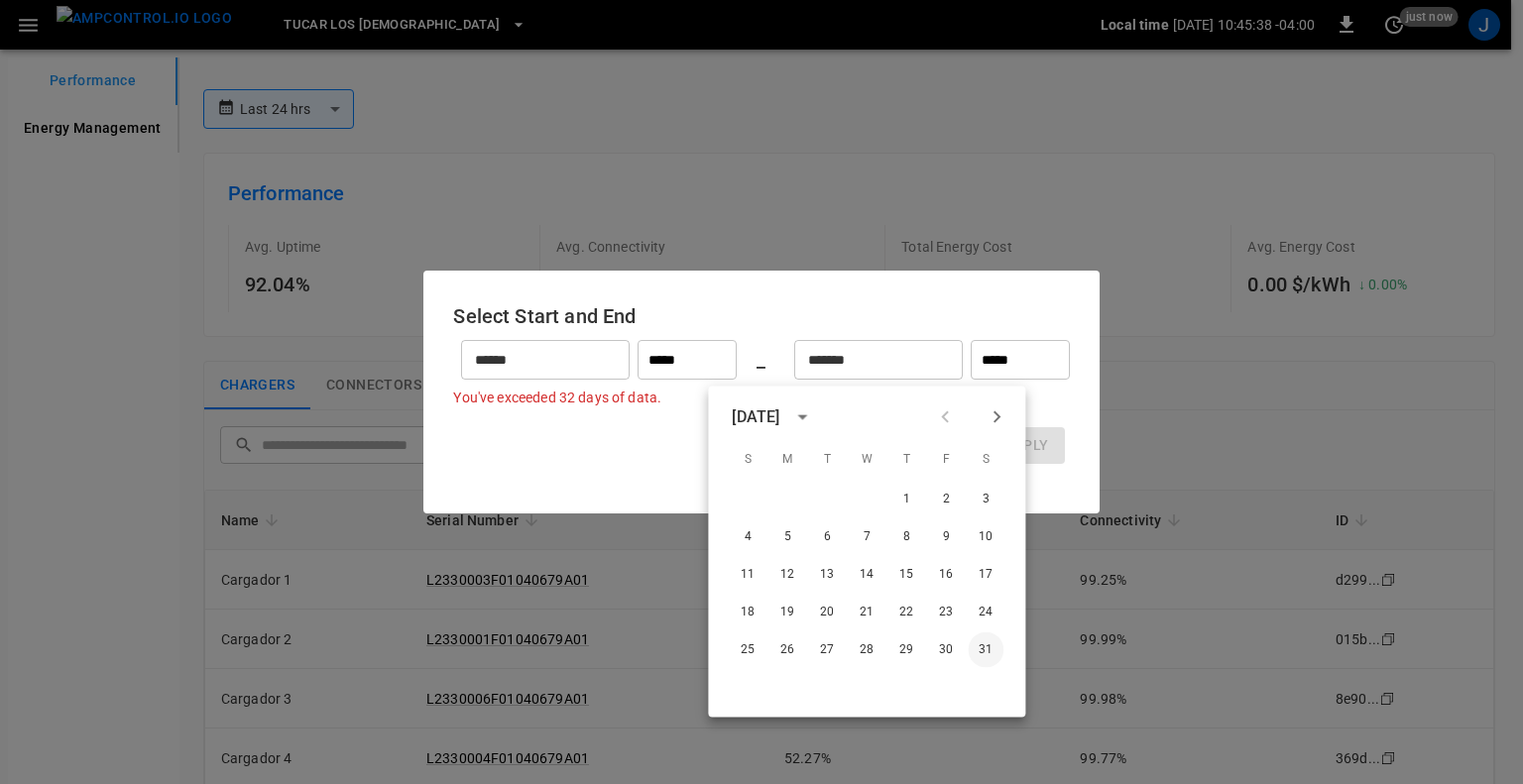 click on "31" at bounding box center [986, 650] 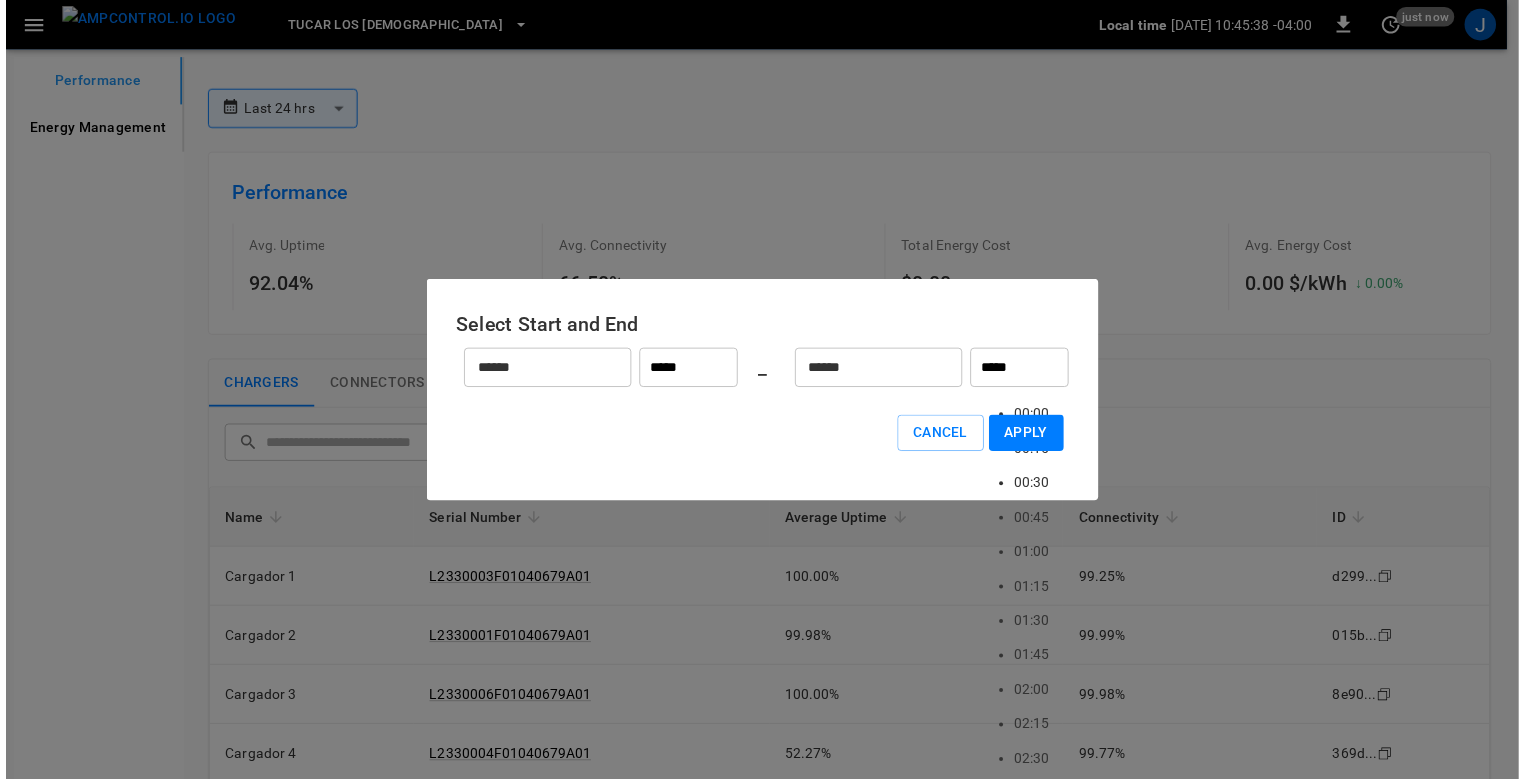 scroll, scrollTop: 1418, scrollLeft: 0, axis: vertical 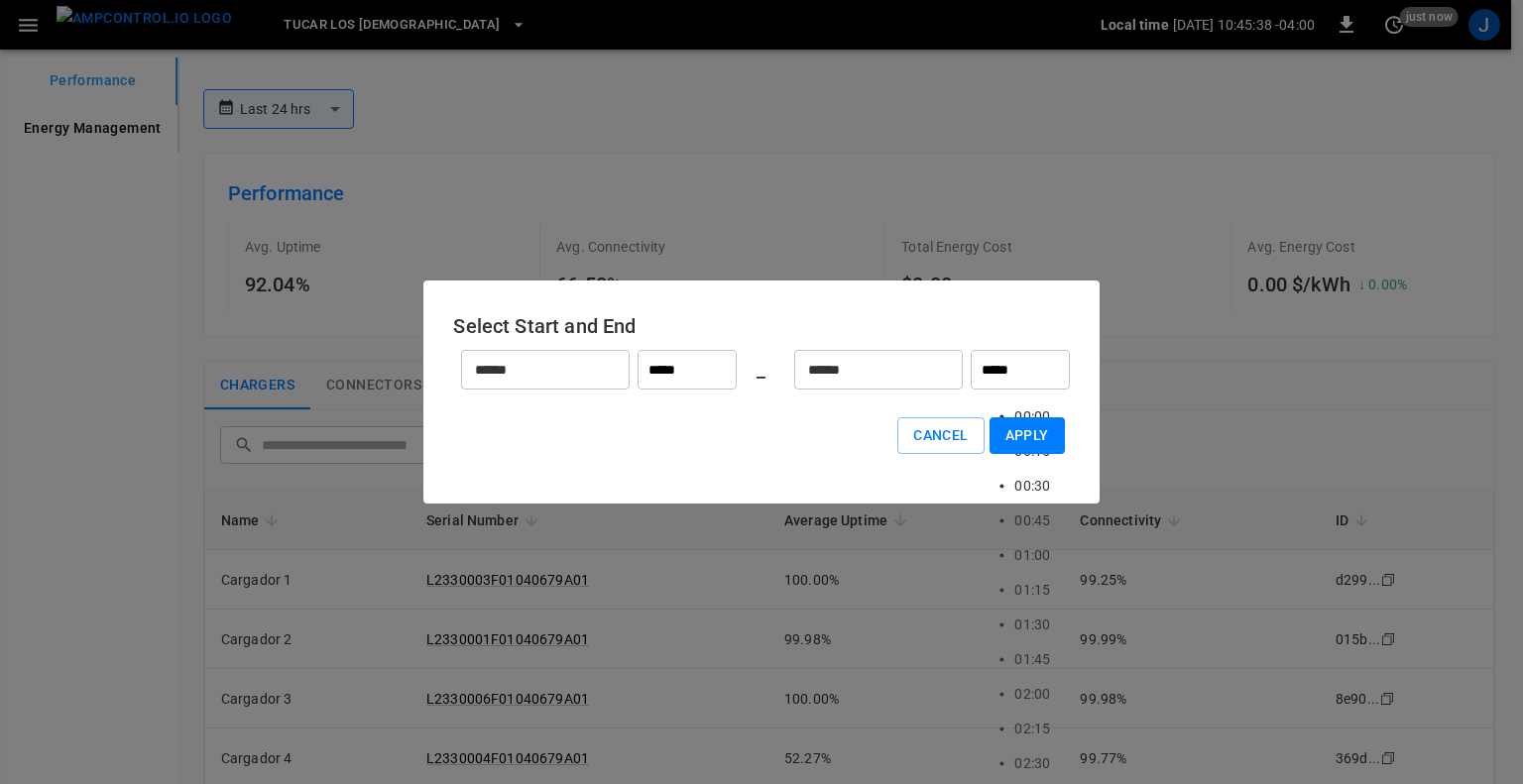 drag, startPoint x: 1029, startPoint y: 364, endPoint x: 910, endPoint y: 364, distance: 119 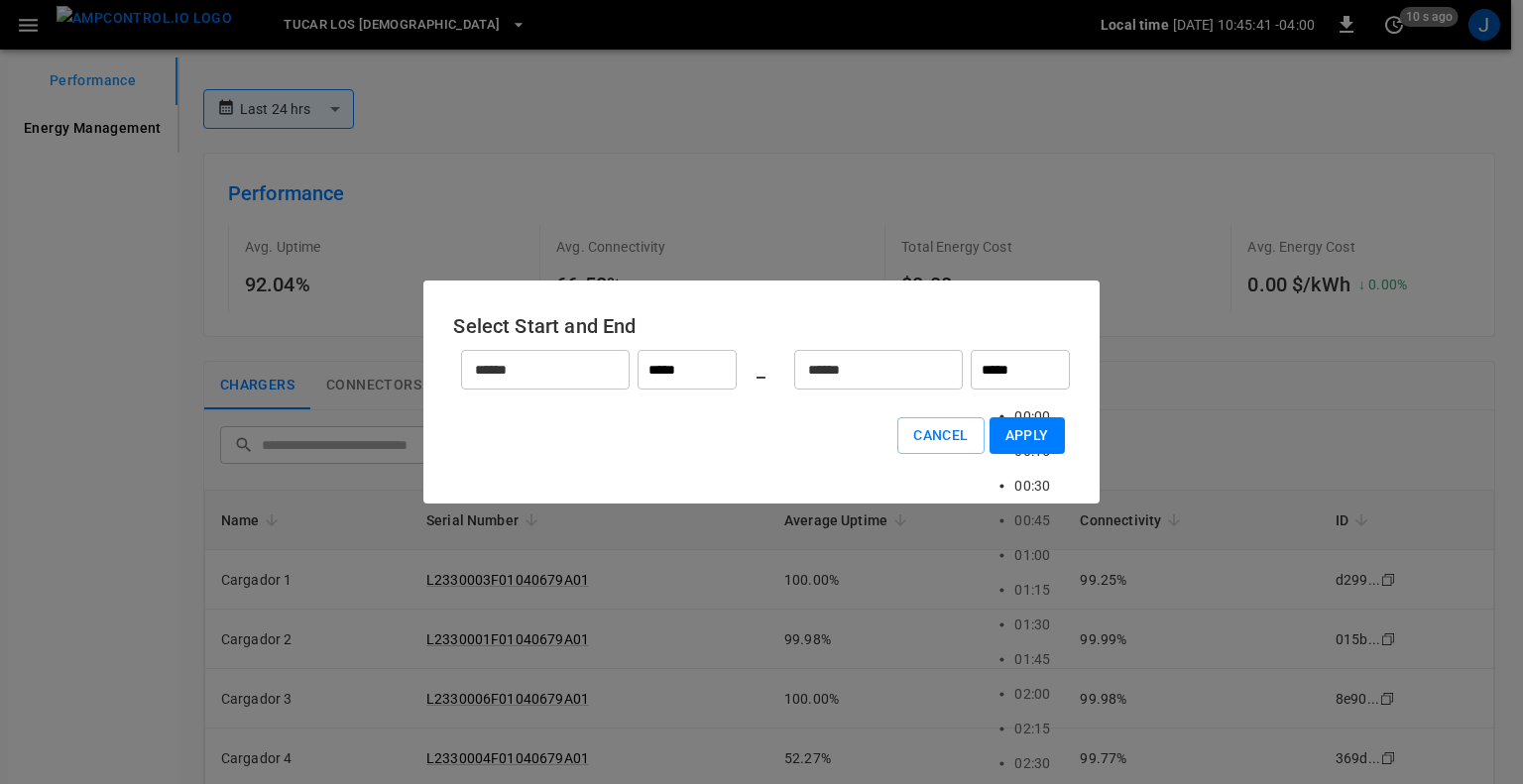type on "*****" 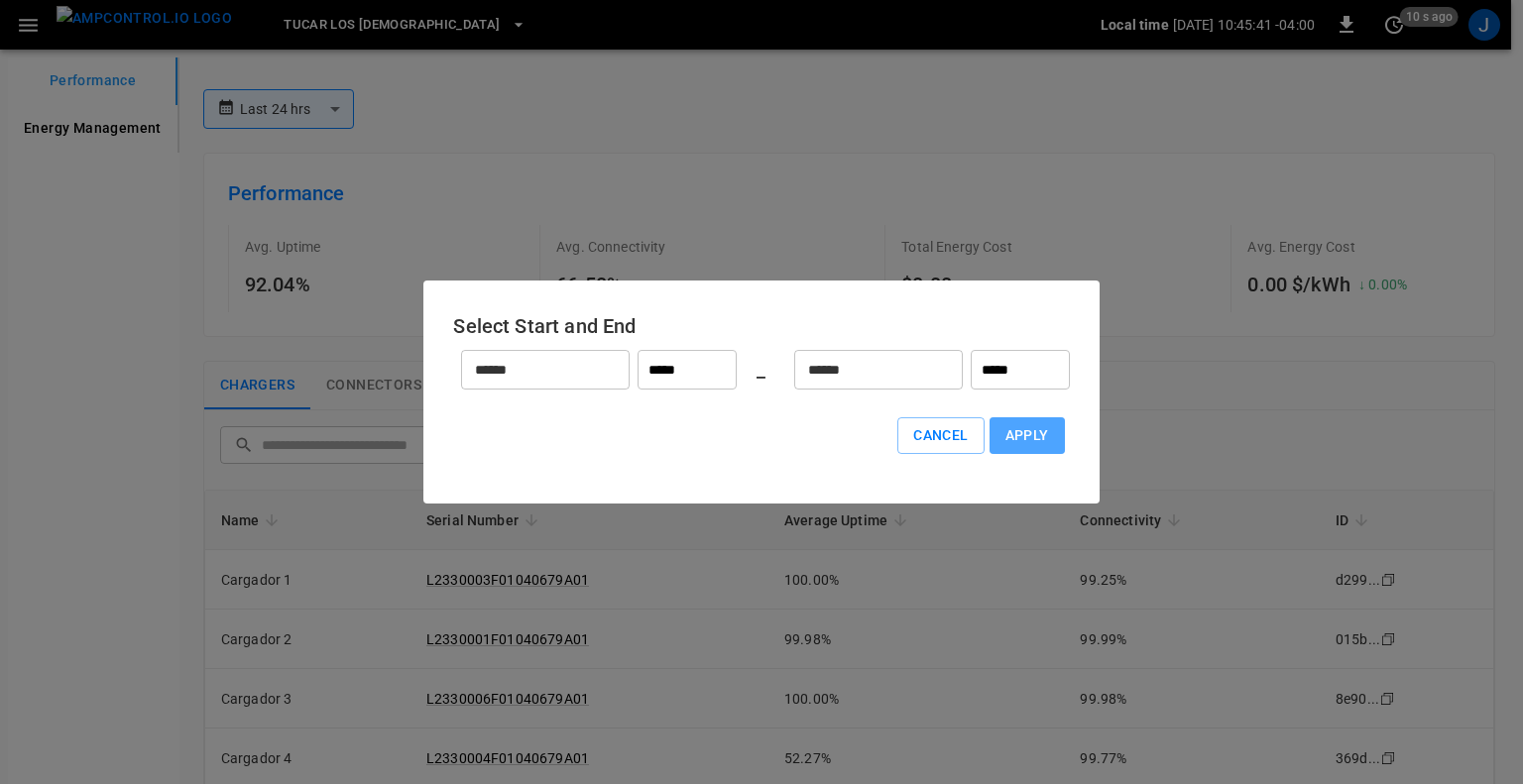 click on "Apply" at bounding box center (1027, 435) 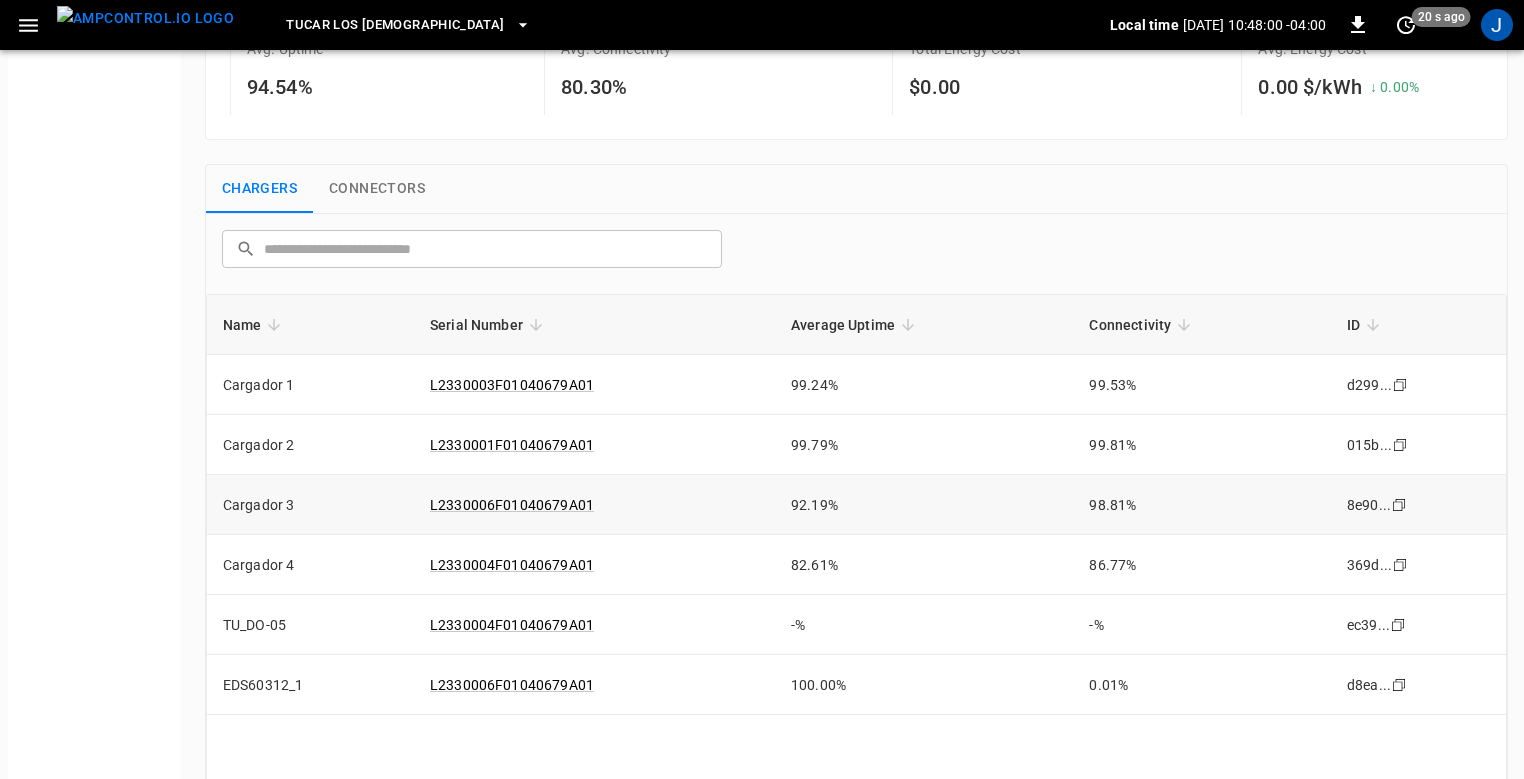 scroll, scrollTop: 0, scrollLeft: 0, axis: both 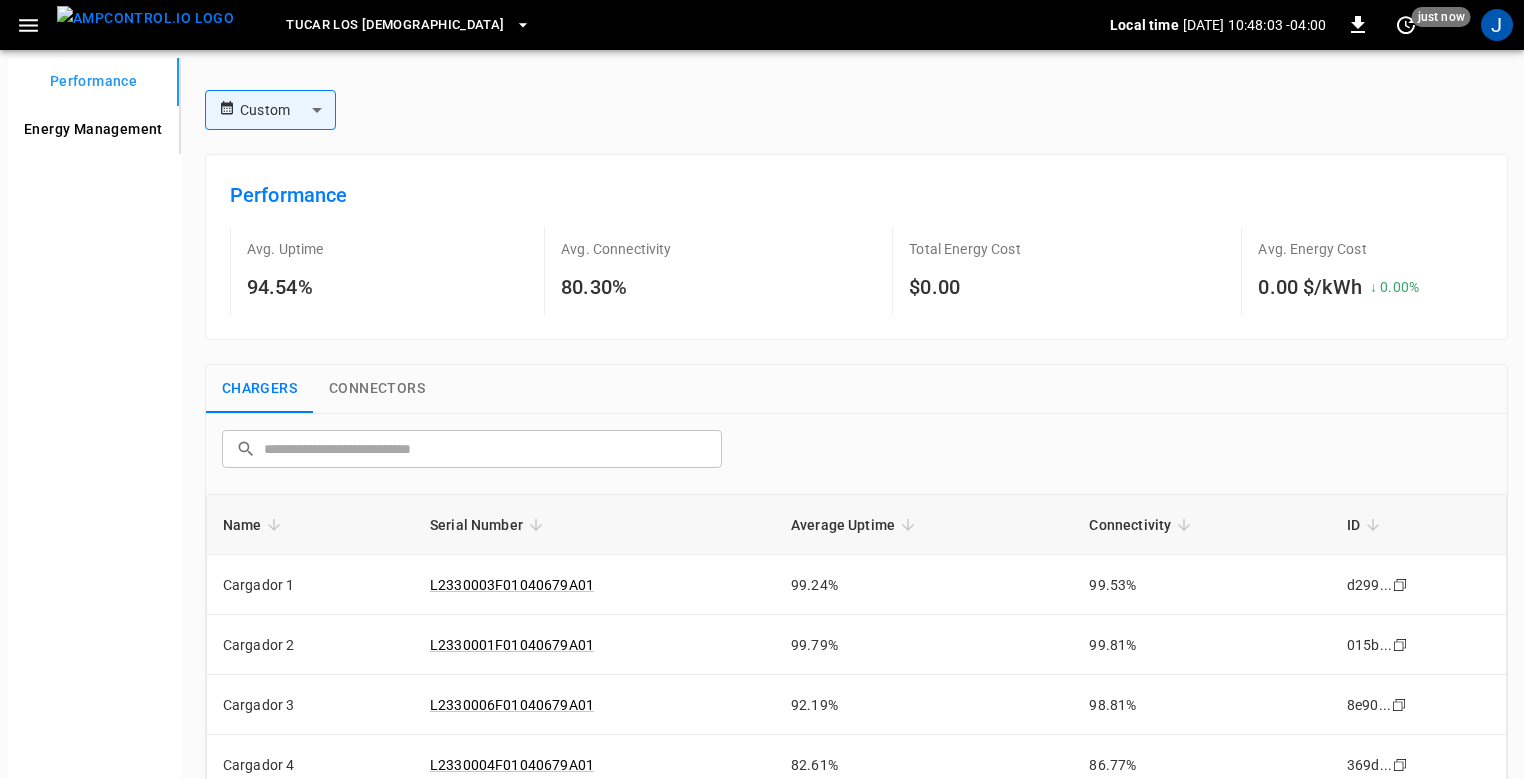 click on "TUCAR LOS [DEMOGRAPHIC_DATA] Local time [DATE] 10:48:03 -04:00 0 just now J Performance Energy Management Custom ****** ​ Performance Avg. Uptime 94.54% Avg. Connectivity 80.30% Total Energy Cost $0.00 Avg. Energy Cost 0.00   $ /kWh ↓   0.00 % Chargers Connectors ​ ​ Name Serial Number Average Uptime Connectivity ID Cargador 1 L2330003F01040679A01 99.24% 99.53% d299... Copy Cargador 2 L2330001F01040679A01 99.79% 99.81% 015b... Copy Cargador 3 L2330006F01040679A01 92.19% 98.81% 8e90... Copy Cargador 4 L2330004F01040679A01 82.61% 86.77% 369d... Copy TU_DO-05 L2330004F01040679A01 -% -% ec39... Copy EDS60312_1 L2330006F01040679A01 100.00% 0.01% d8ea... Copy 1–6 of 6 Refresh now Update every 5 sec Update every 30 sec Off COPEC Tucar/[GEOGRAPHIC_DATA] [GEOGRAPHIC_DATA] [PERSON_NAME] [EMAIL_ADDRESS][DOMAIN_NAME] user Profile Settings Notifications Settings Other organizations COPEC - Buses [PERSON_NAME] - Geminis COPEC - Test Logout 4000" at bounding box center (762, 555) 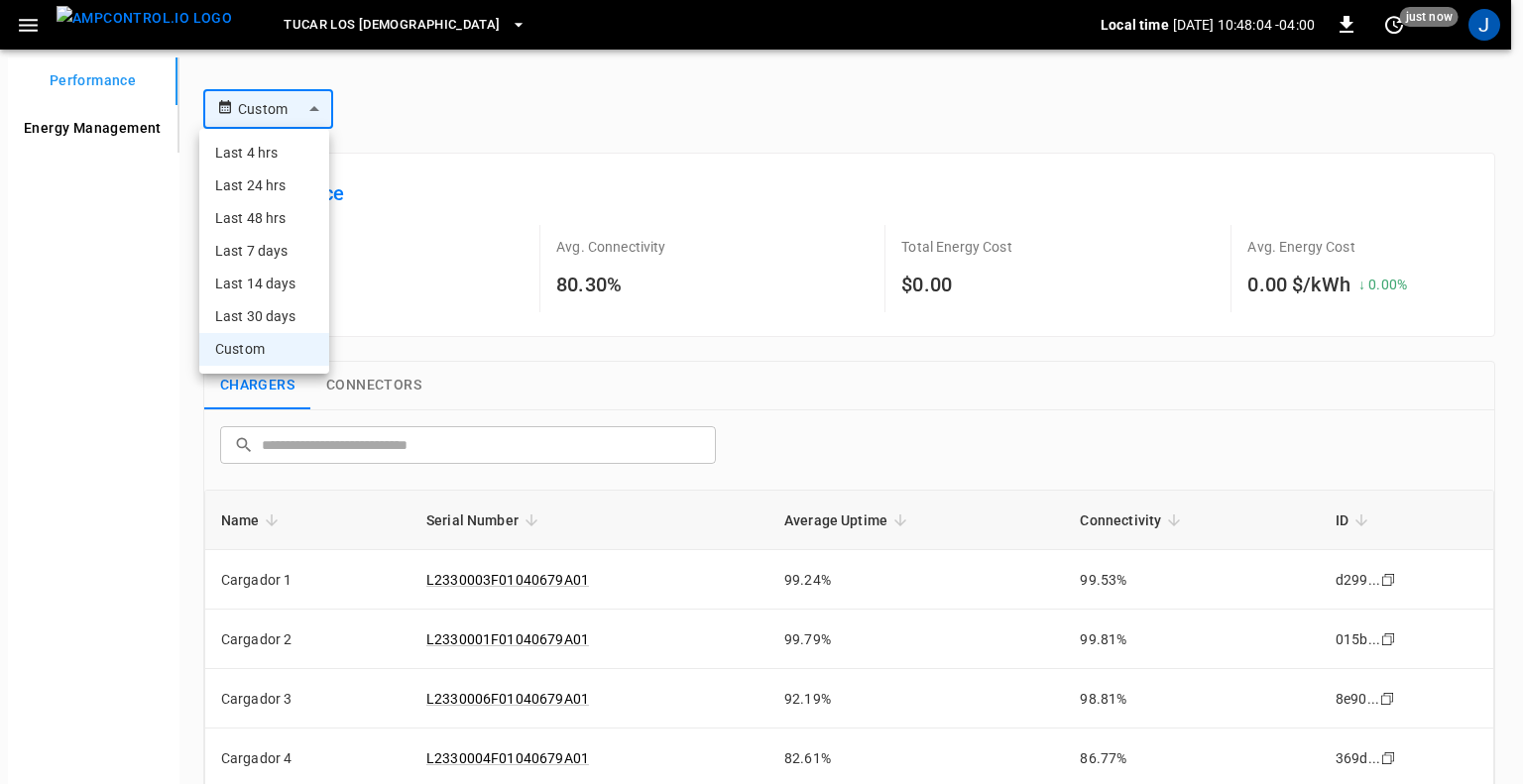 click on "Custom" at bounding box center [264, 349] 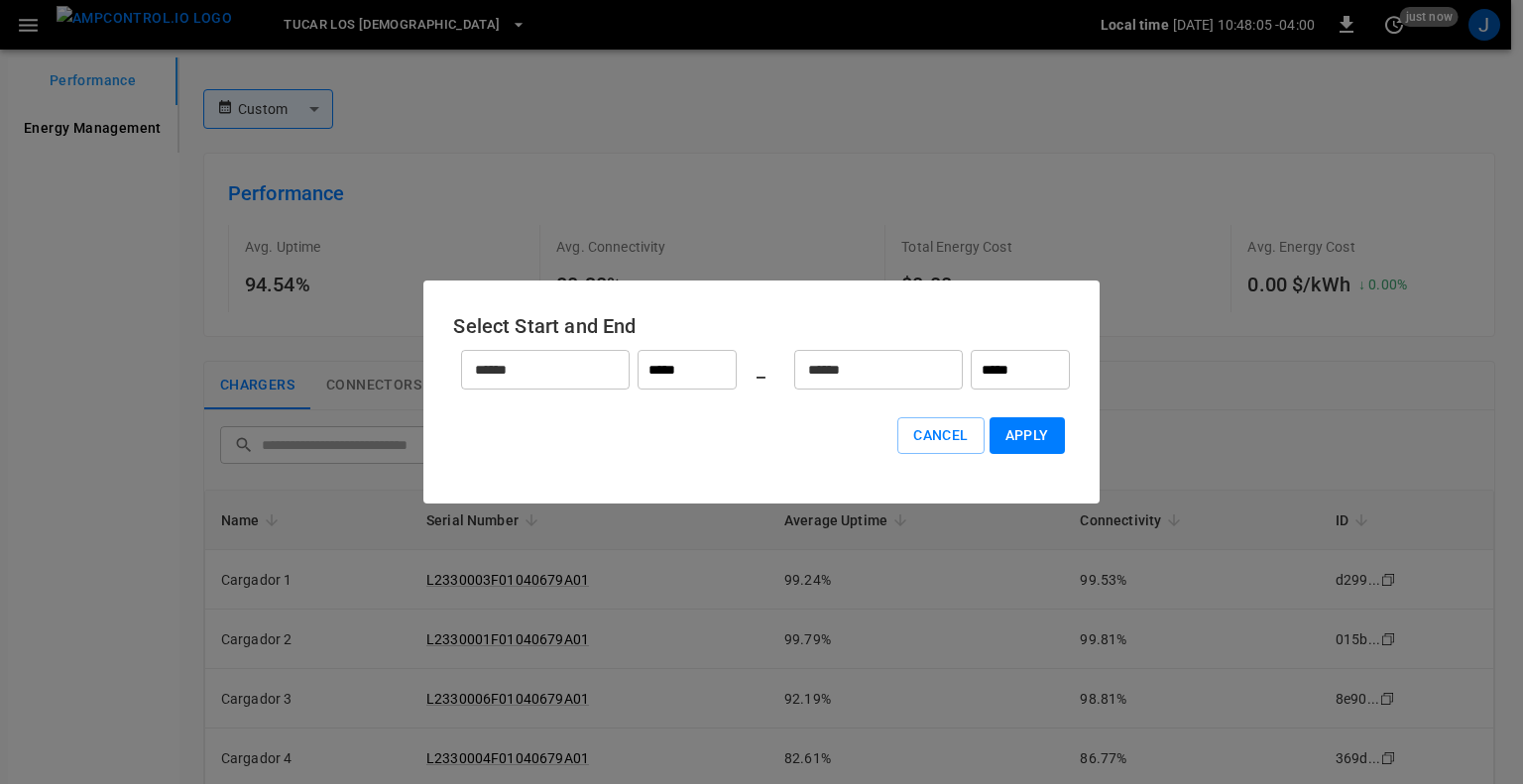 click on "******" at bounding box center (534, 370) 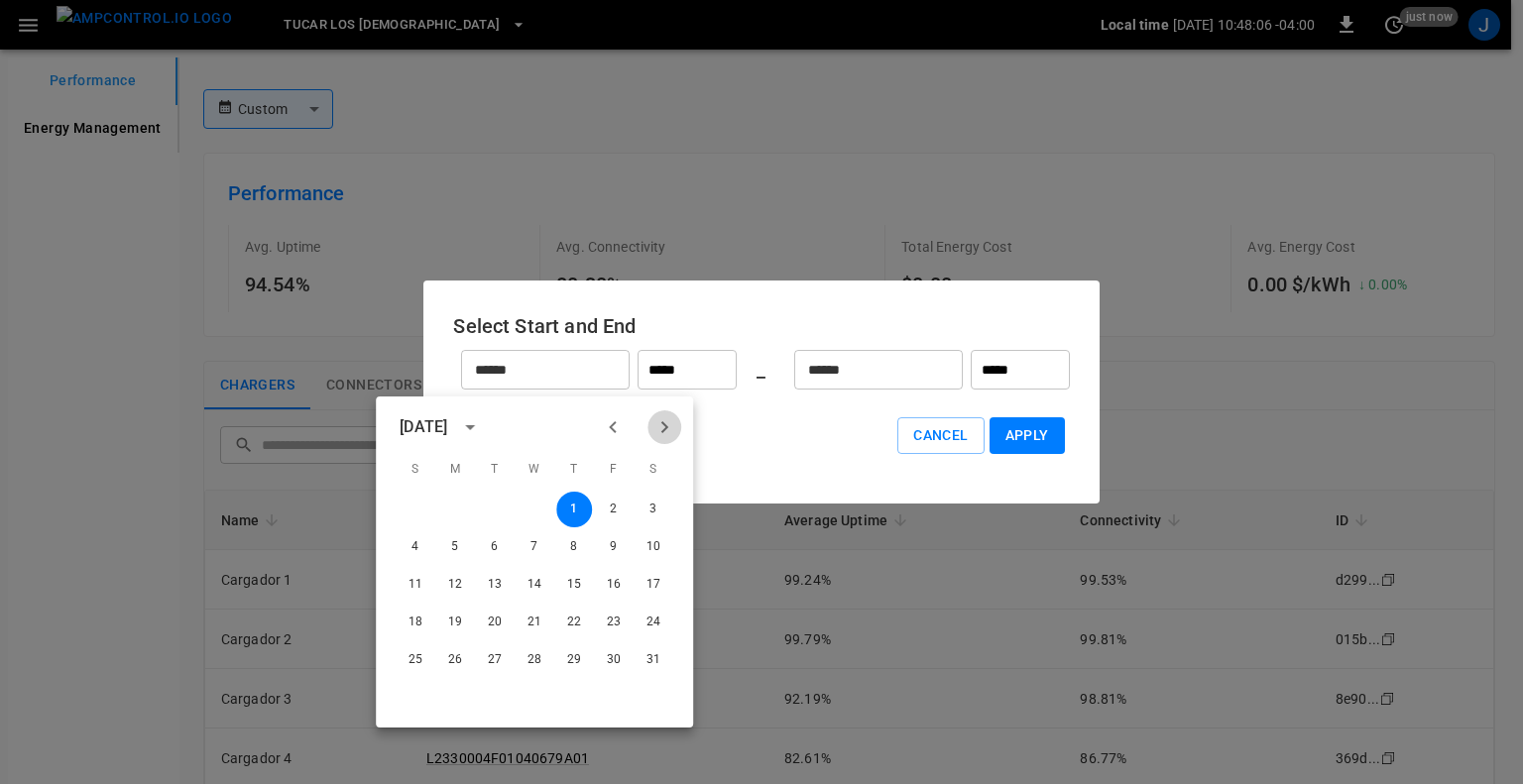 click 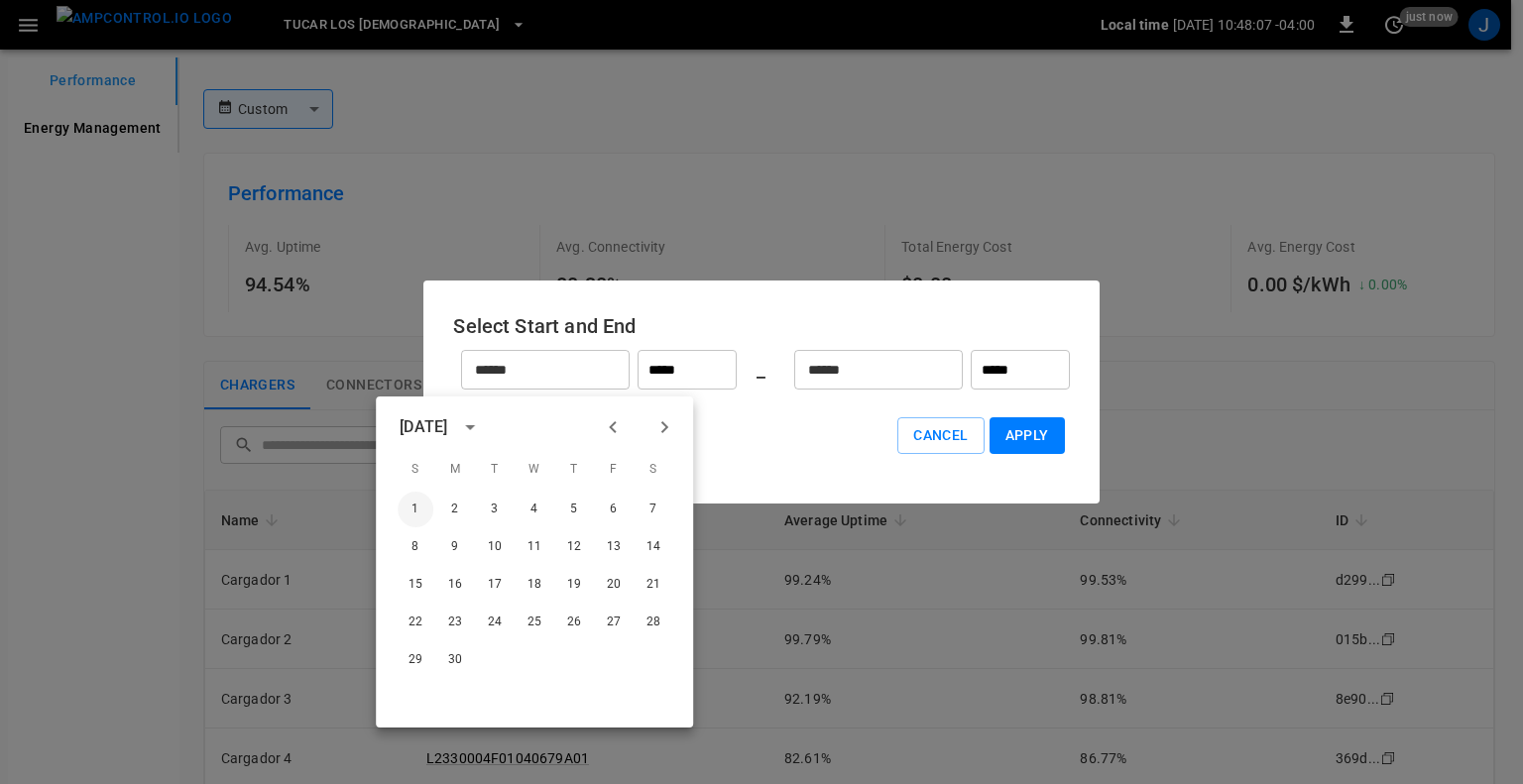 click on "1" at bounding box center (415, 509) 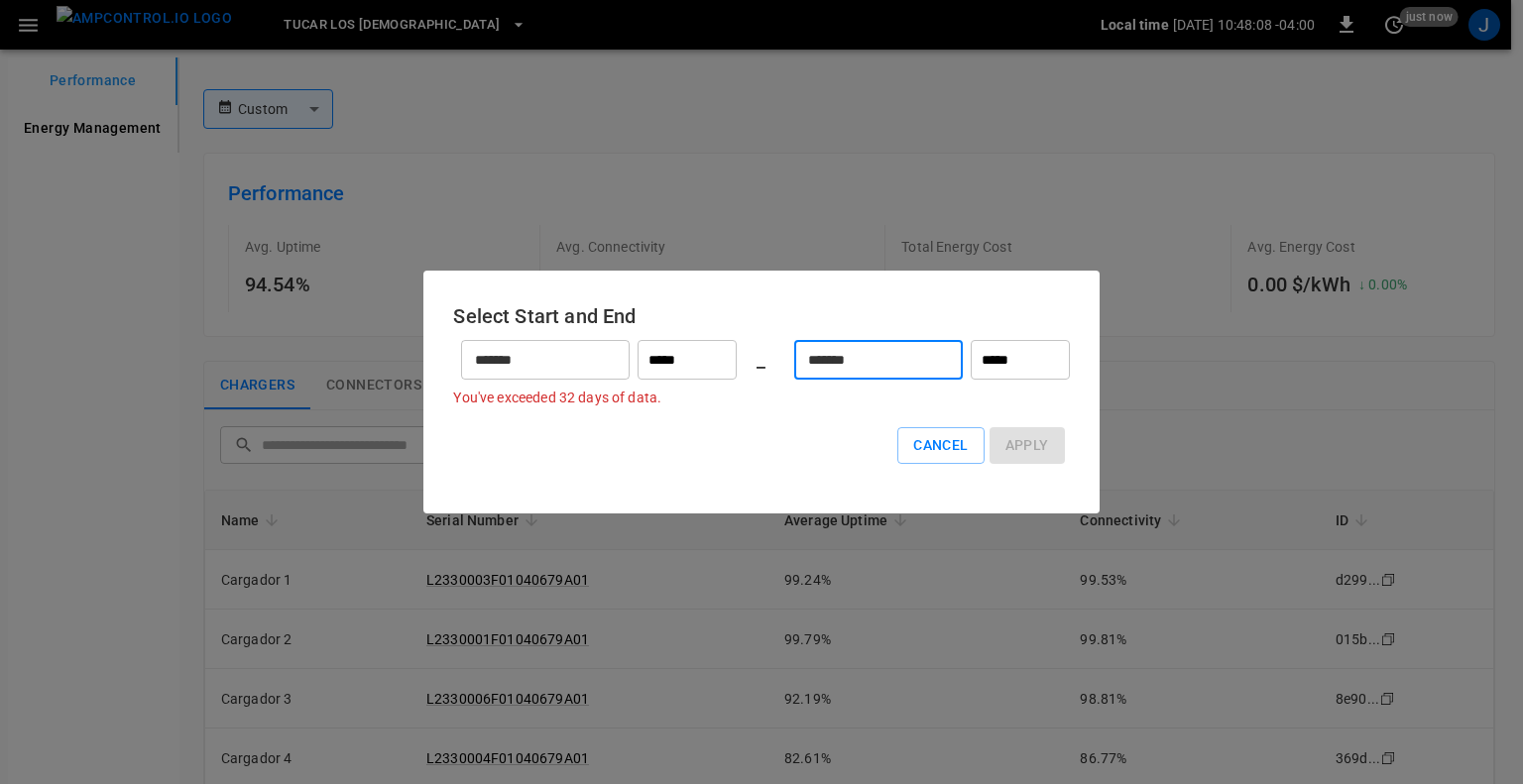 click on "*******" at bounding box center [868, 360] 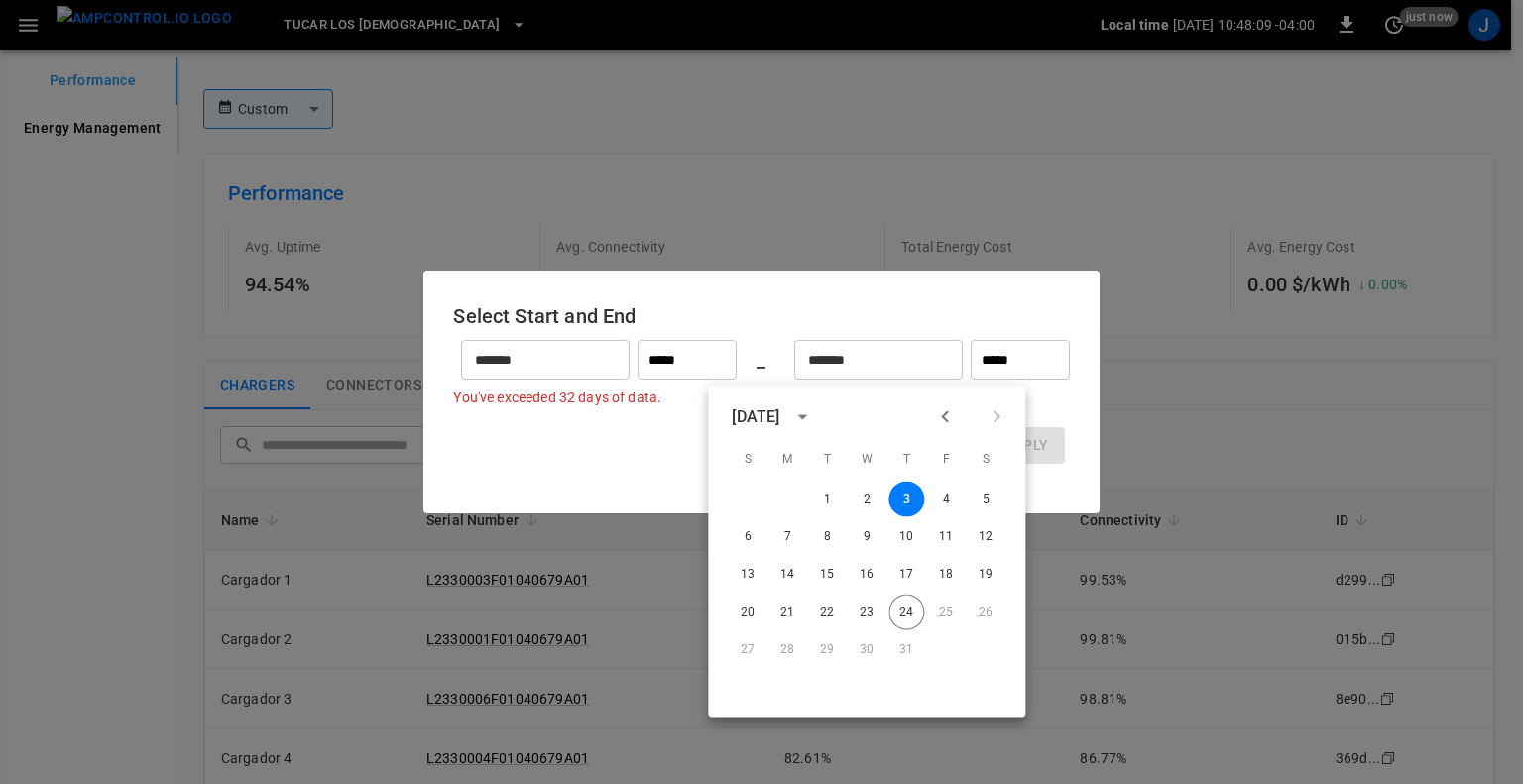 click 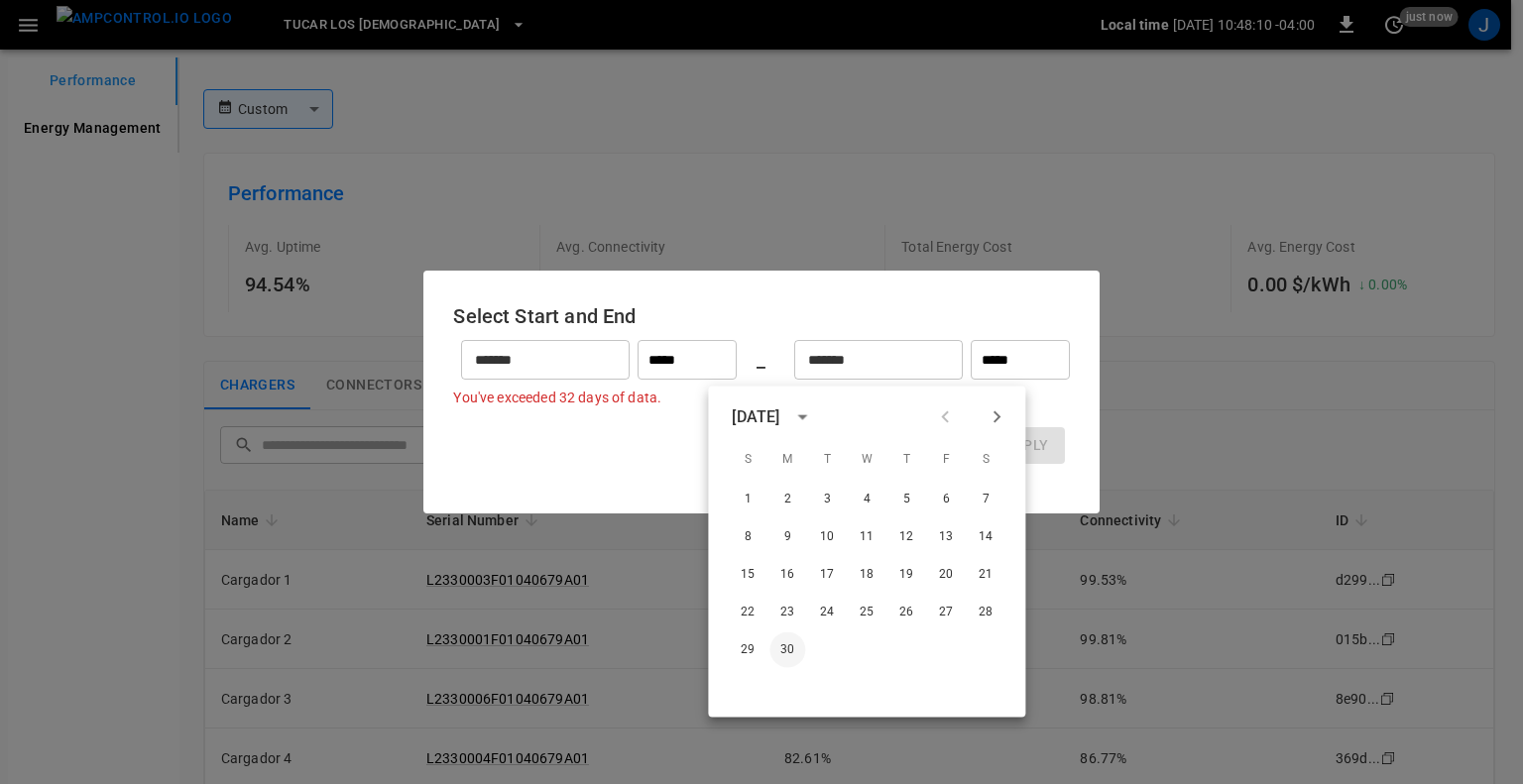 click on "30" at bounding box center (787, 650) 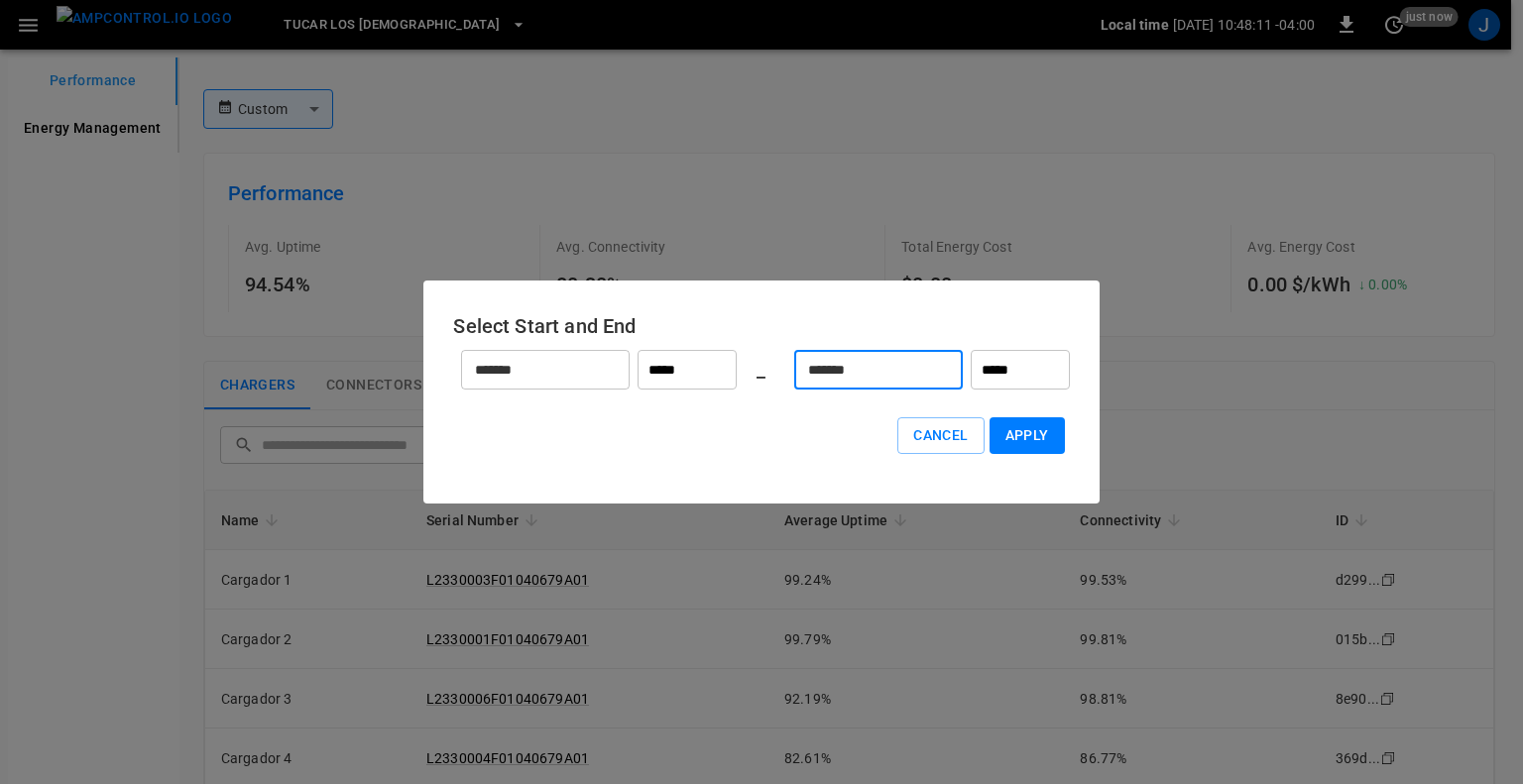 click on "Apply" at bounding box center [1027, 435] 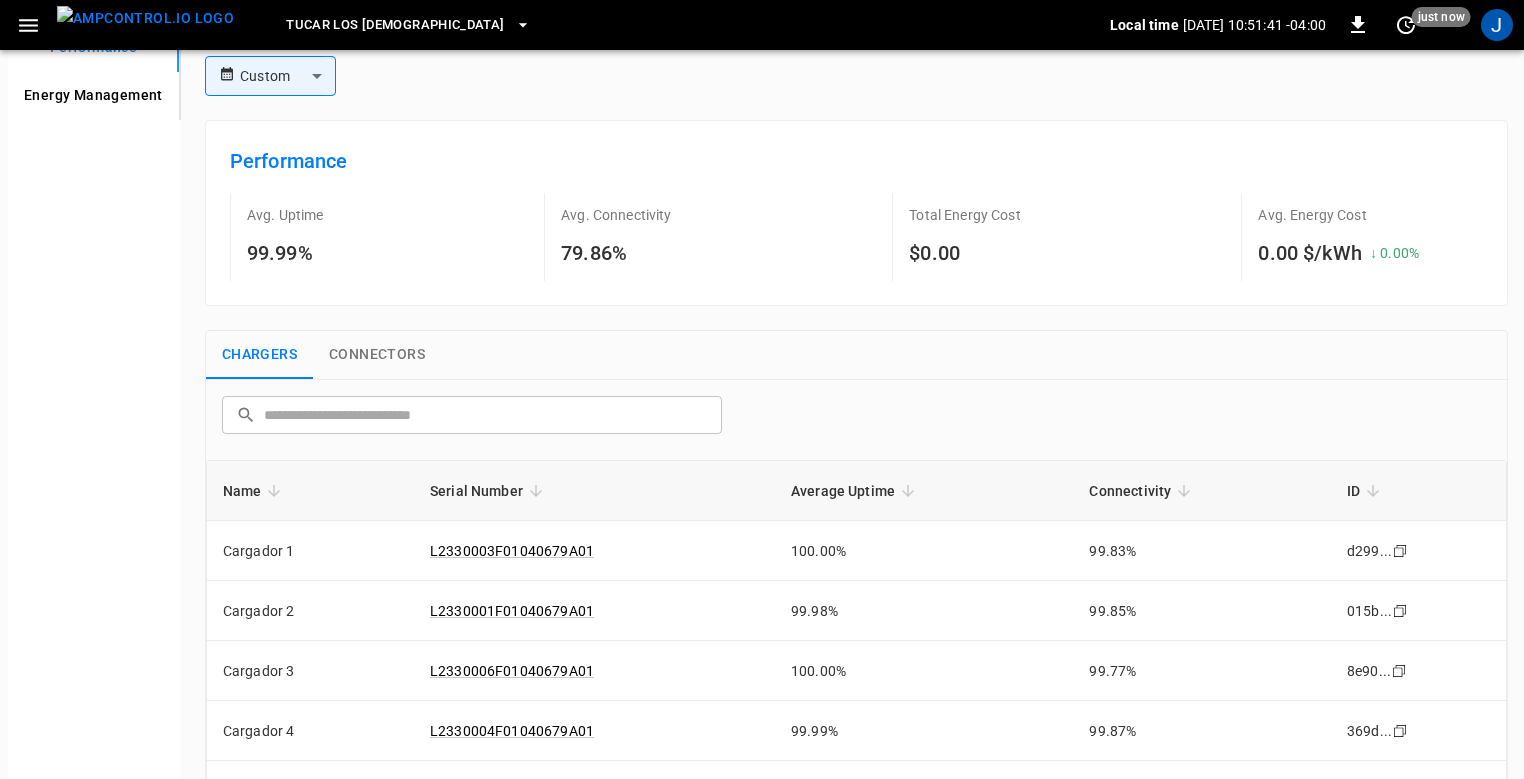 scroll, scrollTop: 0, scrollLeft: 0, axis: both 